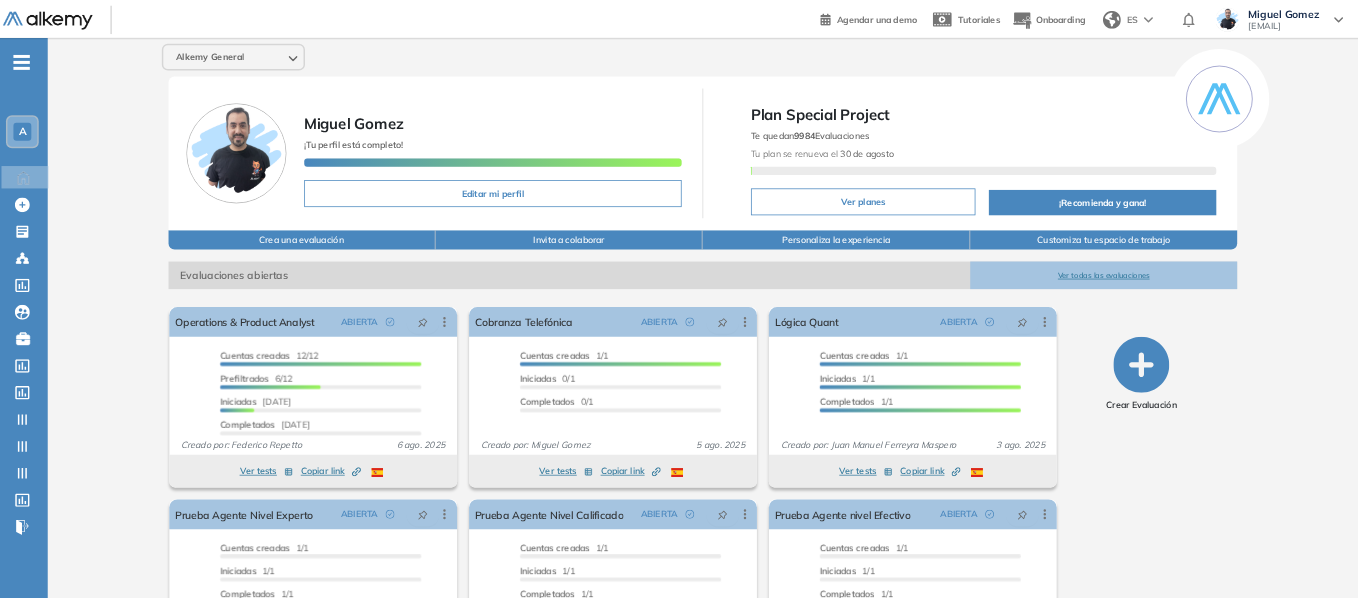 scroll, scrollTop: 0, scrollLeft: 0, axis: both 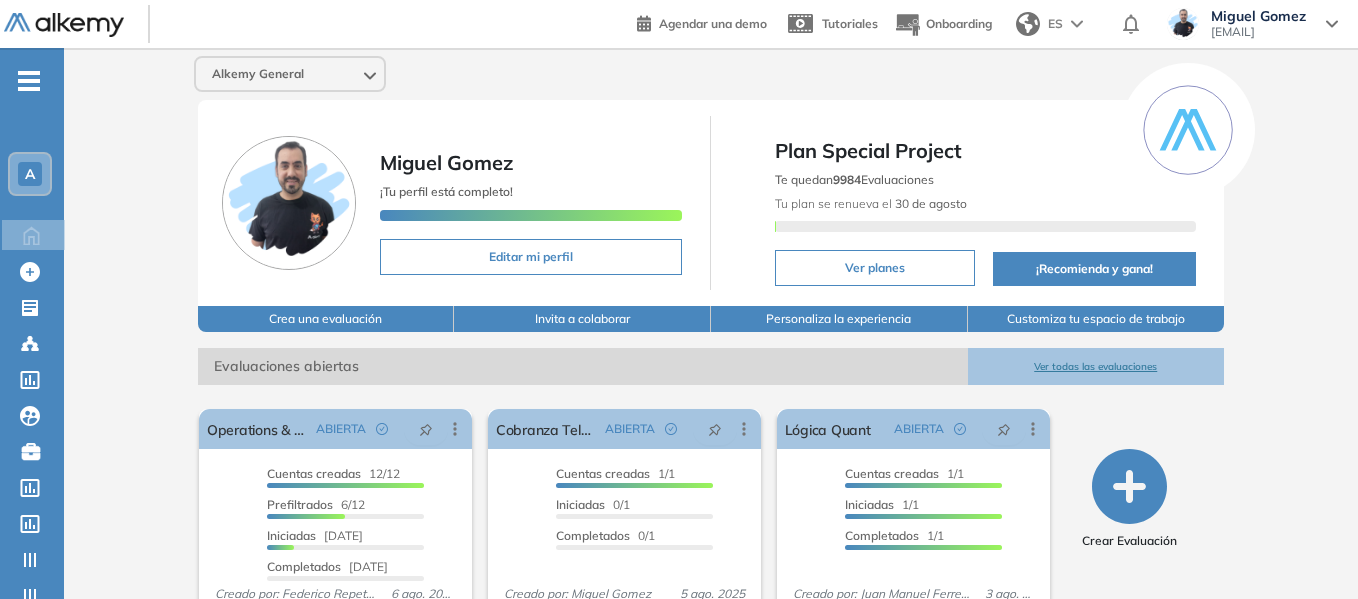 click on "-" at bounding box center [29, 81] 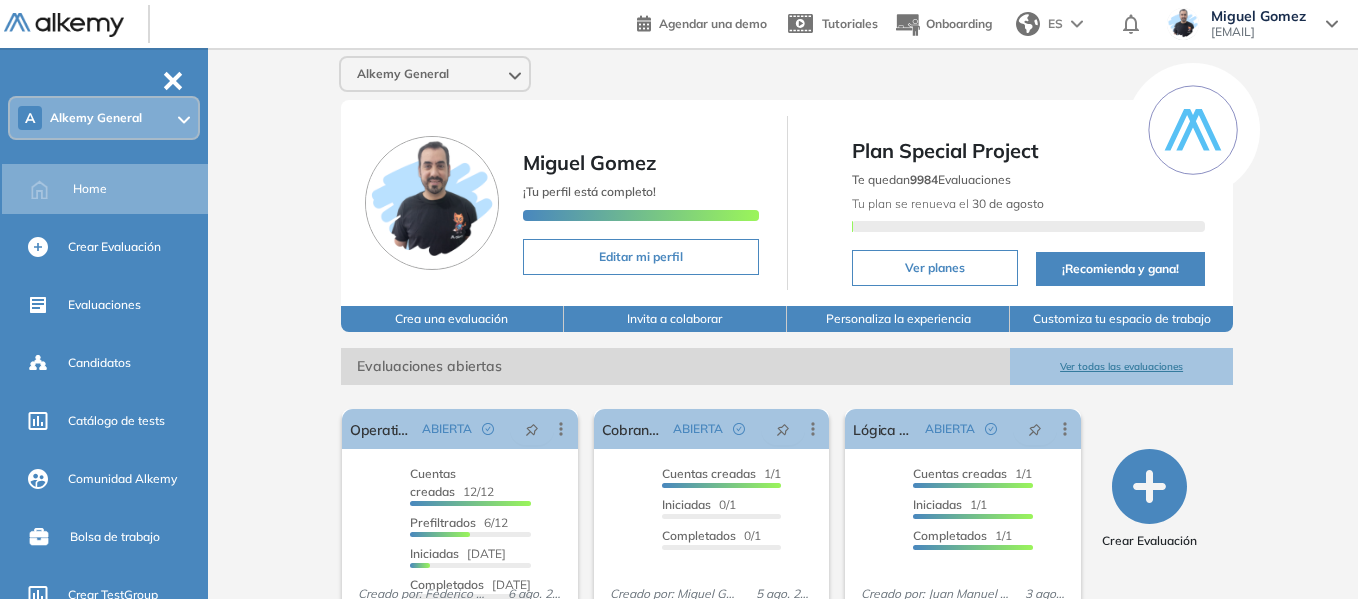 scroll, scrollTop: 0, scrollLeft: 0, axis: both 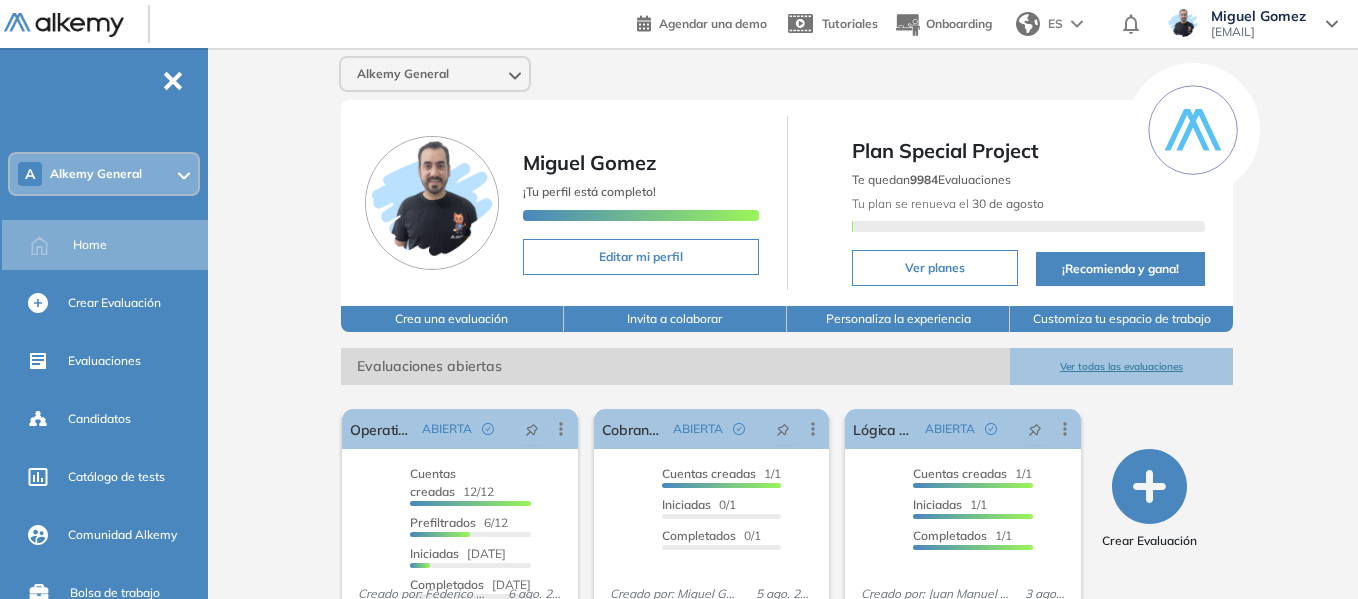 click on "A Alkemy General" at bounding box center [104, 174] 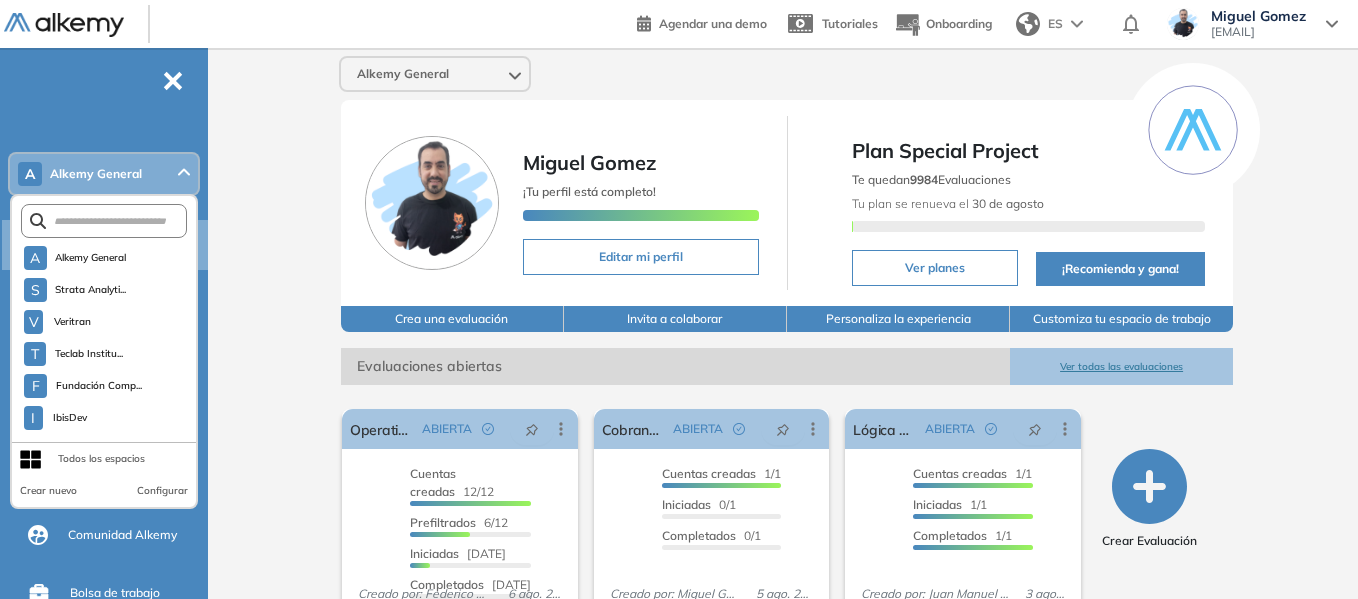 click at bounding box center [104, 221] 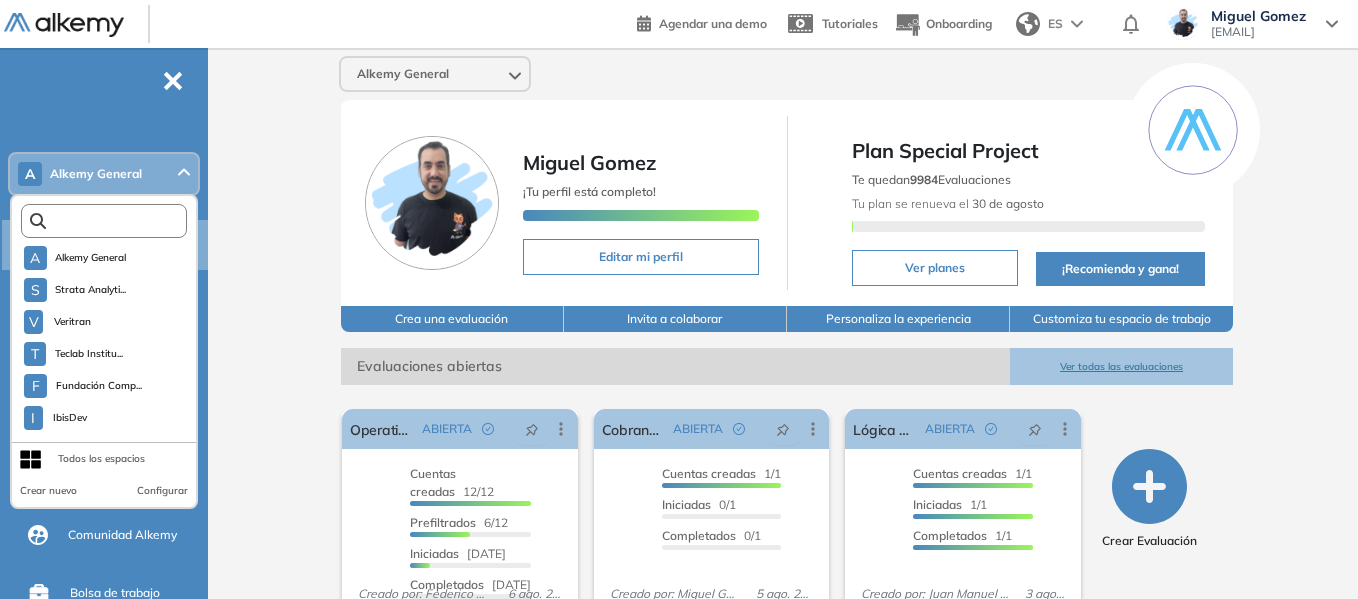 click at bounding box center (108, 221) 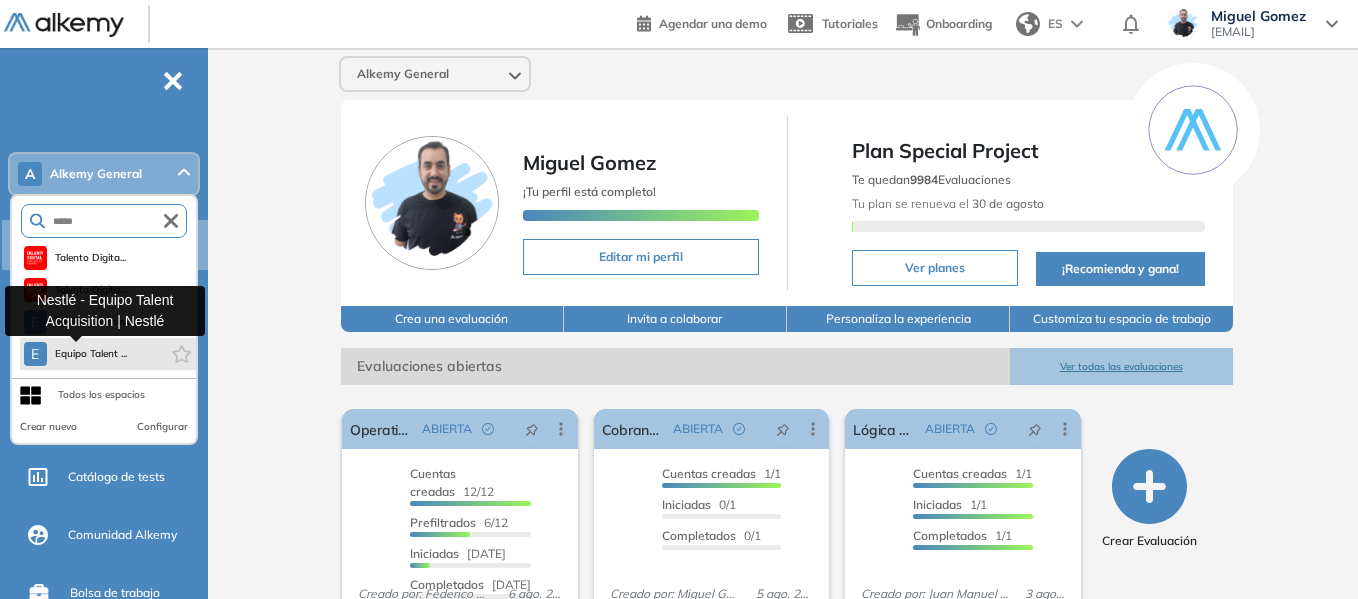 type on "*****" 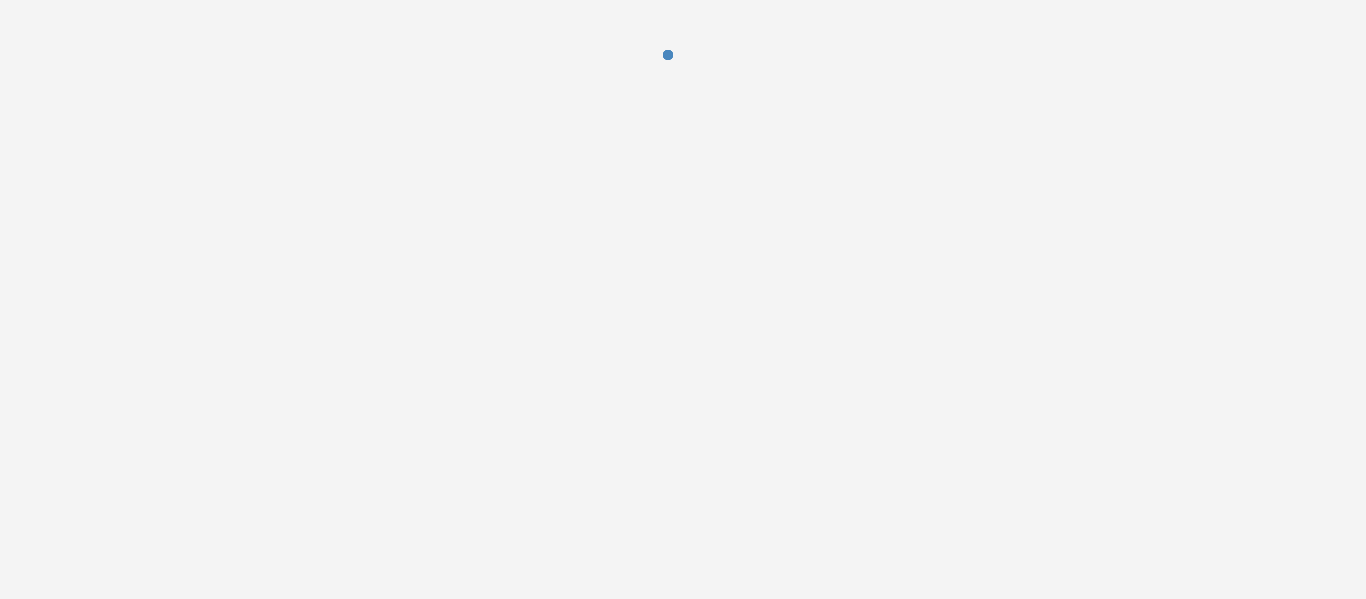 scroll, scrollTop: 0, scrollLeft: 0, axis: both 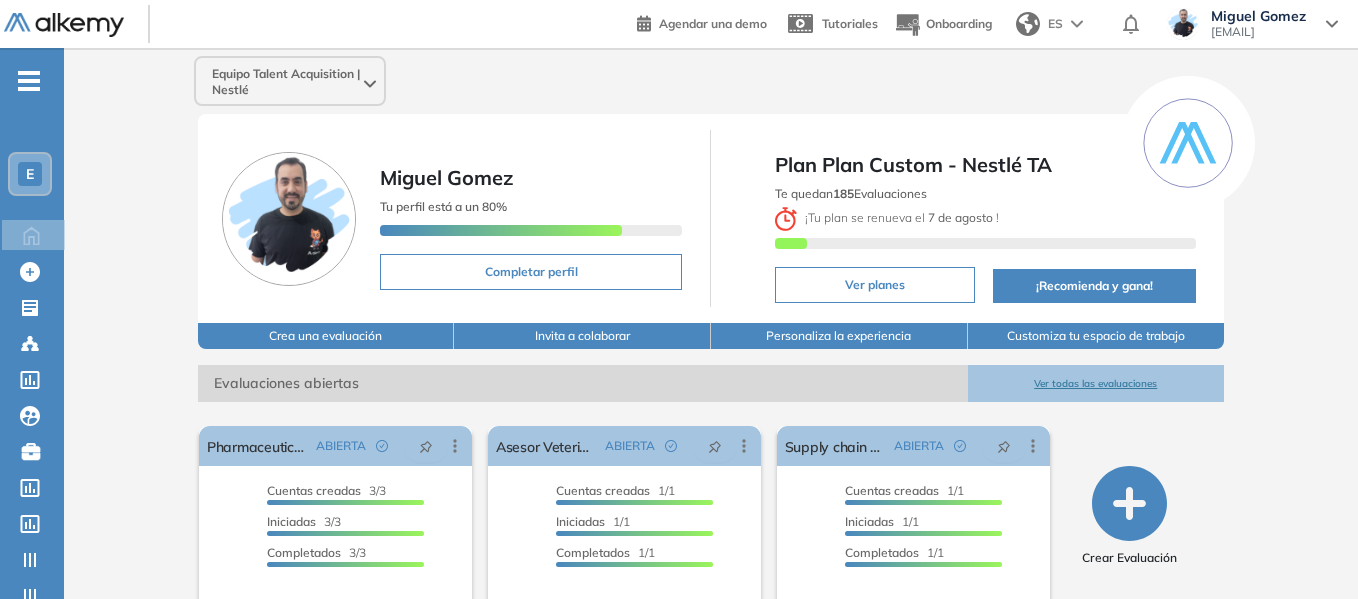 click on "Crea una evaluación" at bounding box center [326, 336] 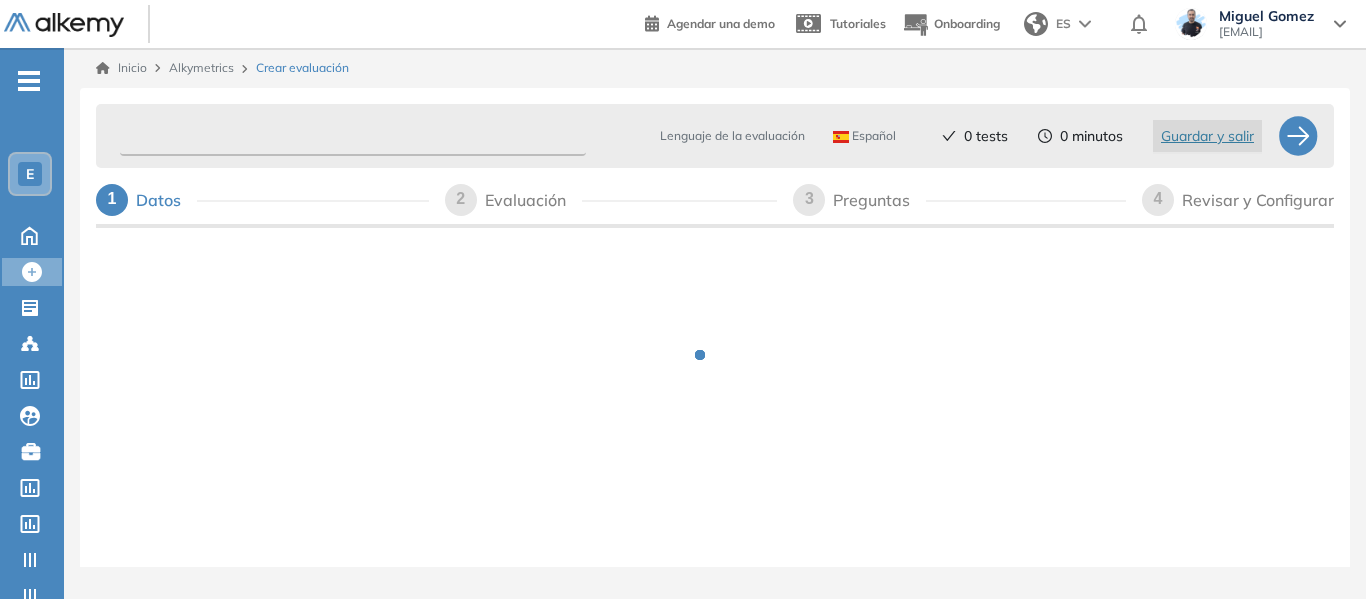 click at bounding box center (353, 136) 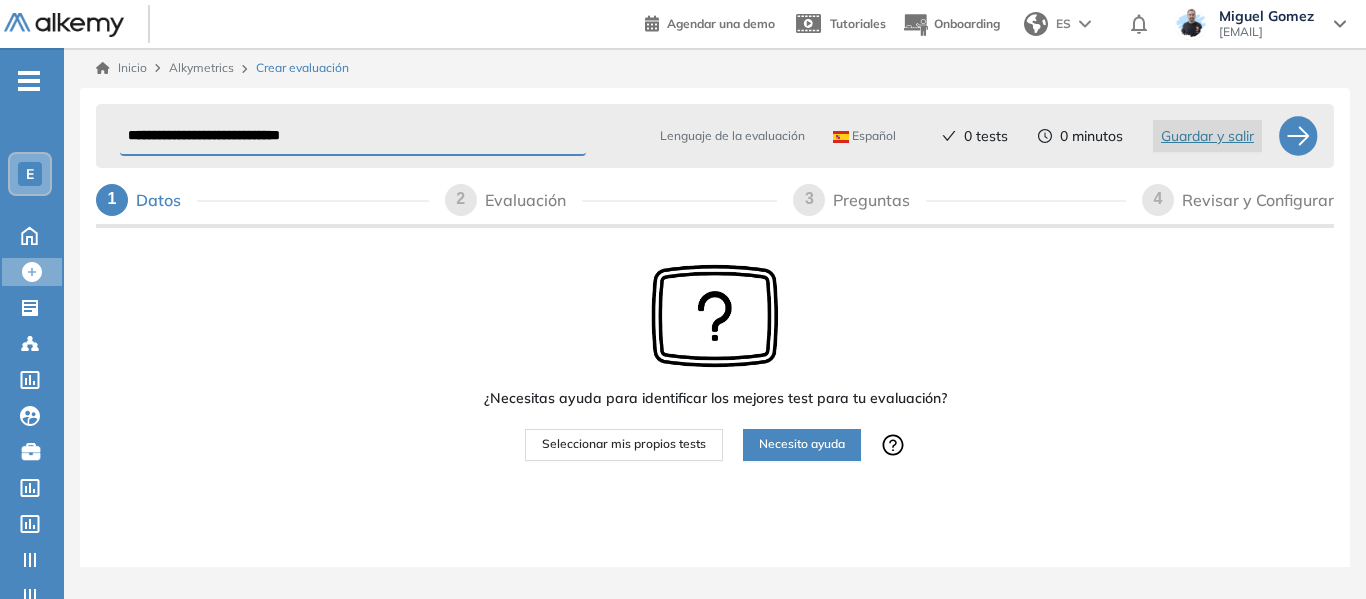 type on "**********" 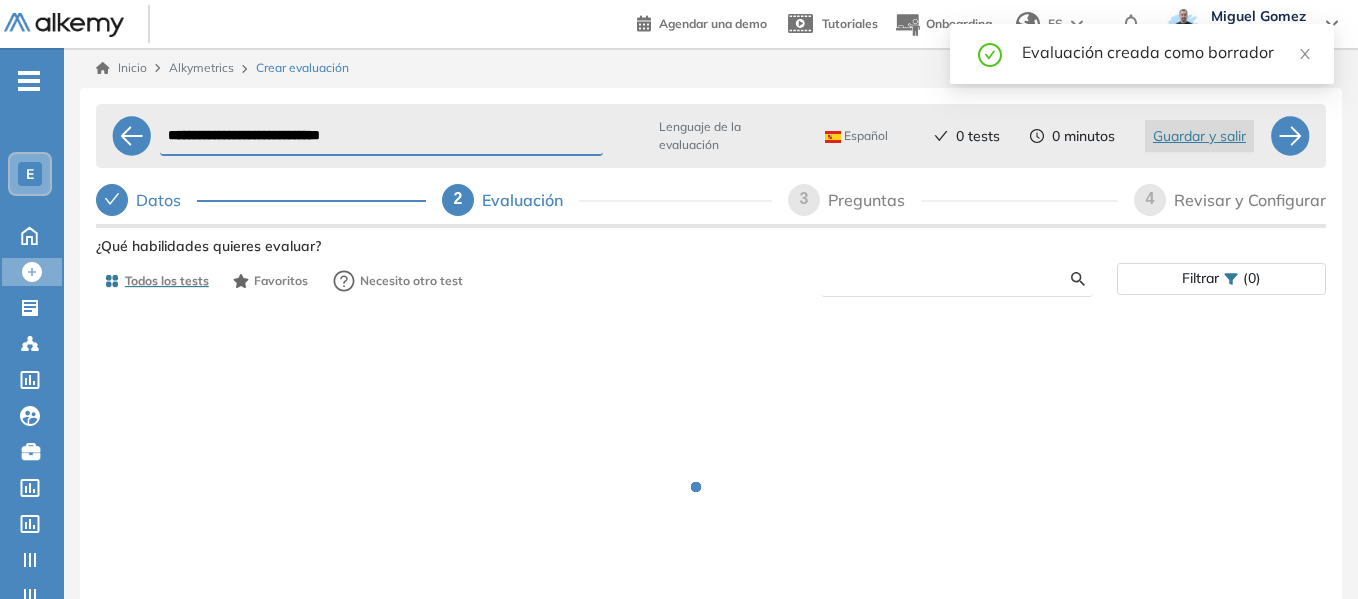 click at bounding box center [954, 279] 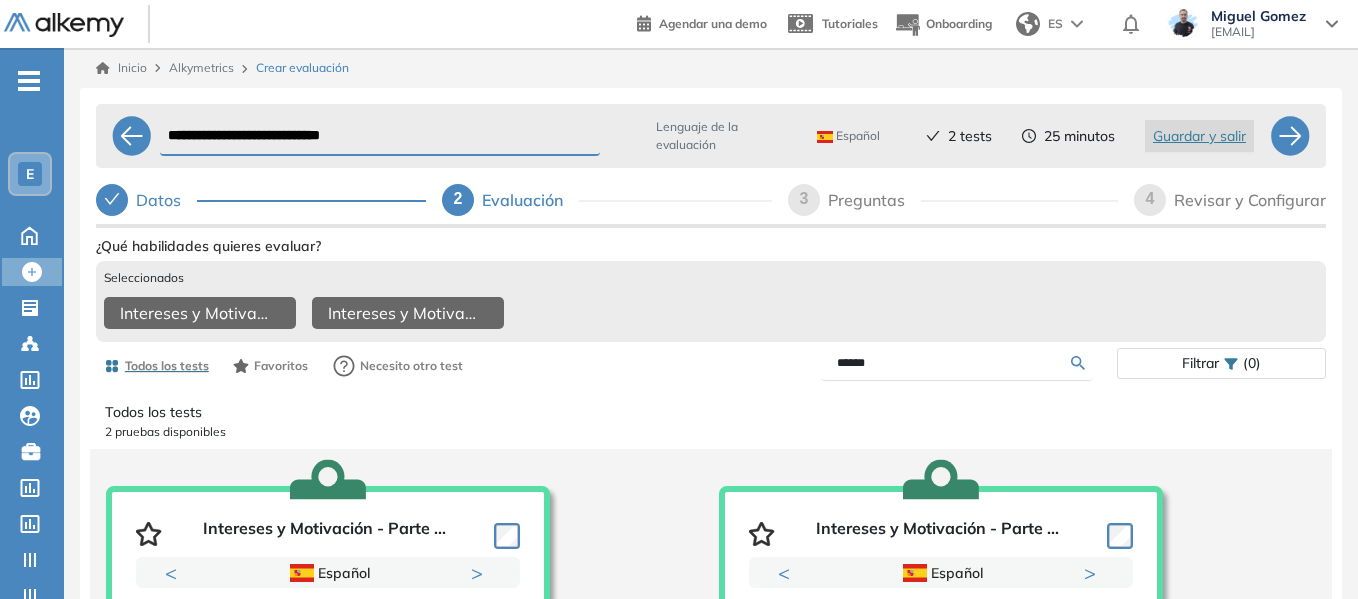 drag, startPoint x: 921, startPoint y: 377, endPoint x: 782, endPoint y: 402, distance: 141.2303 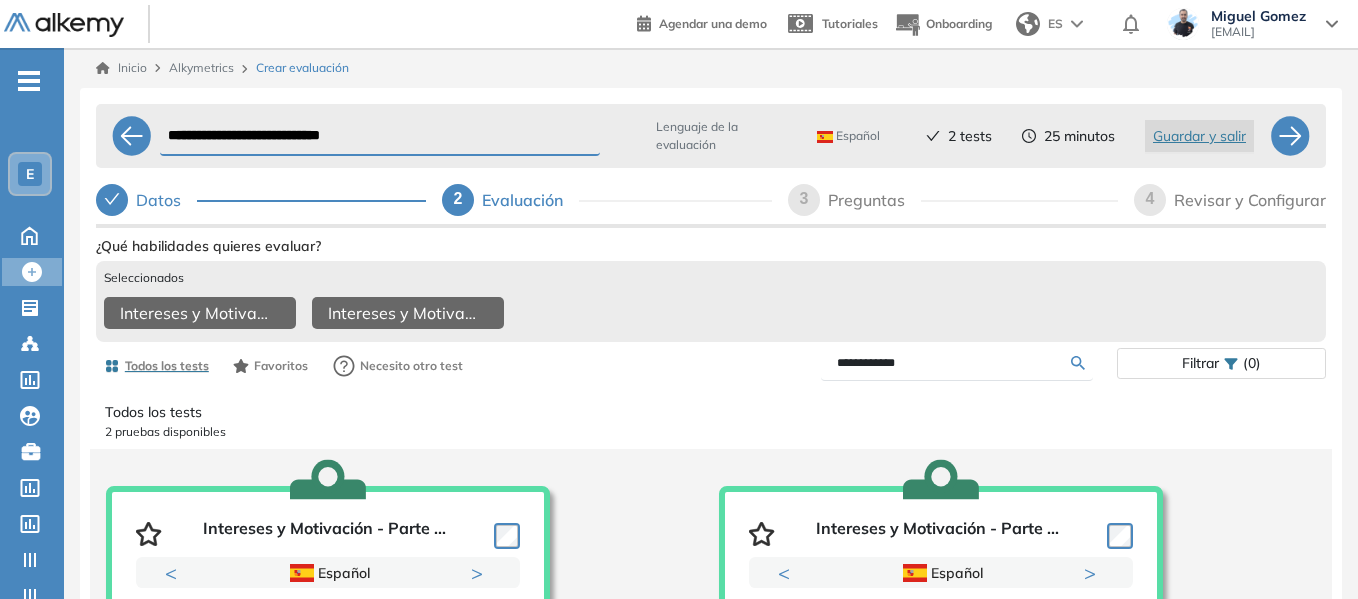 type on "**********" 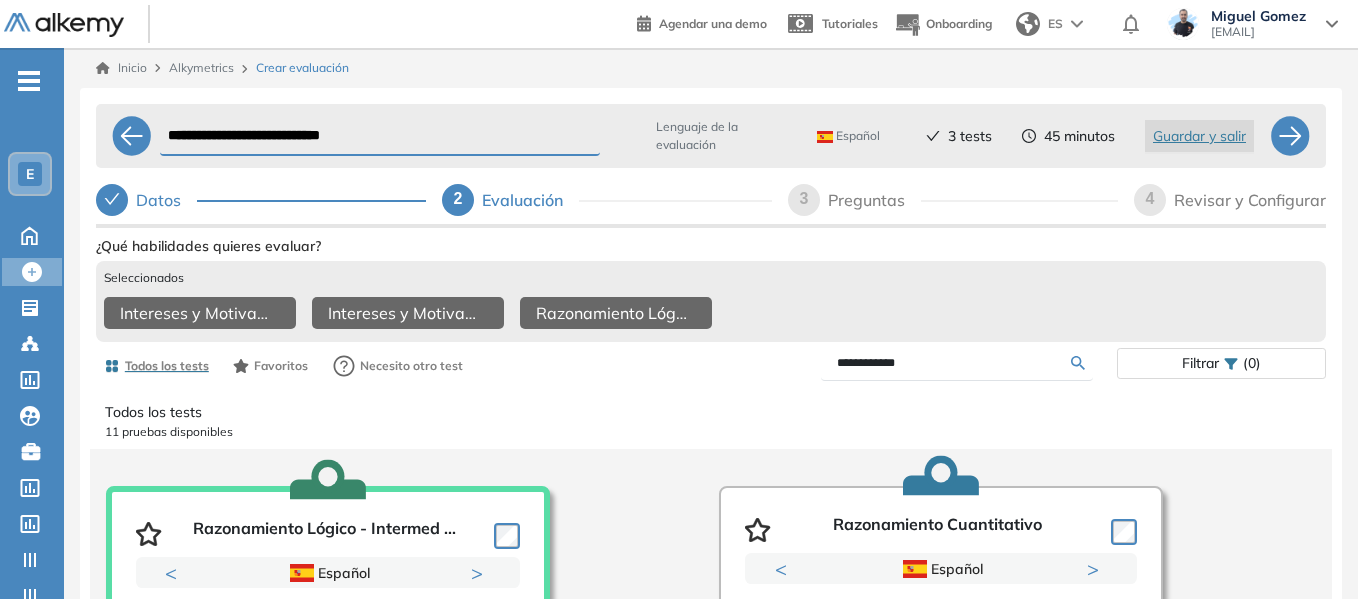 drag, startPoint x: 927, startPoint y: 375, endPoint x: 770, endPoint y: 384, distance: 157.25775 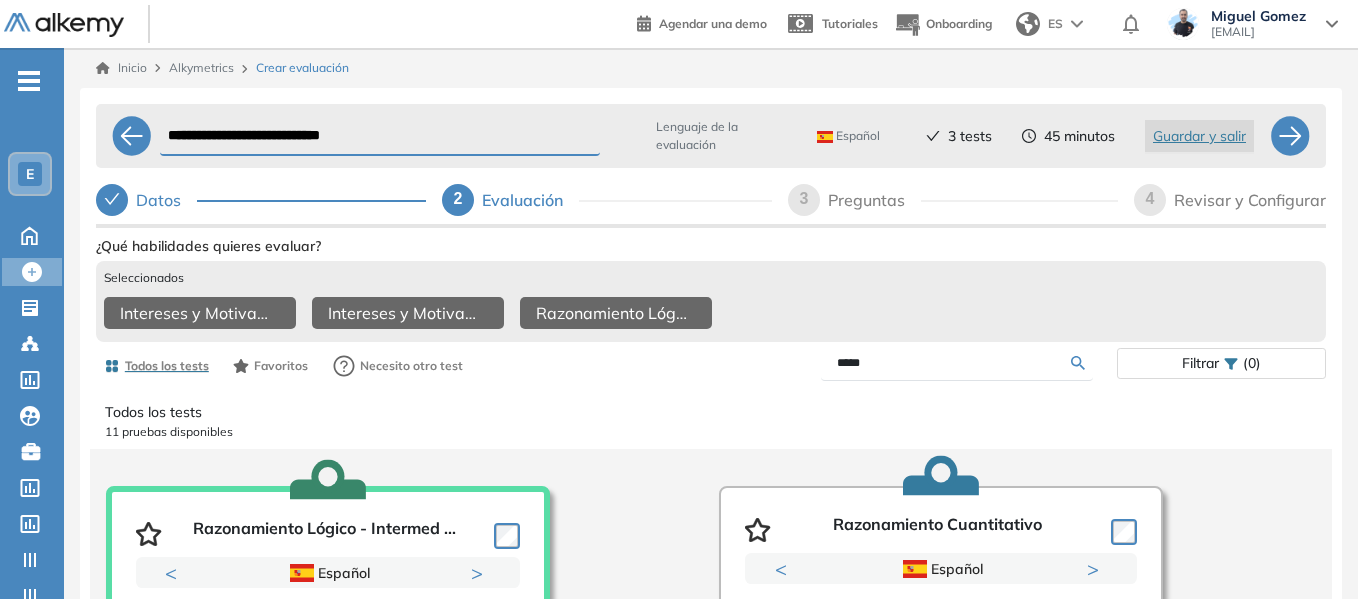 type on "*****" 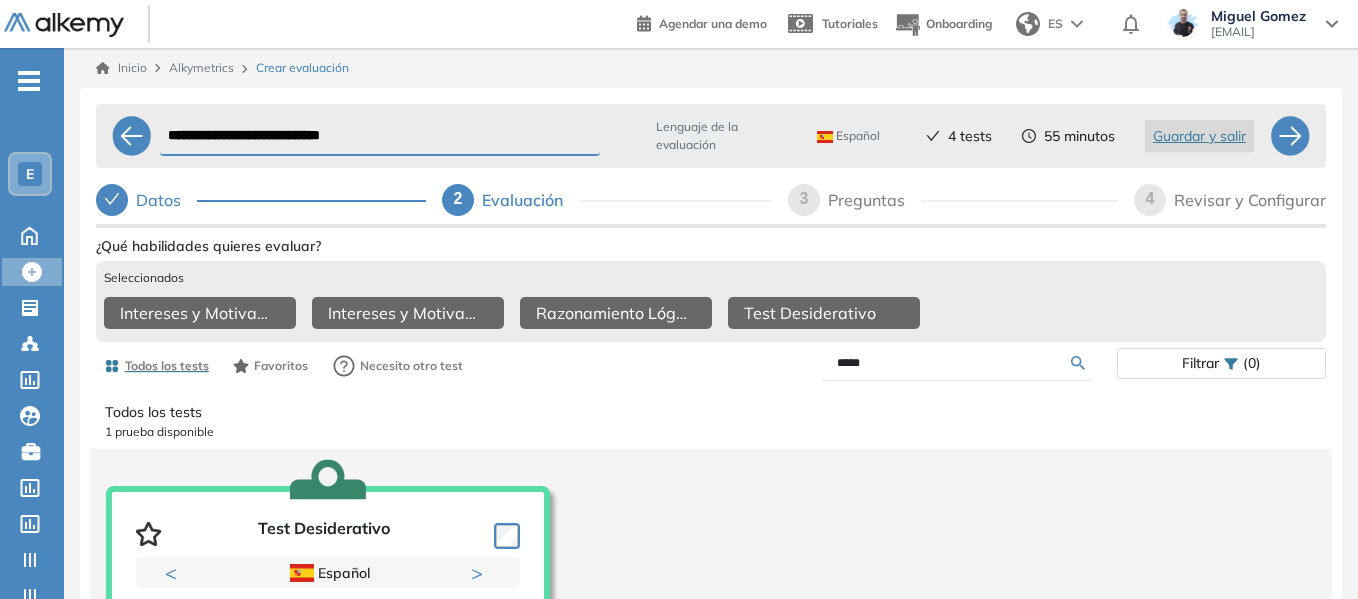 drag, startPoint x: 881, startPoint y: 379, endPoint x: 786, endPoint y: 377, distance: 95.02105 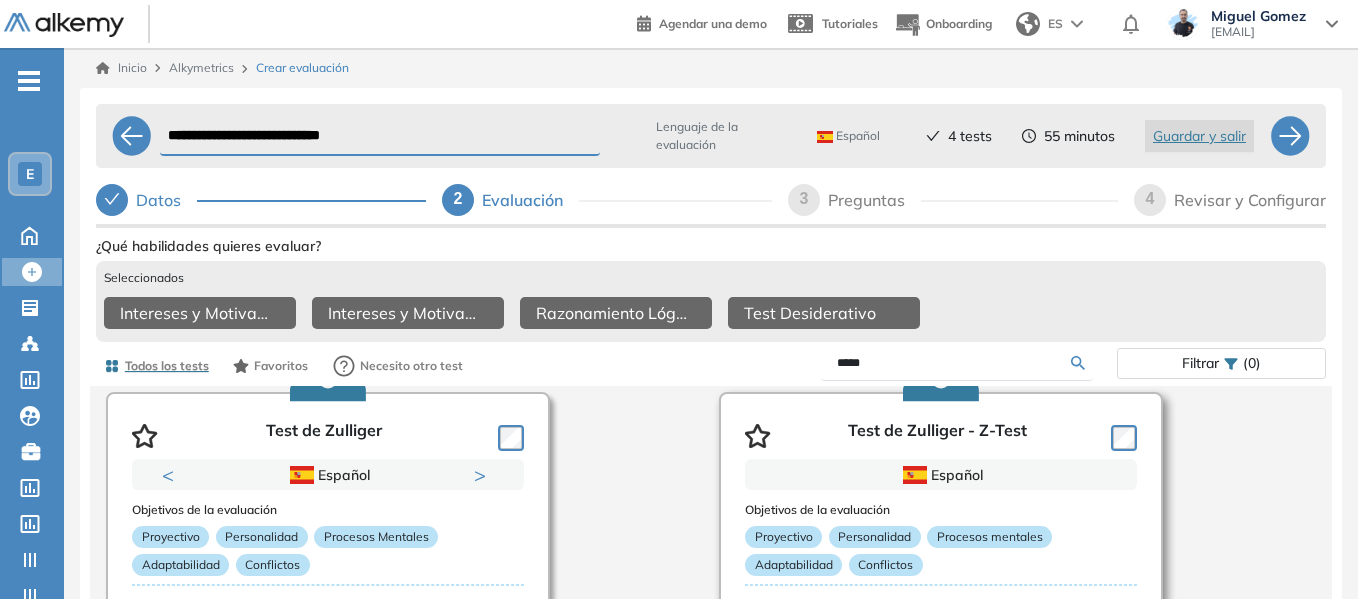 scroll, scrollTop: 185, scrollLeft: 0, axis: vertical 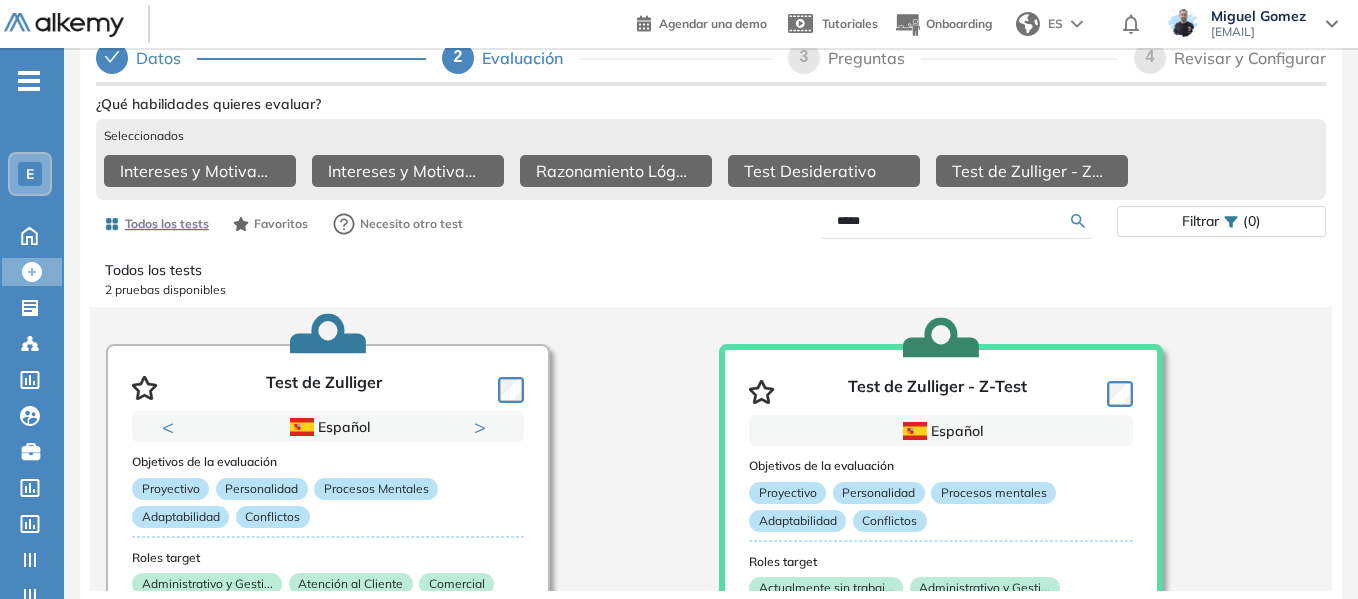 drag, startPoint x: 874, startPoint y: 219, endPoint x: 719, endPoint y: 243, distance: 156.84706 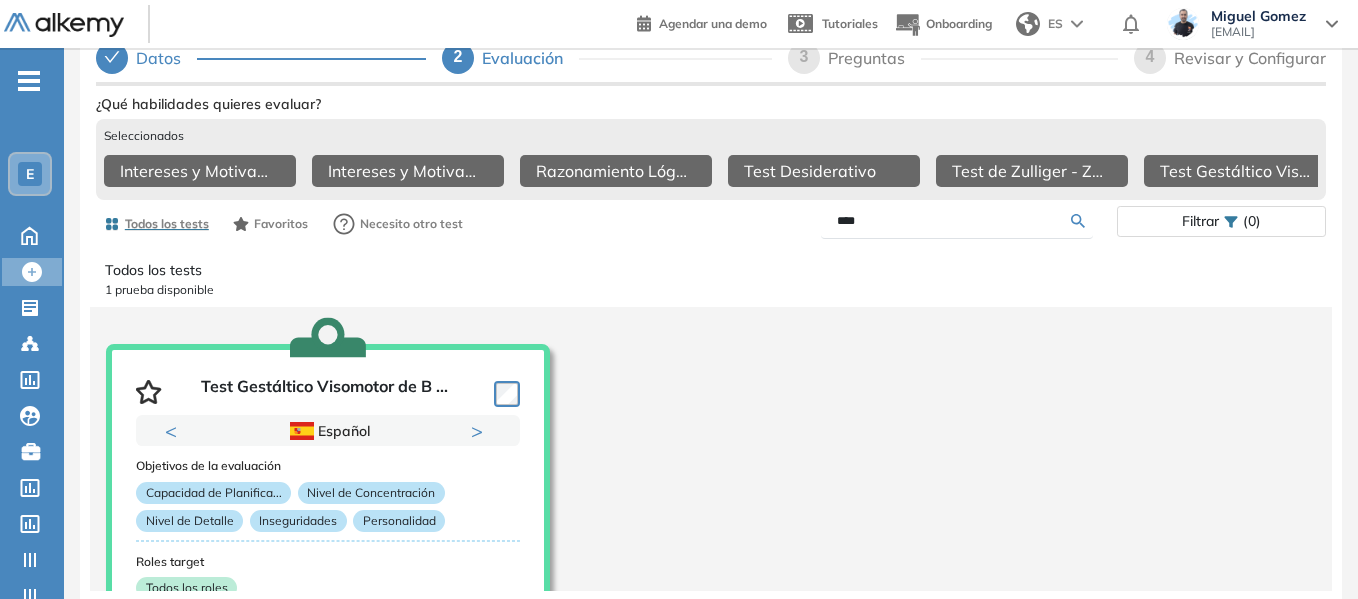 drag, startPoint x: 890, startPoint y: 218, endPoint x: 771, endPoint y: 236, distance: 120.353645 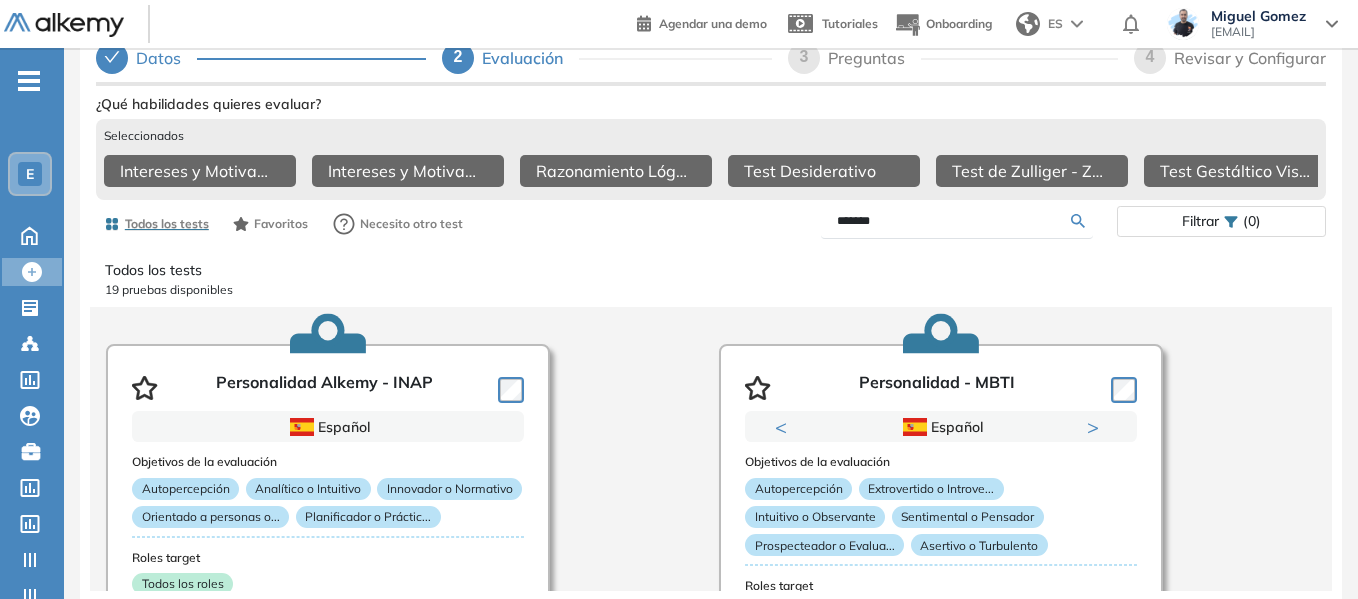 drag, startPoint x: 894, startPoint y: 230, endPoint x: 755, endPoint y: 242, distance: 139.51703 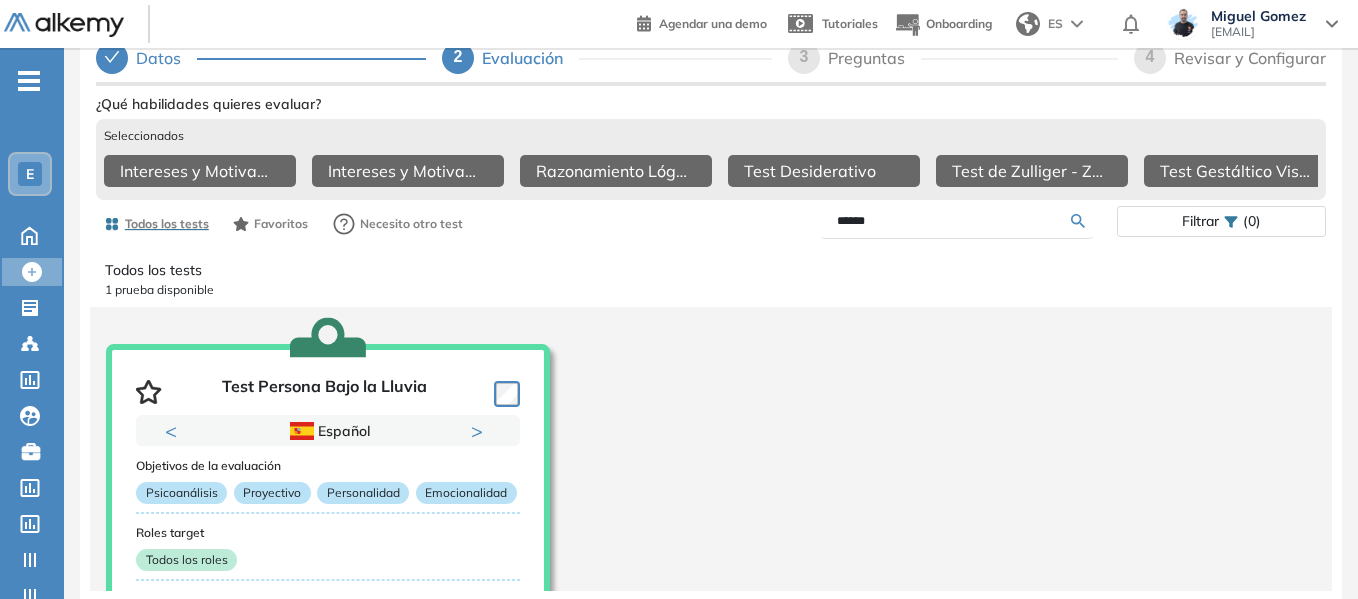 drag, startPoint x: 911, startPoint y: 226, endPoint x: 729, endPoint y: 245, distance: 182.98907 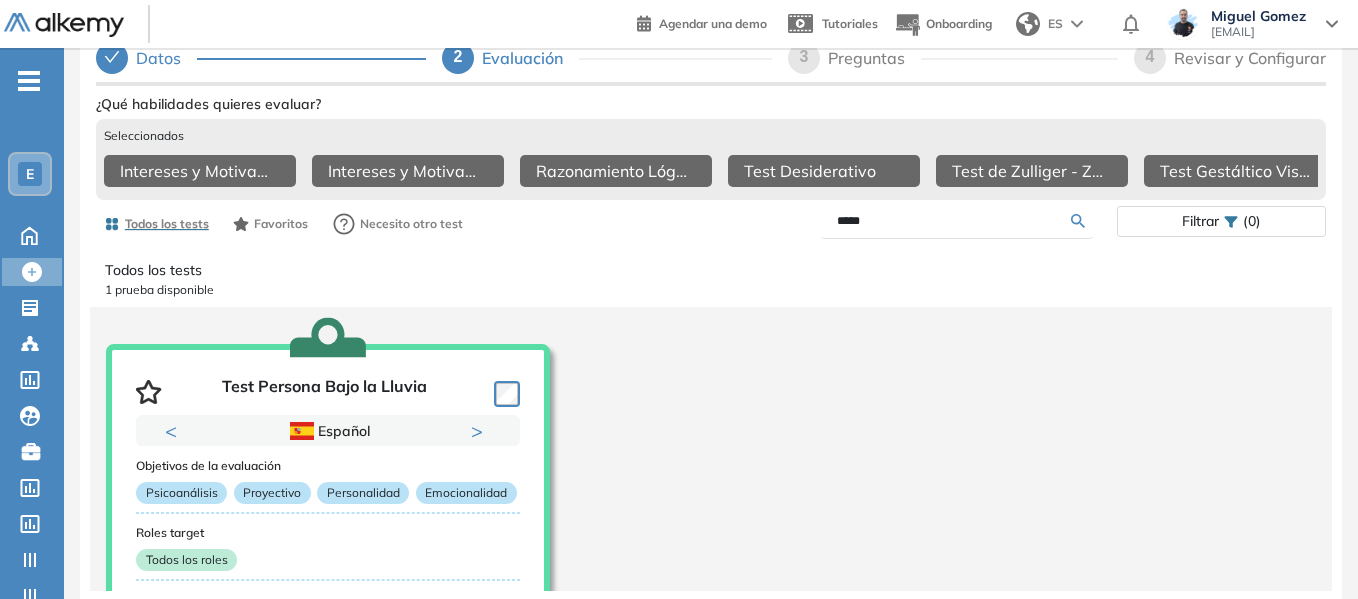 type on "*****" 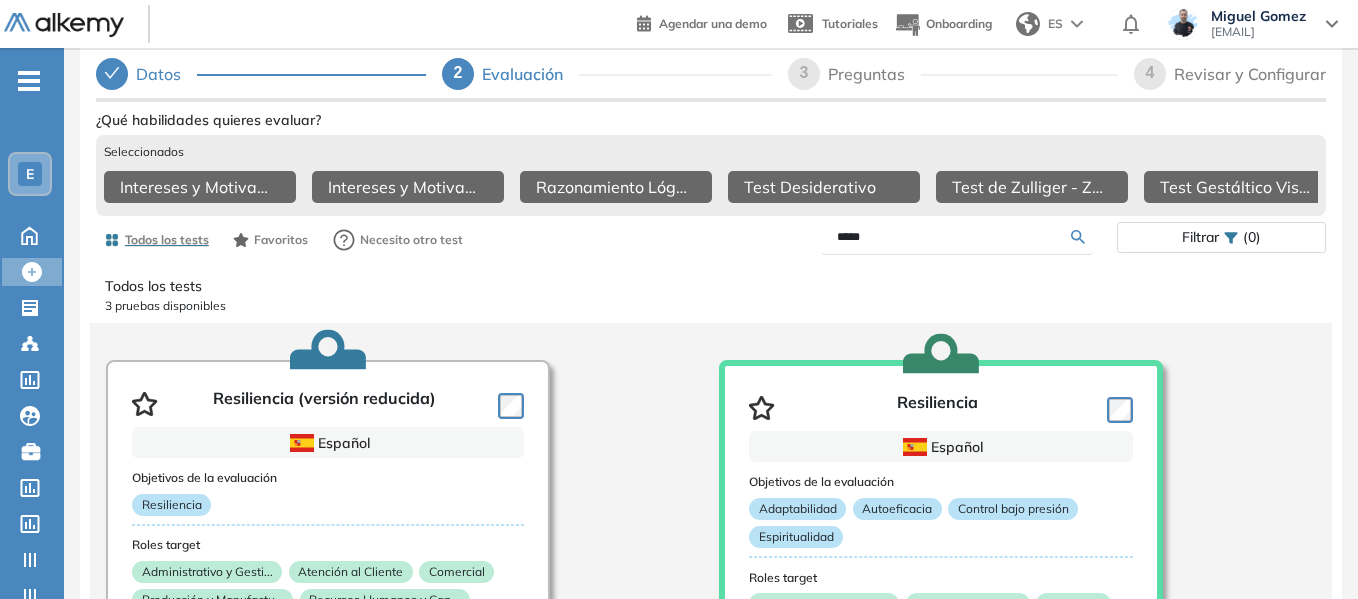scroll, scrollTop: 0, scrollLeft: 0, axis: both 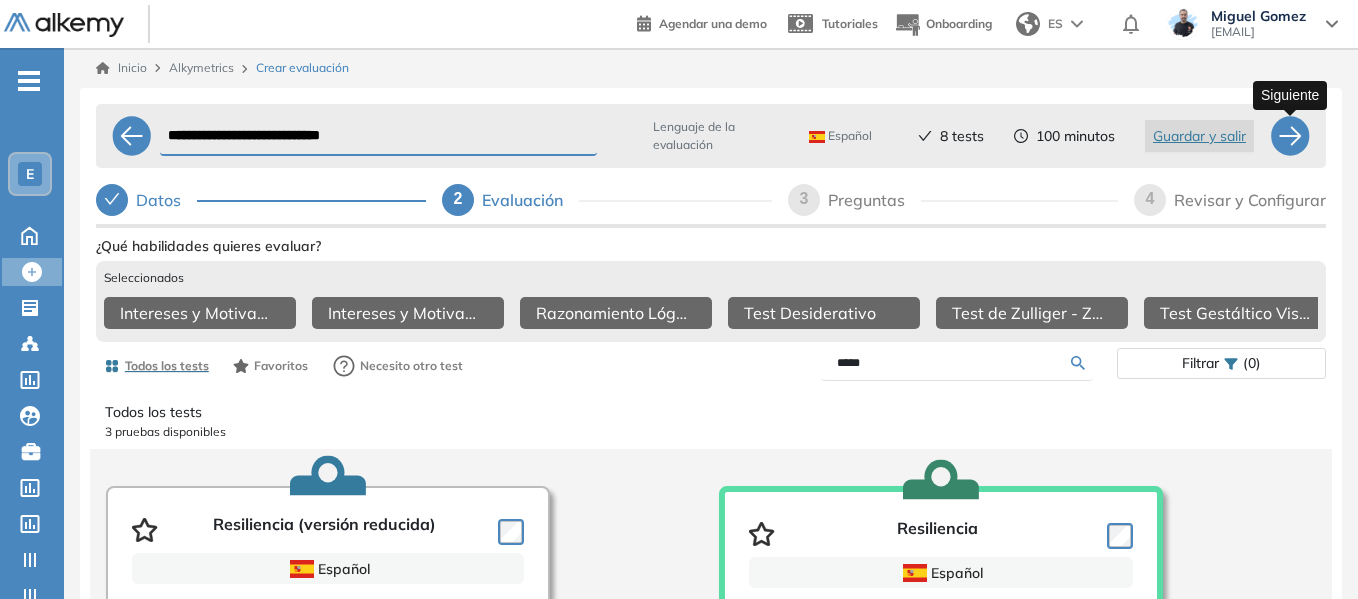 click at bounding box center [1290, 136] 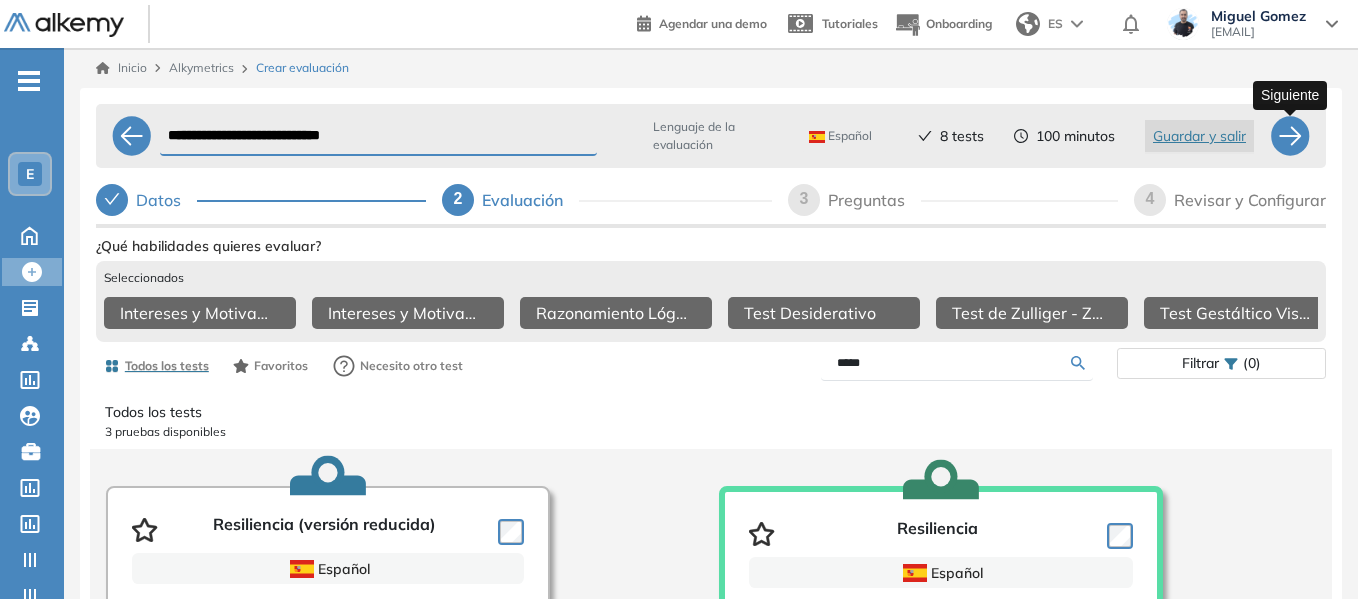 select on "*****" 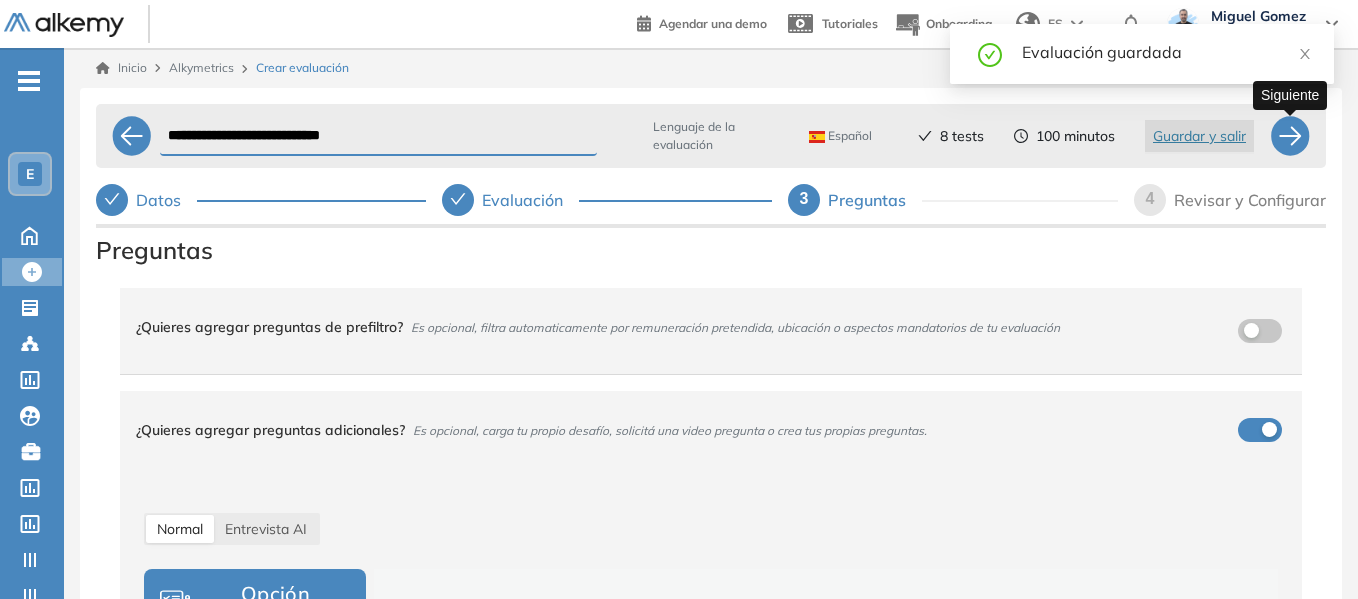 click at bounding box center [1290, 136] 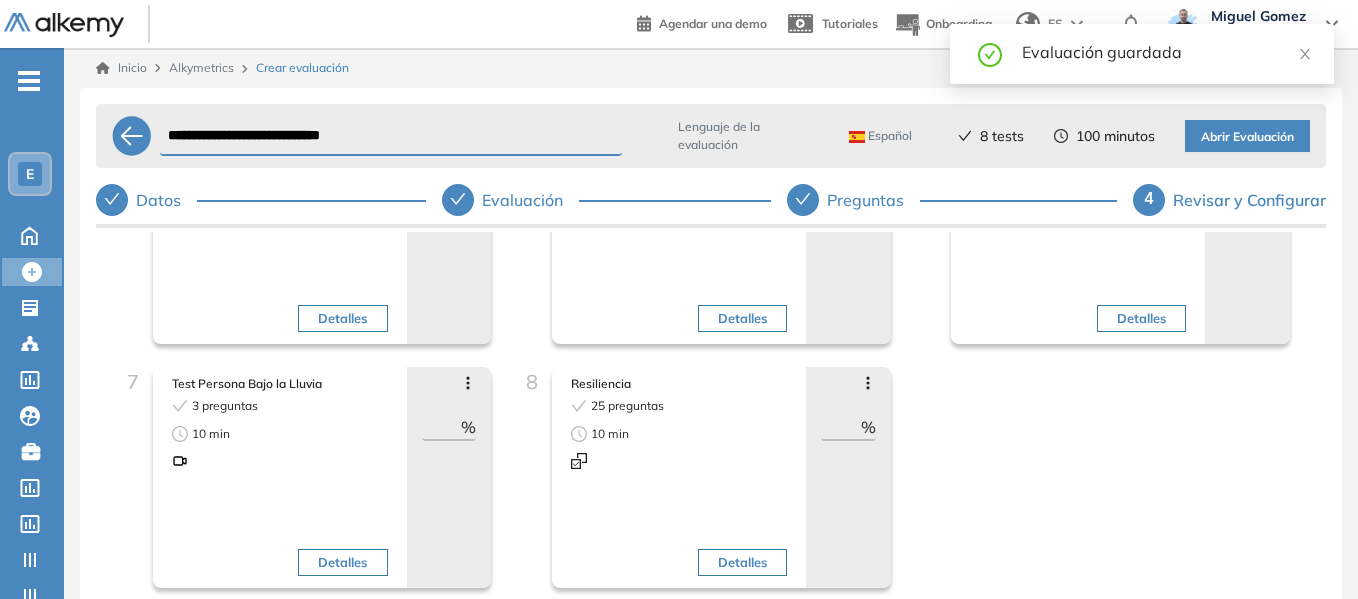 scroll, scrollTop: 700, scrollLeft: 0, axis: vertical 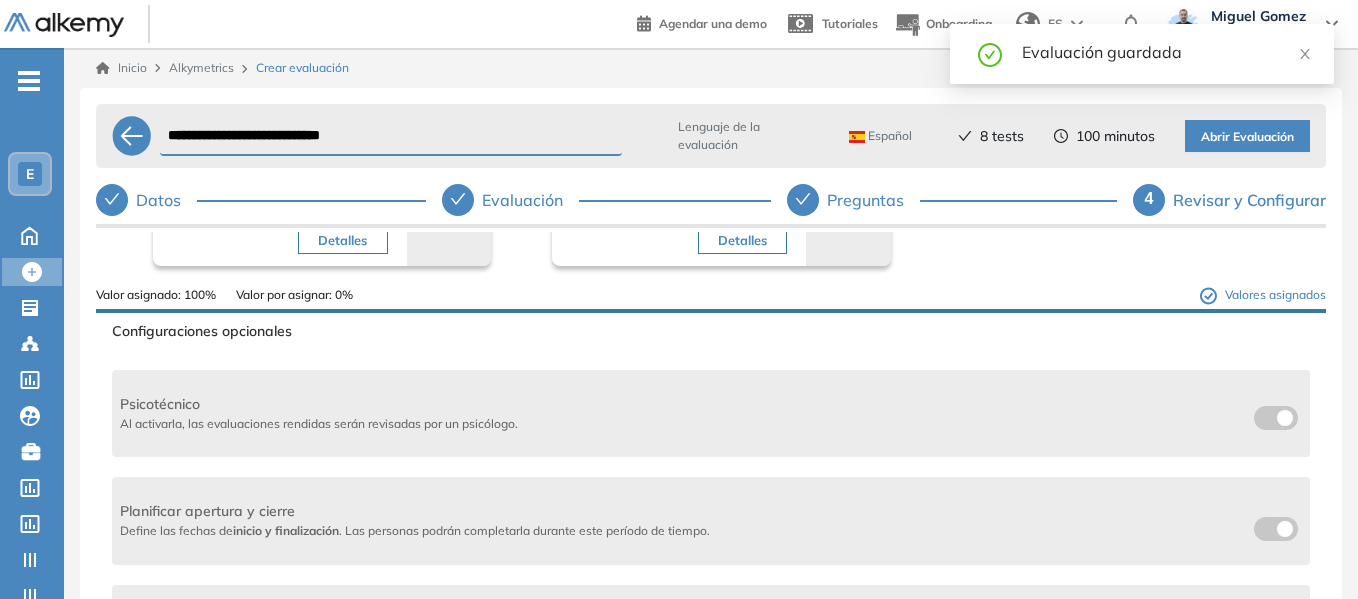 click at bounding box center [1262, 414] 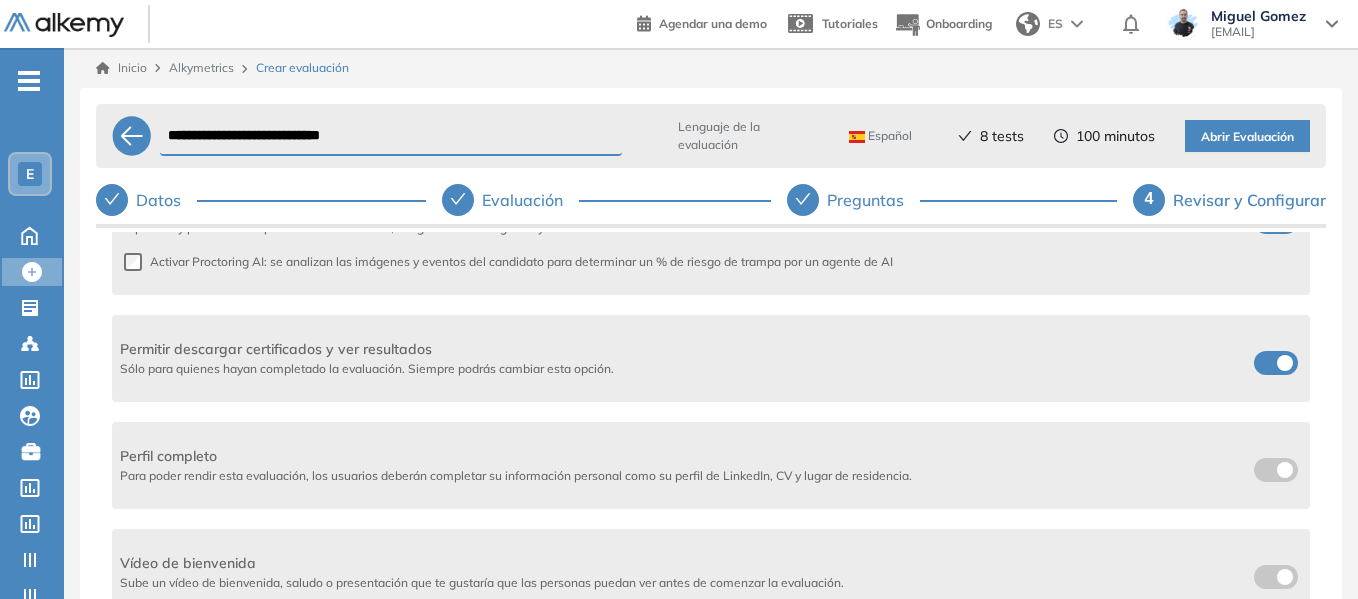 scroll, scrollTop: 1230, scrollLeft: 0, axis: vertical 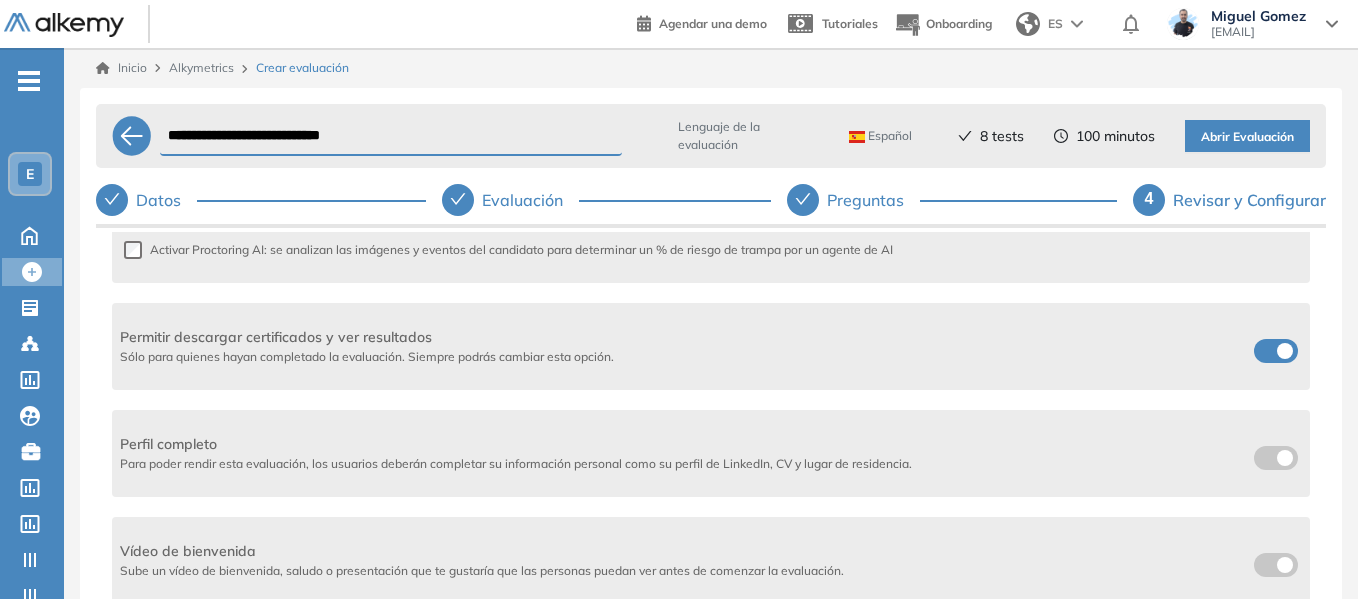 click at bounding box center (1262, 347) 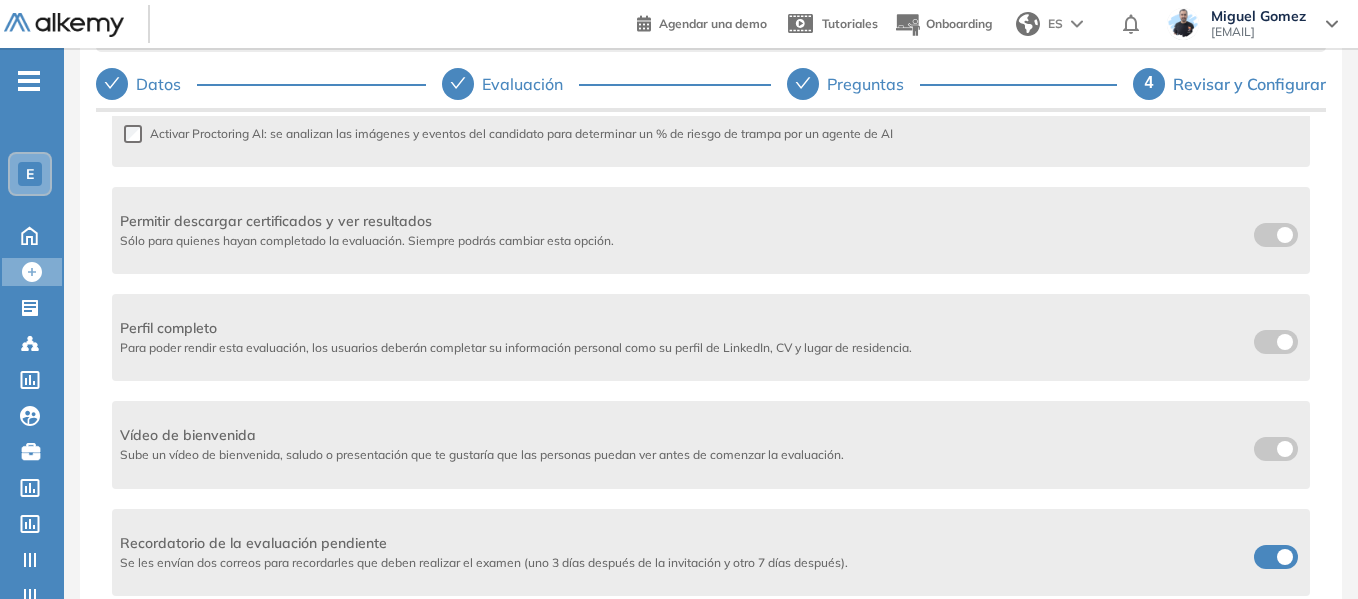 scroll, scrollTop: 121, scrollLeft: 0, axis: vertical 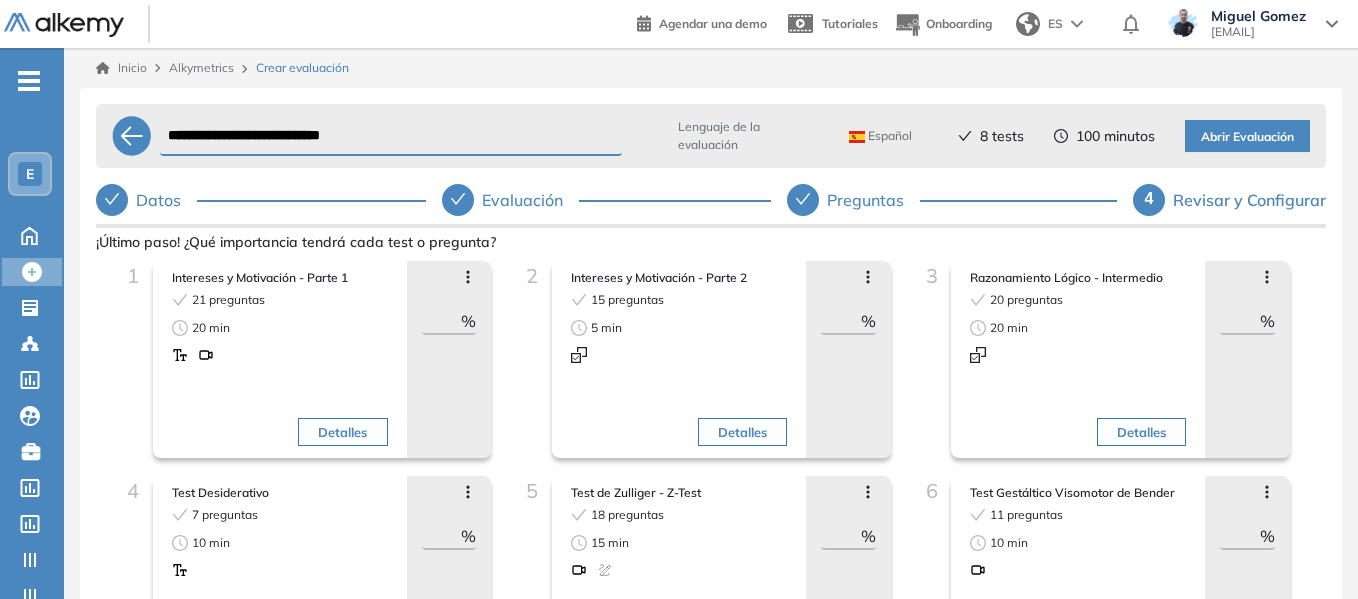 click on "Abrir Evaluación" at bounding box center (1247, 137) 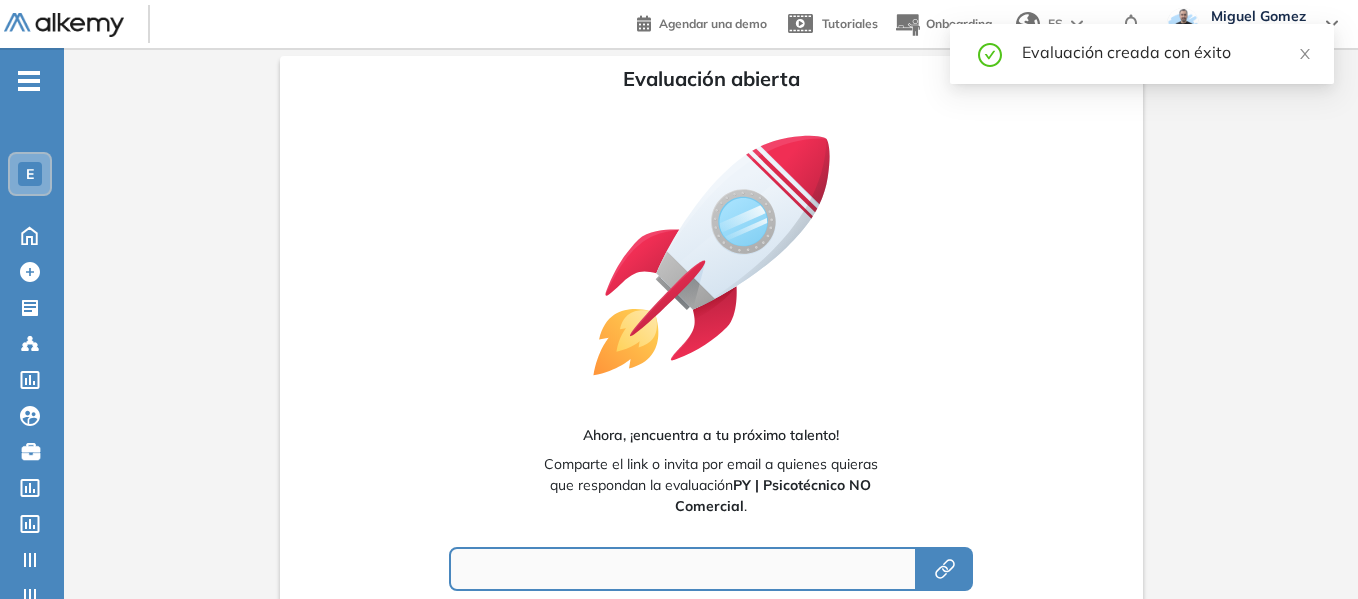 type on "**********" 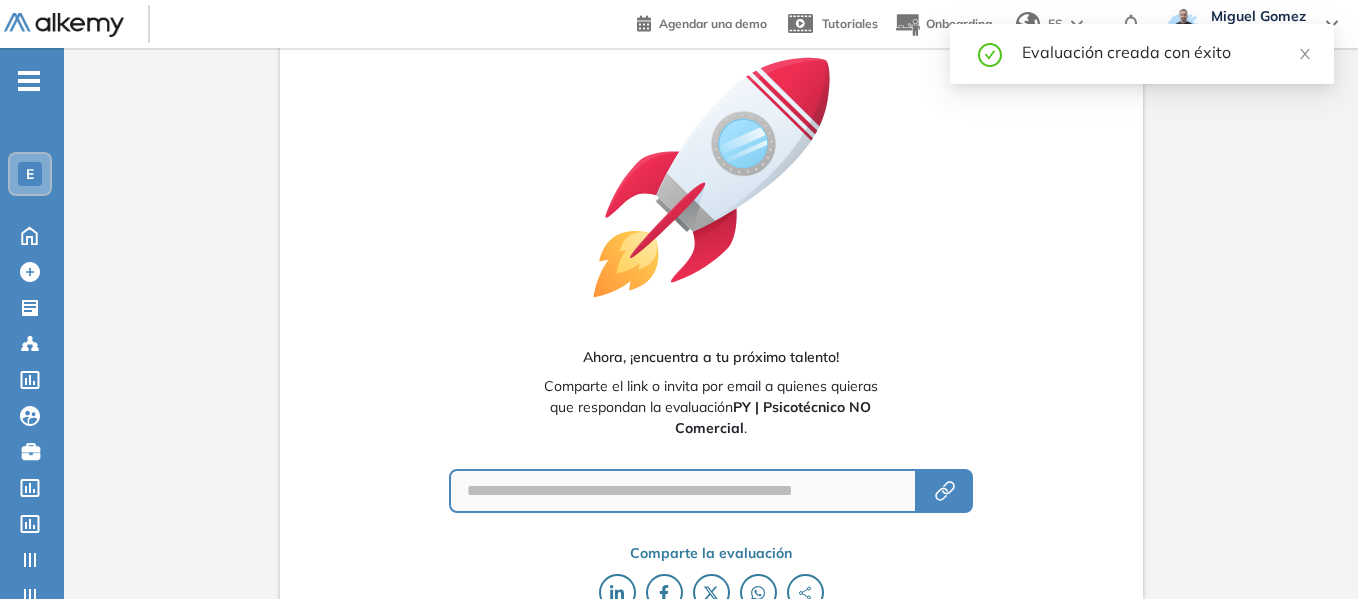 scroll, scrollTop: 173, scrollLeft: 0, axis: vertical 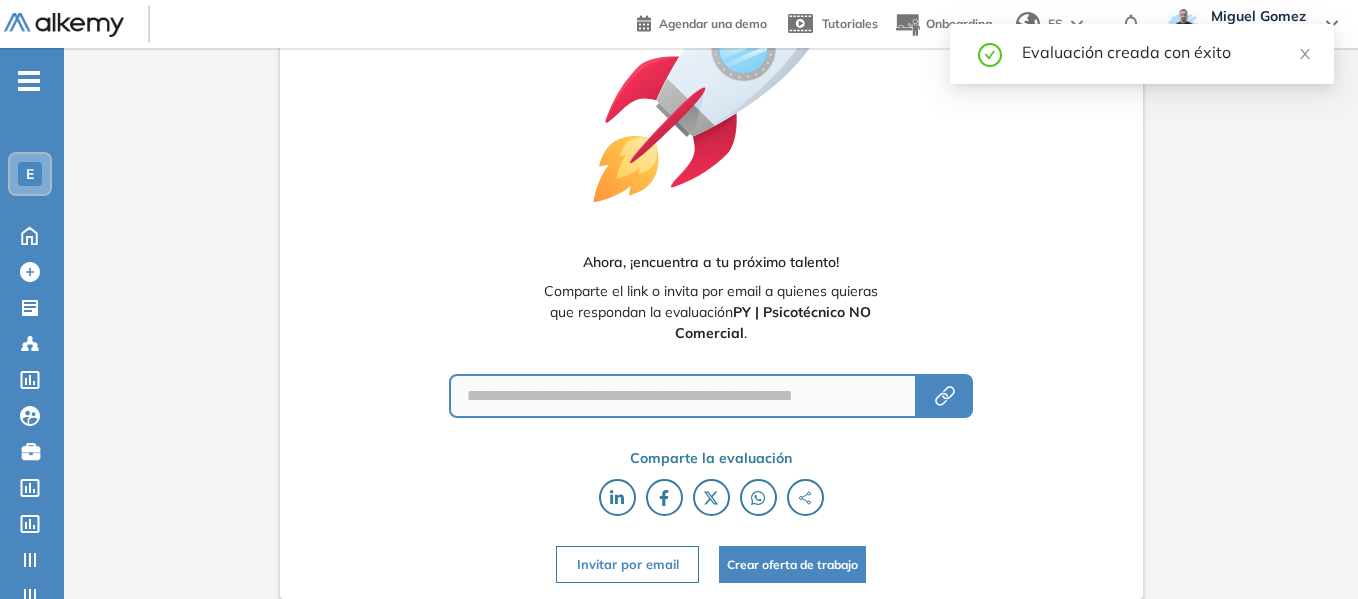 click on "-" at bounding box center (29, 79) 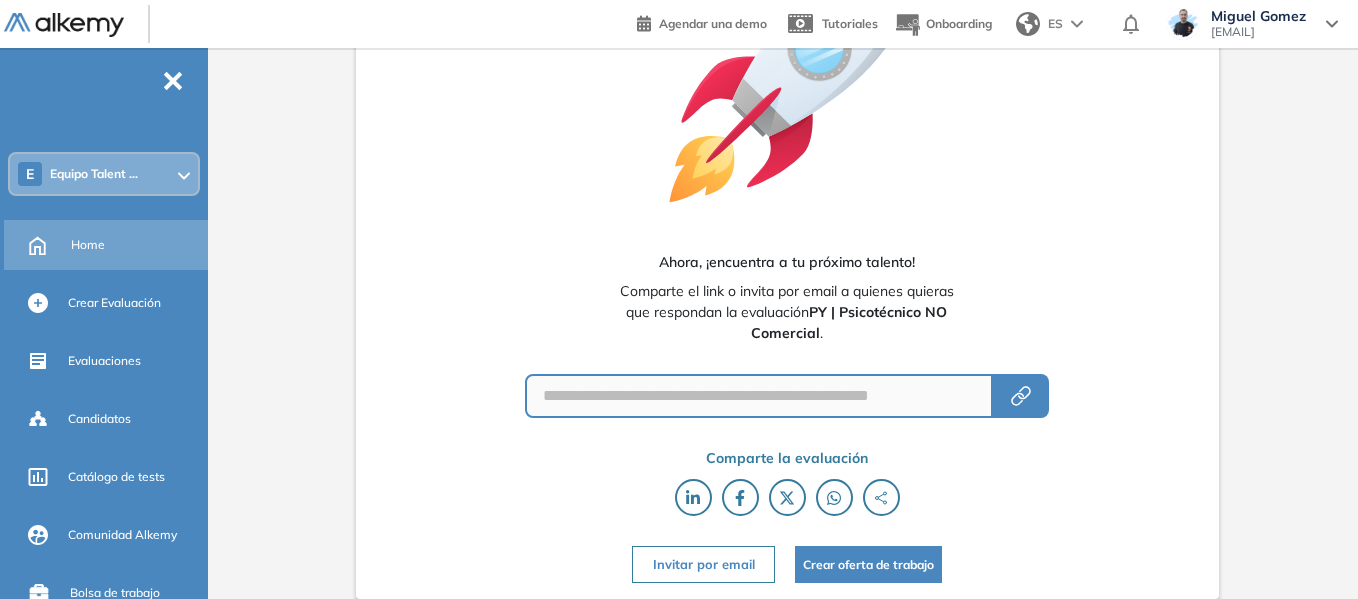 click on "Home" at bounding box center [88, 245] 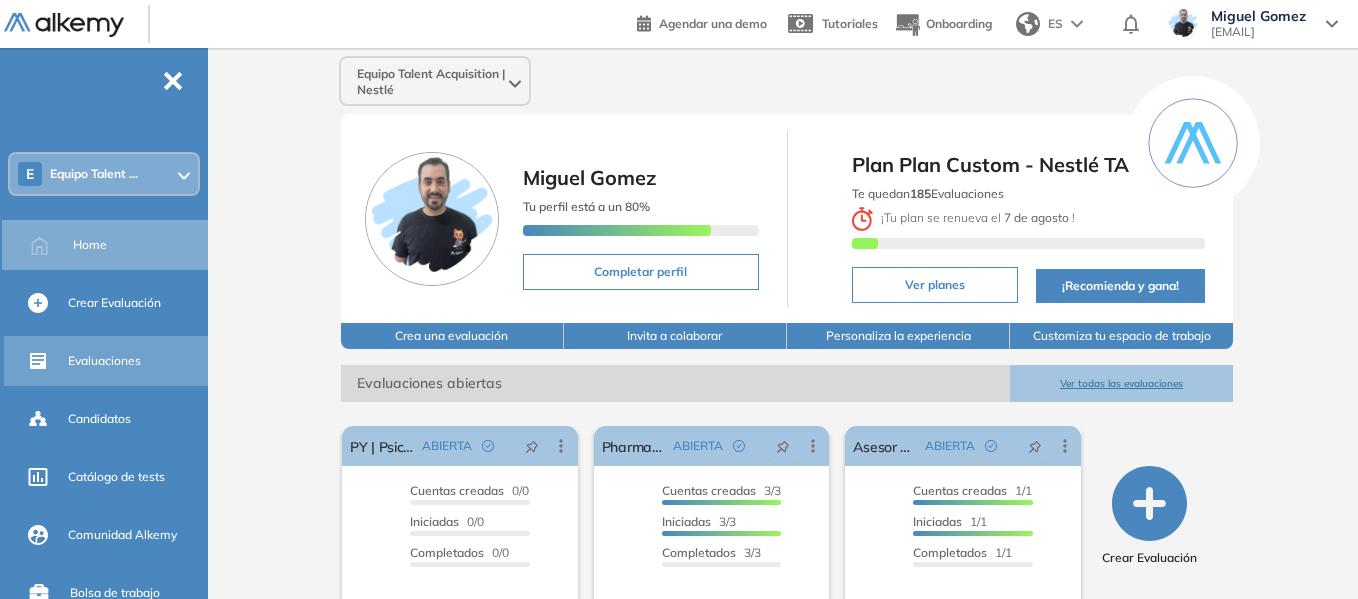 click on "Evaluaciones" at bounding box center (104, 361) 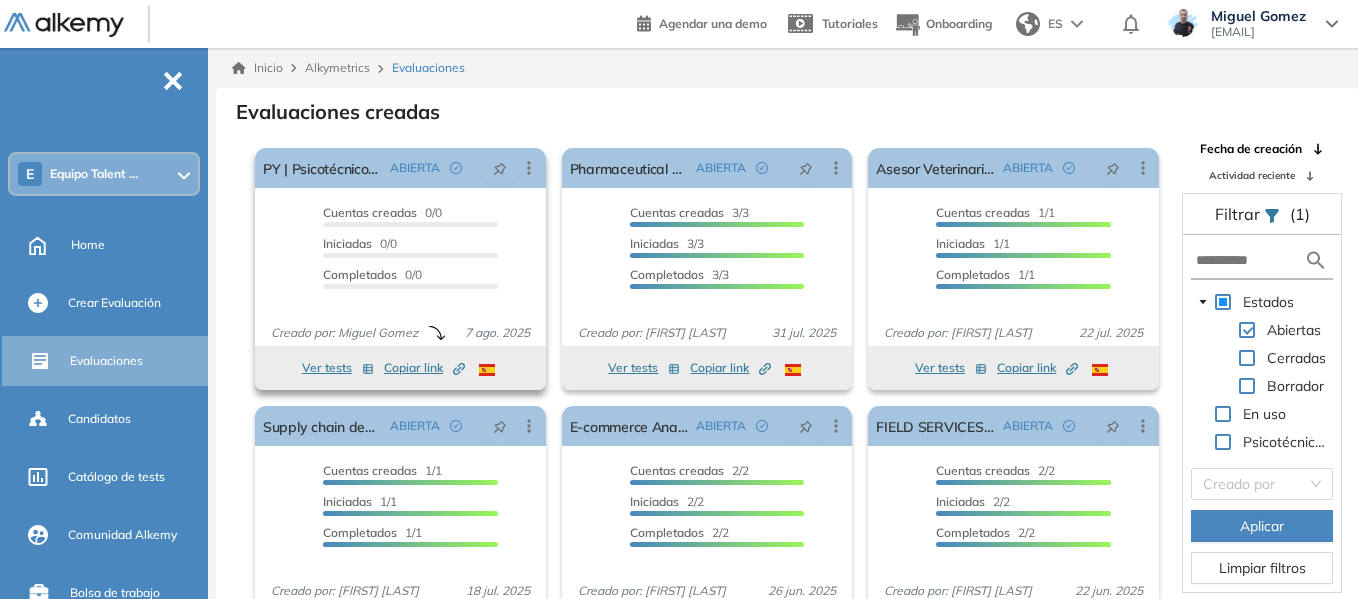 click on "Copiar link Created by potrace 1.16, written by Peter Selinger 2001-2019" at bounding box center (424, 368) 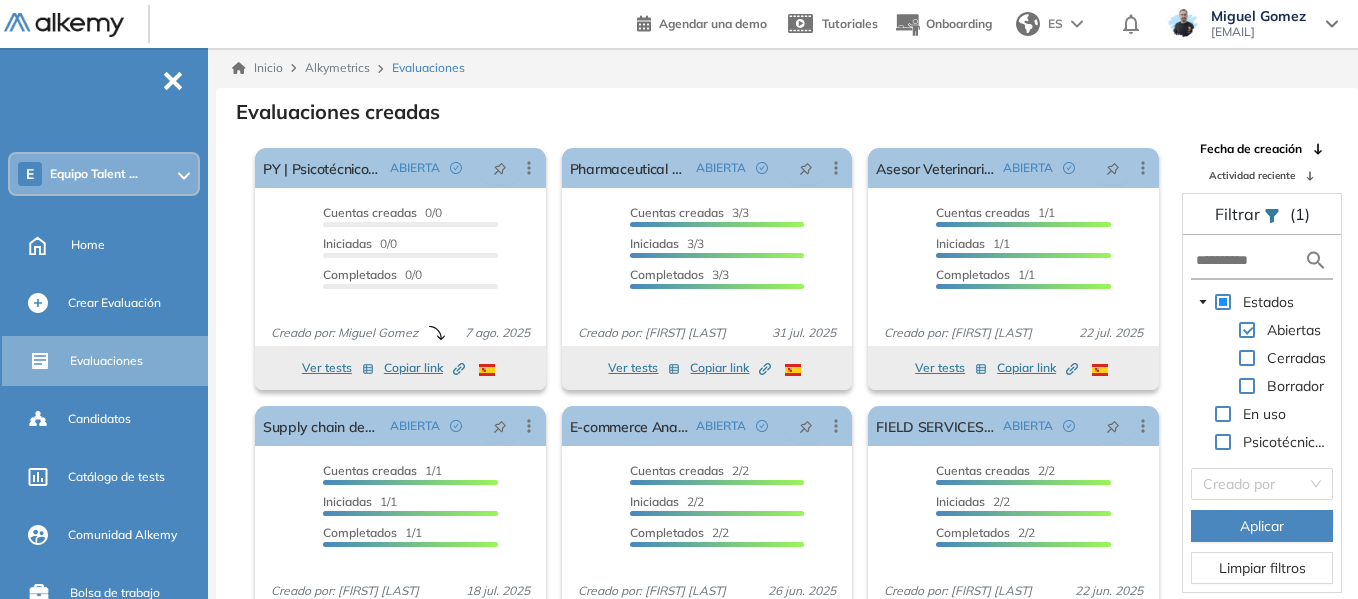 click on "Equipo Talent ..." at bounding box center [94, 174] 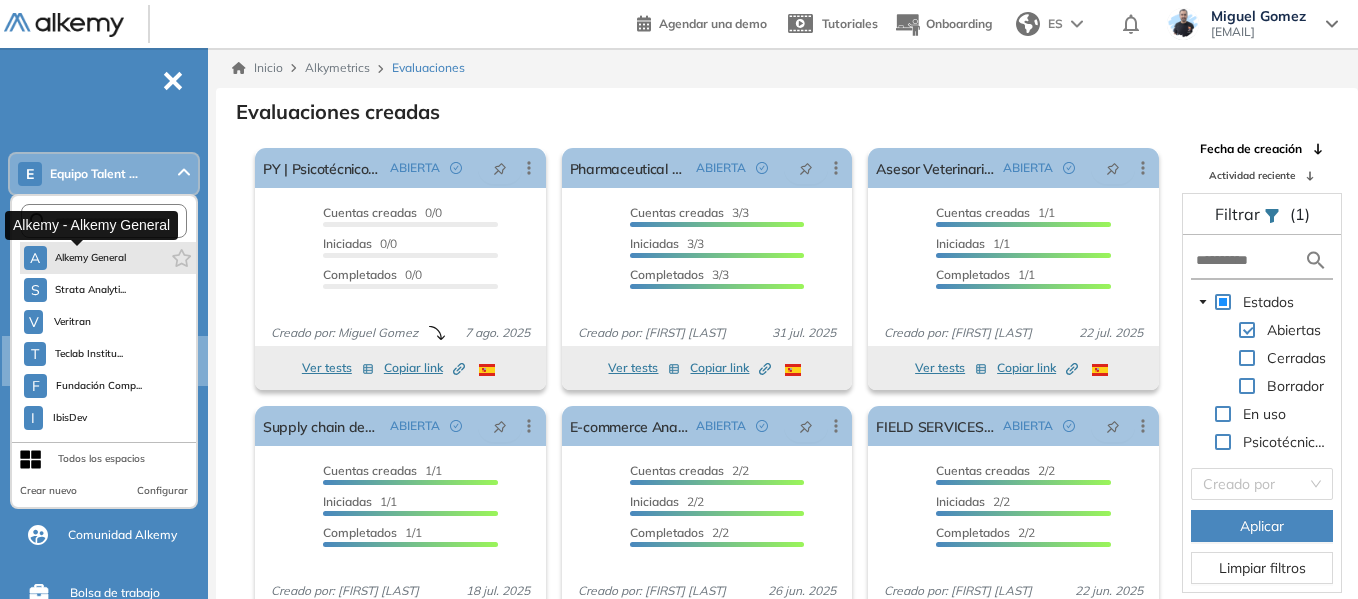click on "Alkemy General" at bounding box center [91, 258] 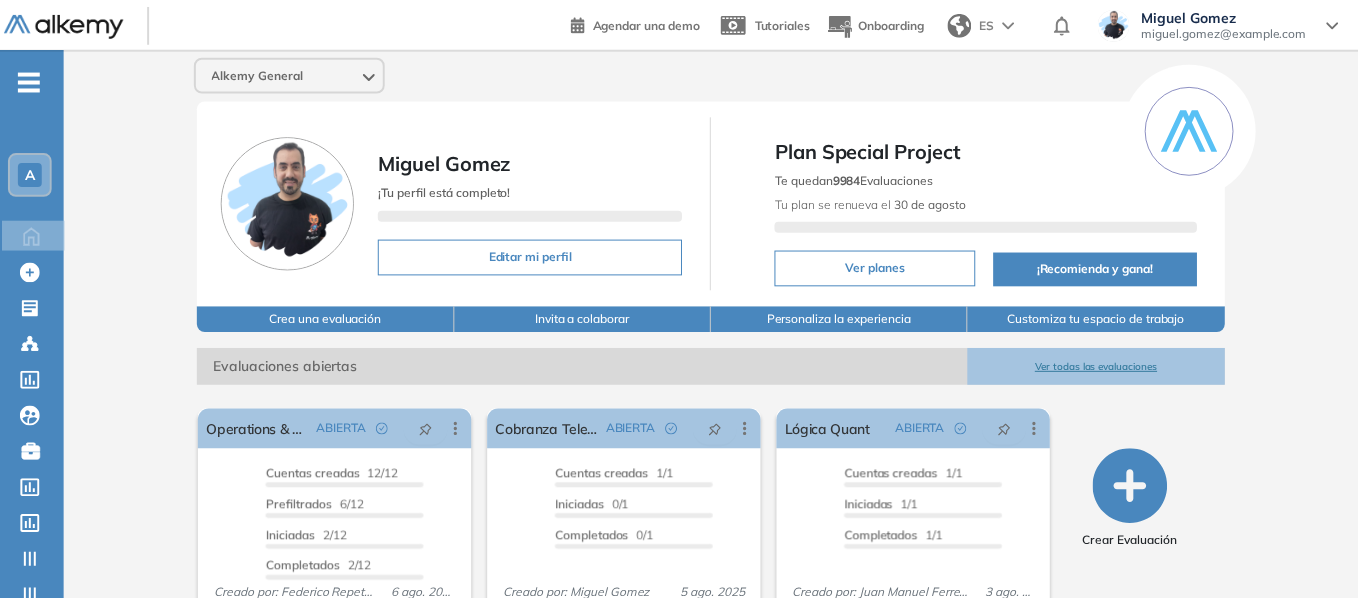 scroll, scrollTop: 0, scrollLeft: 0, axis: both 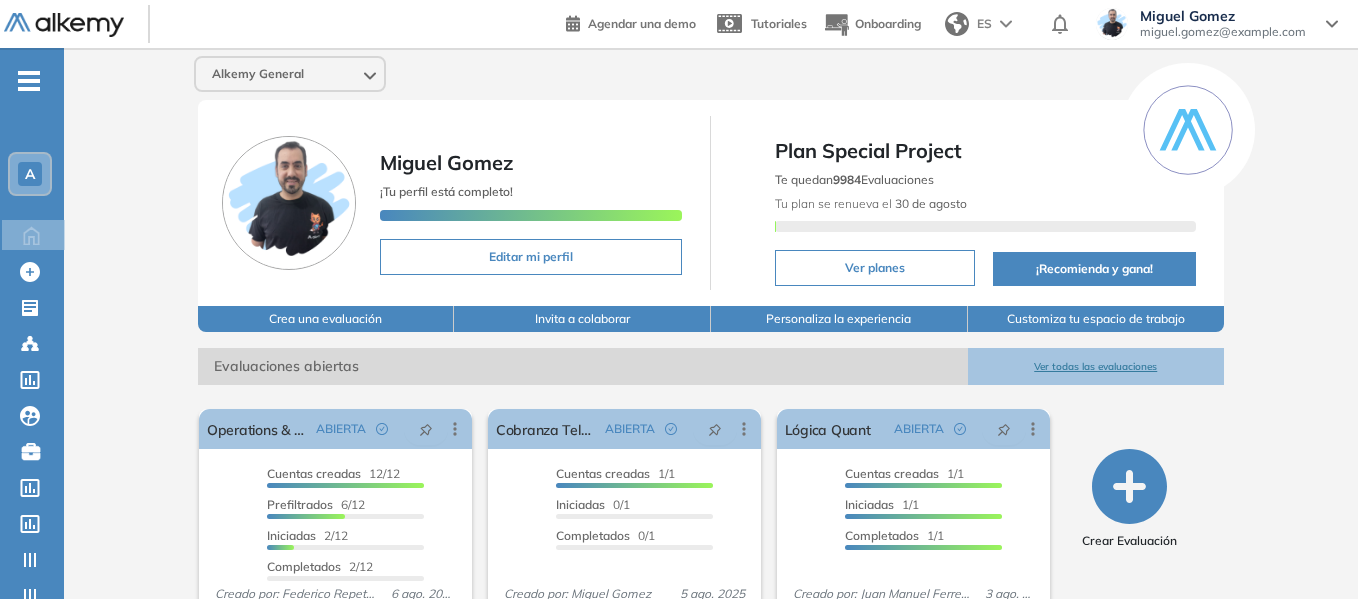drag, startPoint x: 25, startPoint y: 85, endPoint x: 6, endPoint y: 87, distance: 19.104973 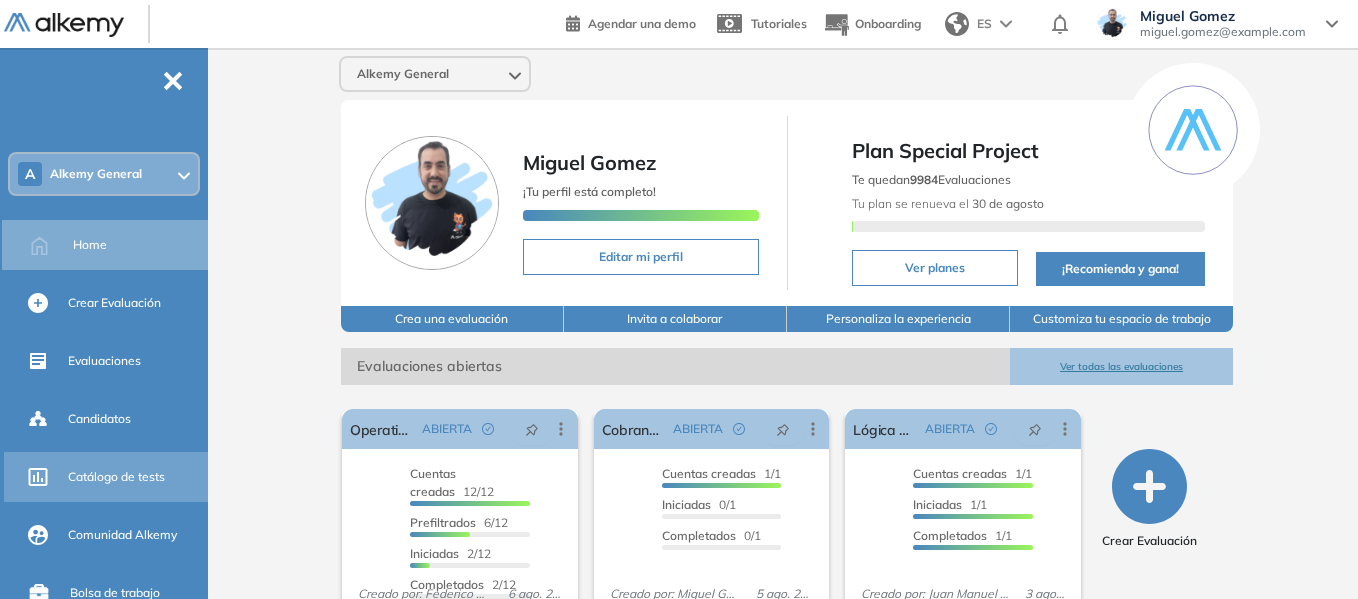 click on "Catálogo de tests" at bounding box center [116, 477] 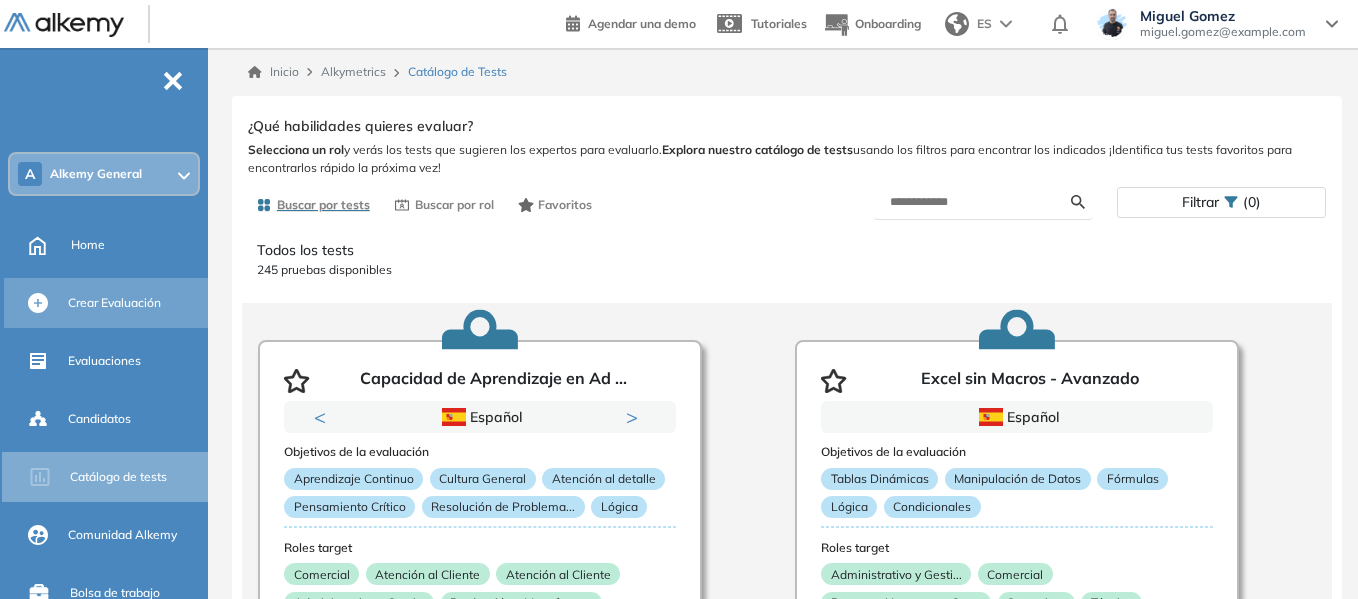 click on "Crear Evaluación" at bounding box center [114, 303] 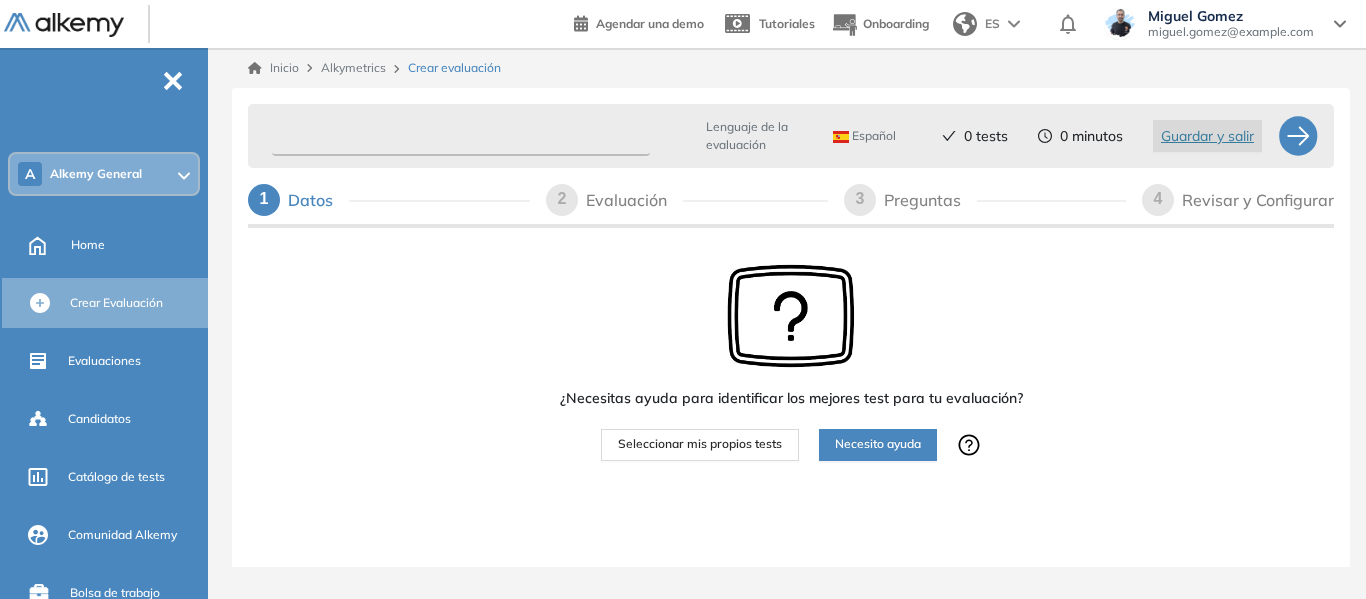 click at bounding box center [461, 136] 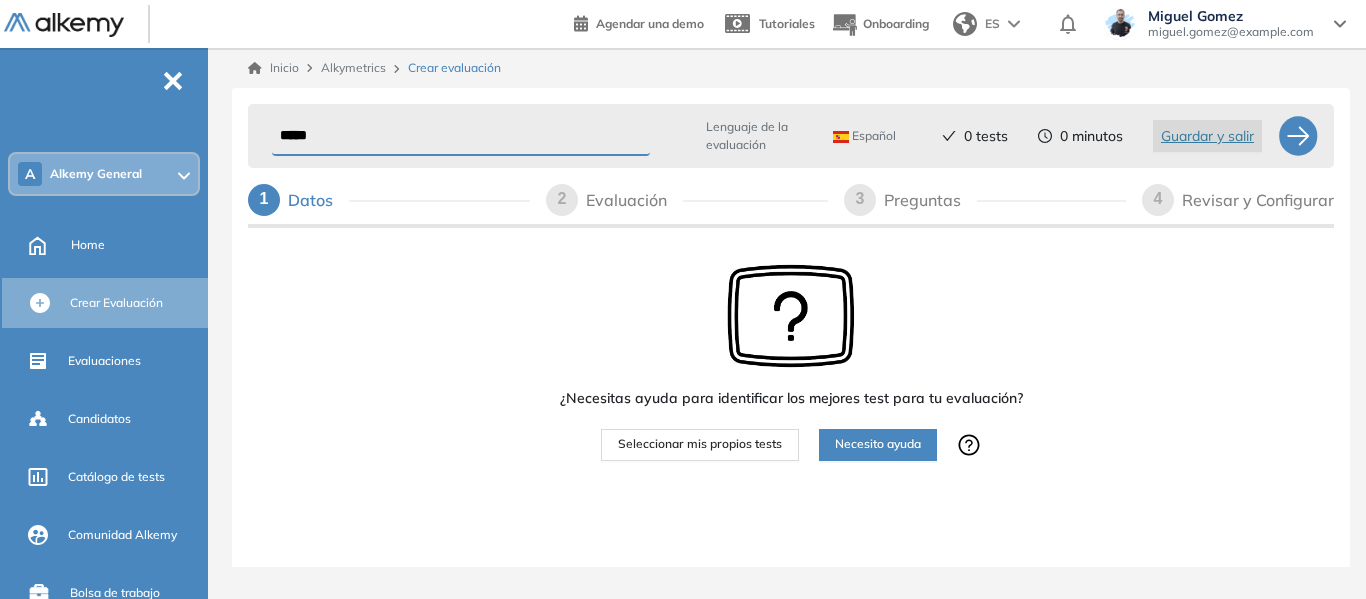 type on "*****" 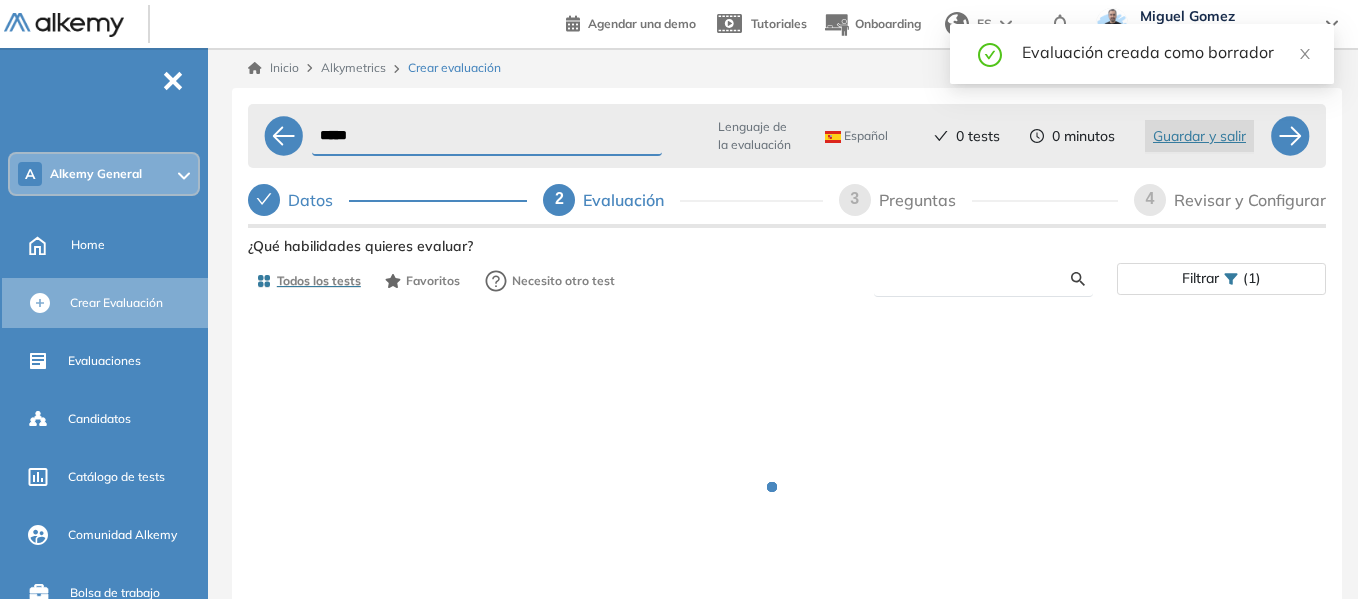 click at bounding box center (980, 279) 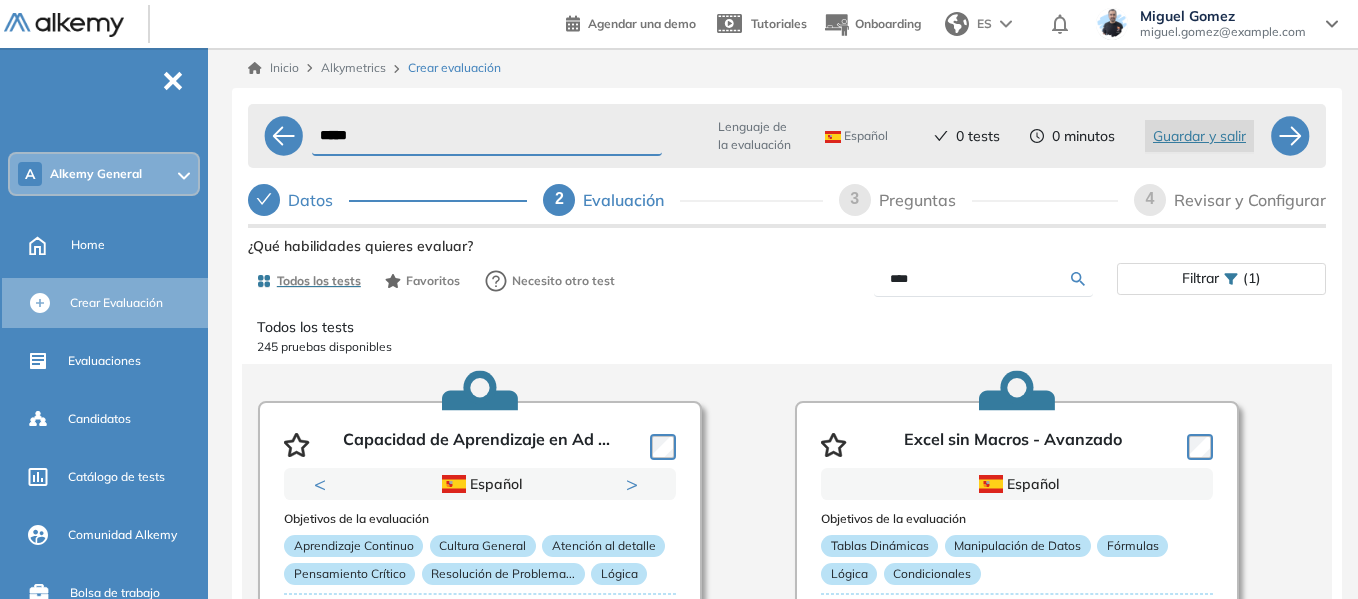 type on "****" 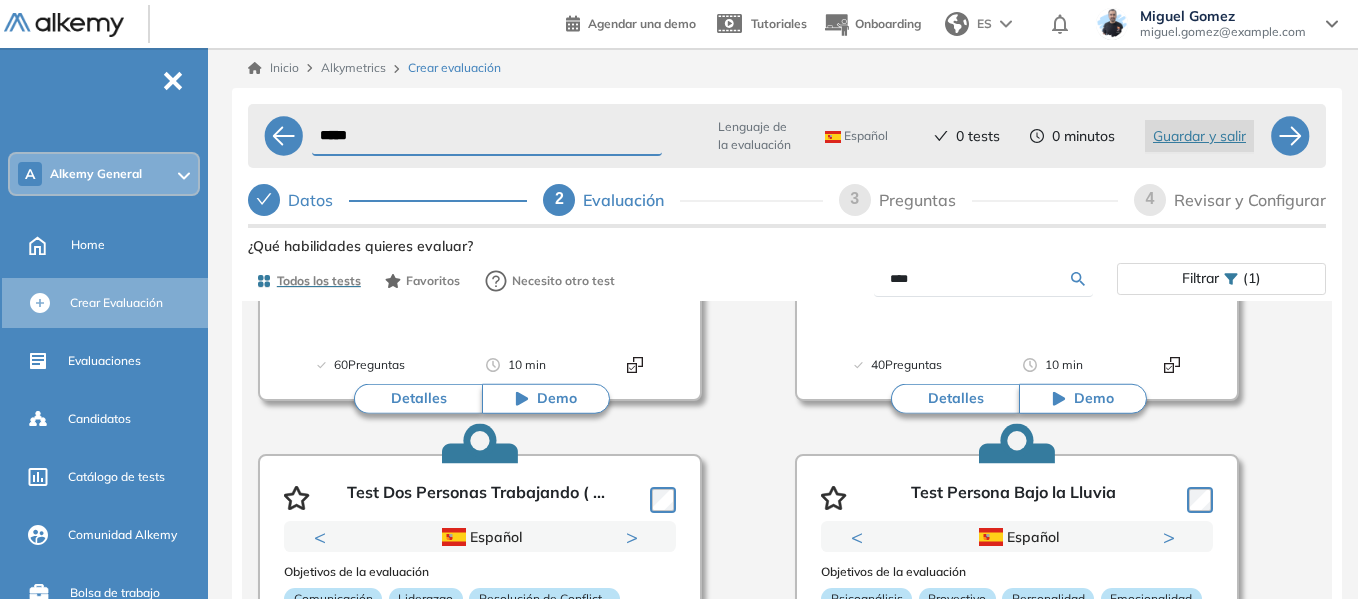 scroll, scrollTop: 0, scrollLeft: 0, axis: both 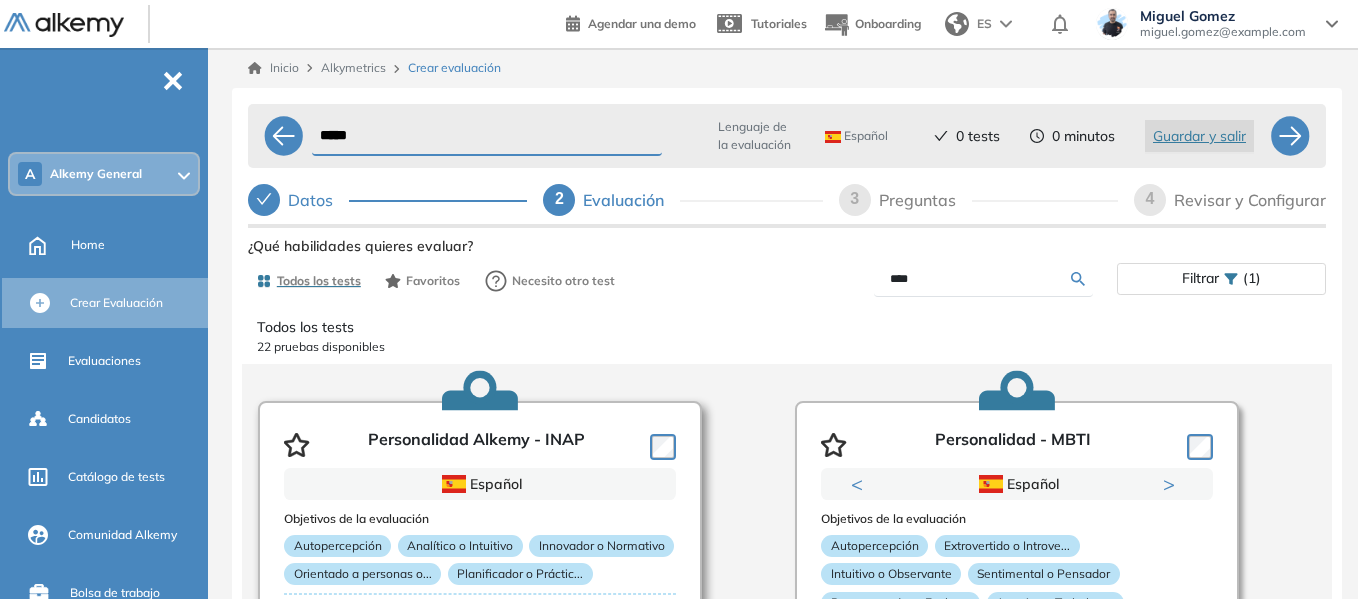 click at bounding box center [659, 445] 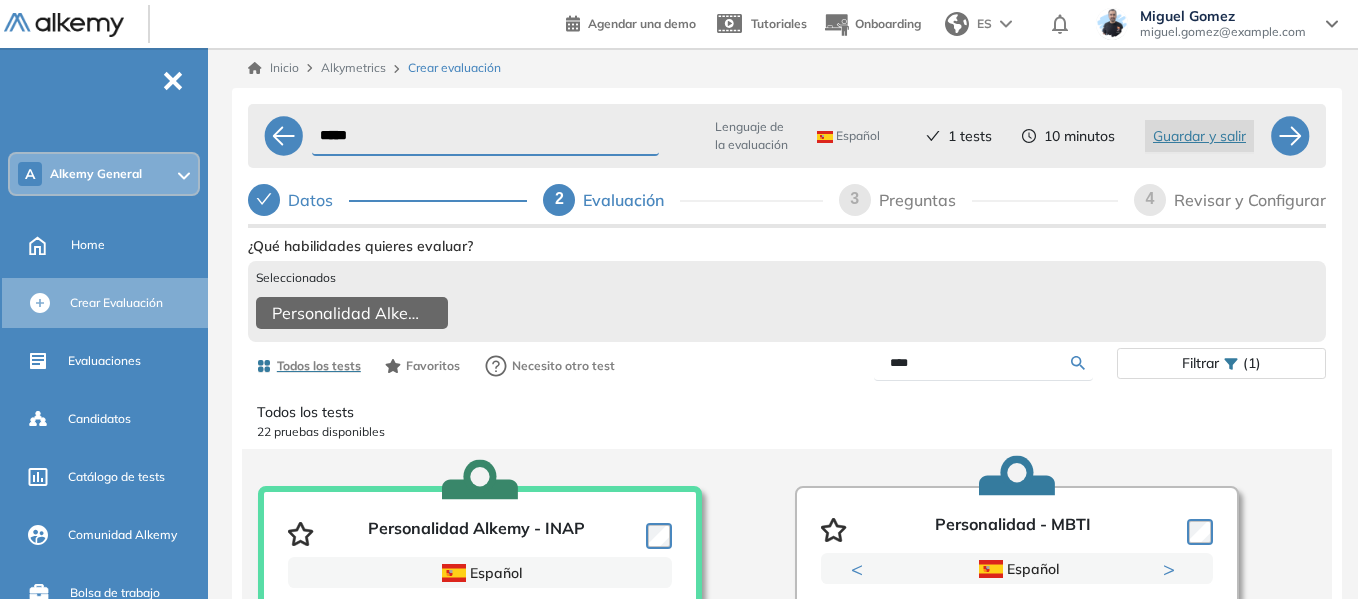 drag, startPoint x: 947, startPoint y: 386, endPoint x: 829, endPoint y: 382, distance: 118.06778 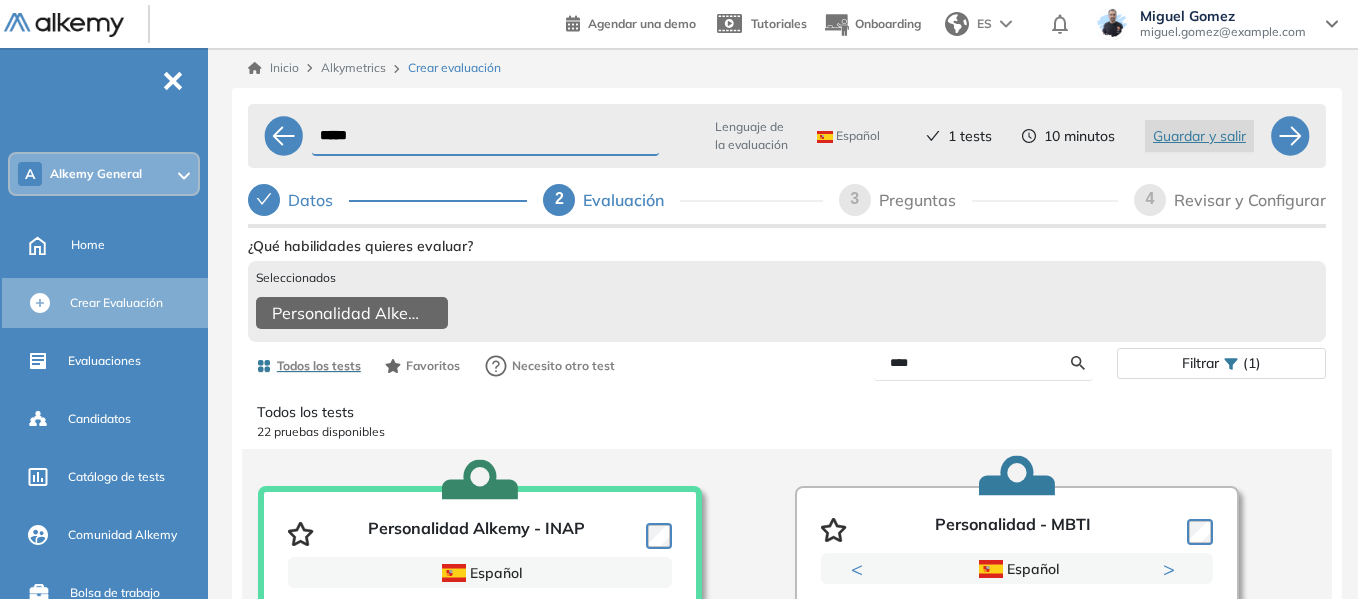 type on "****" 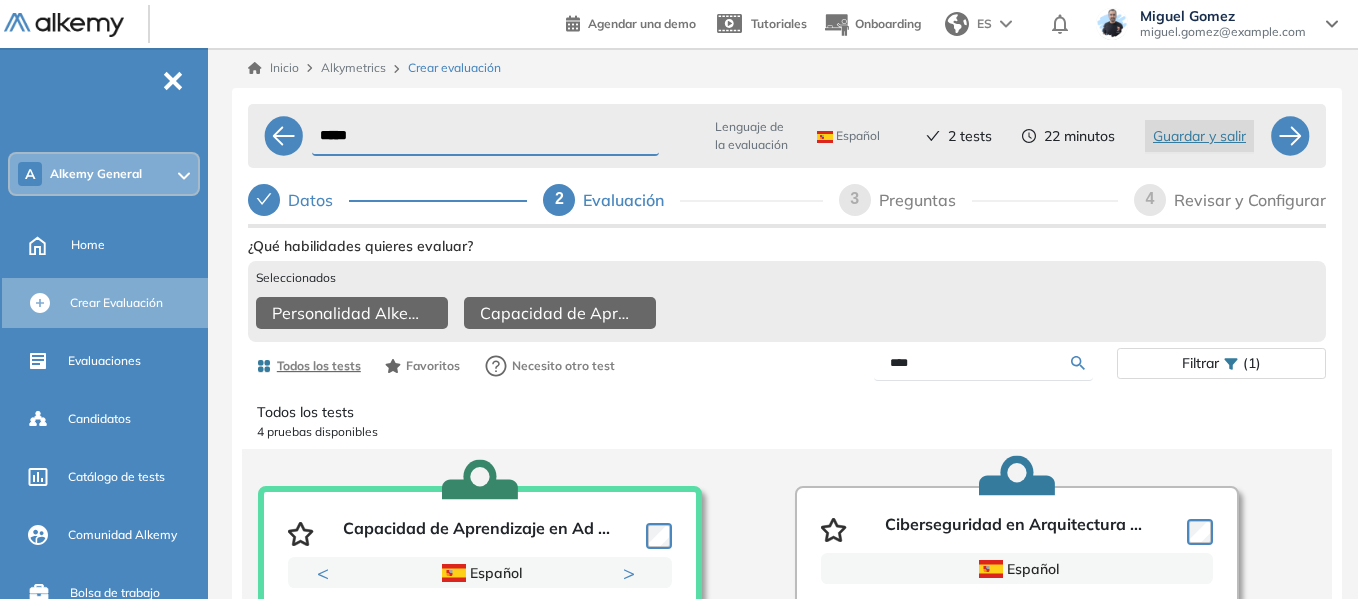 drag, startPoint x: 943, startPoint y: 376, endPoint x: 791, endPoint y: 372, distance: 152.05263 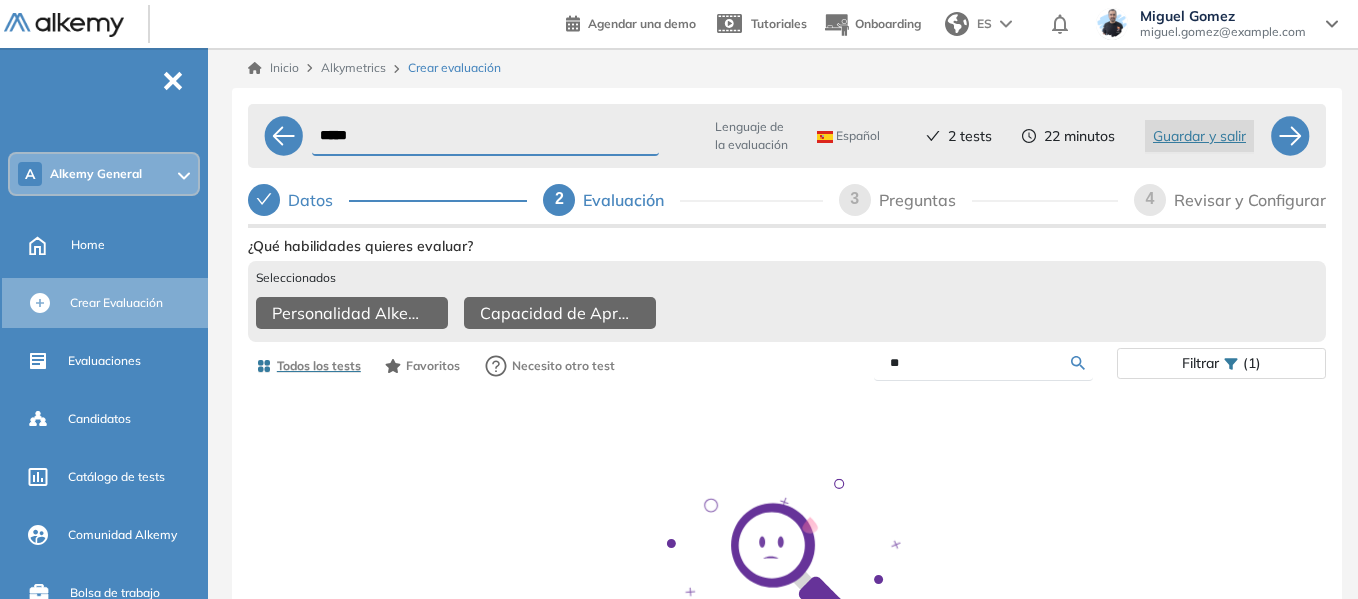 type on "*" 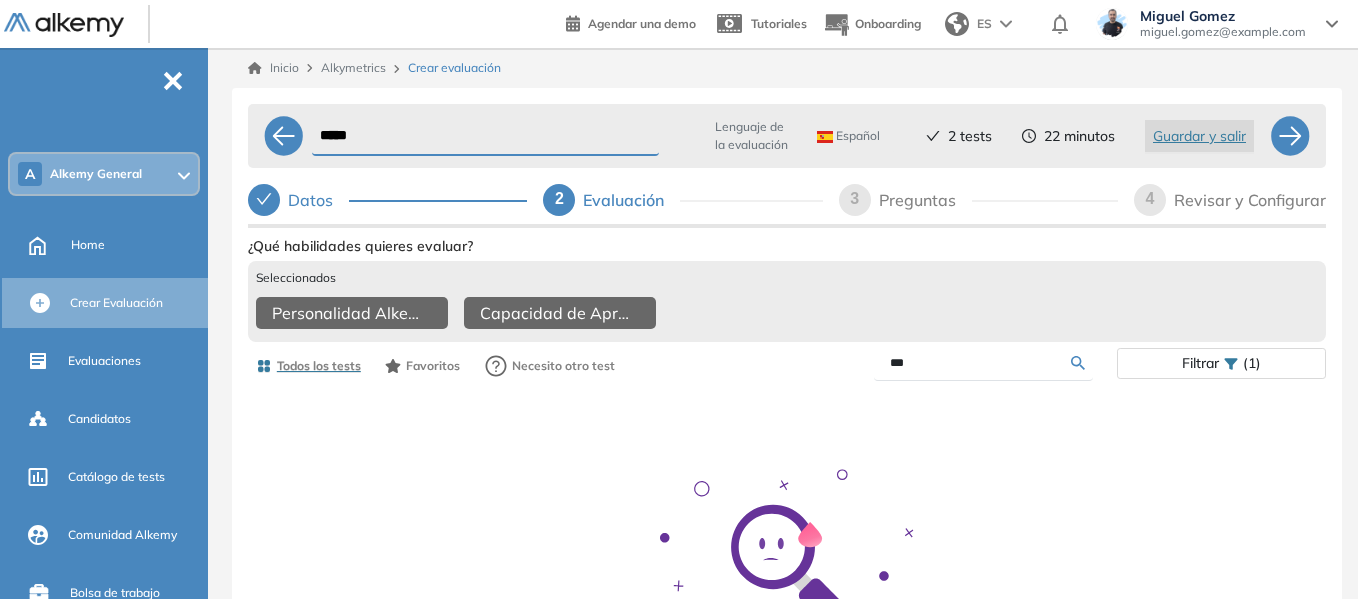 type on "***" 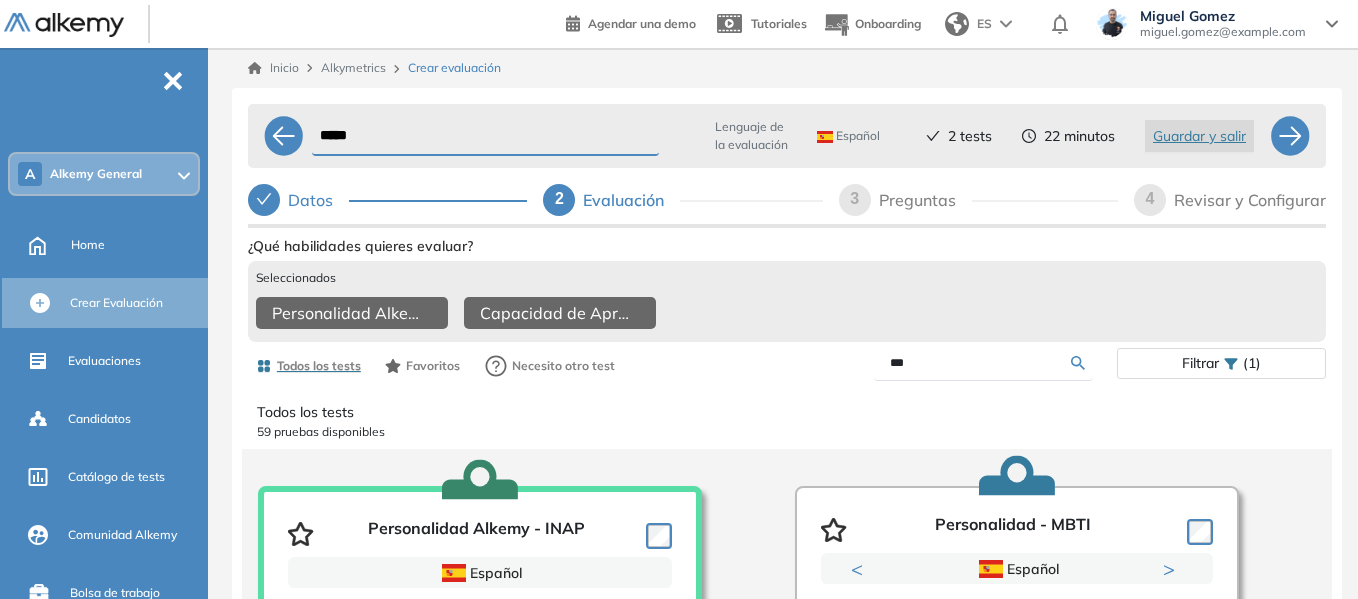 click on "***" at bounding box center [980, 363] 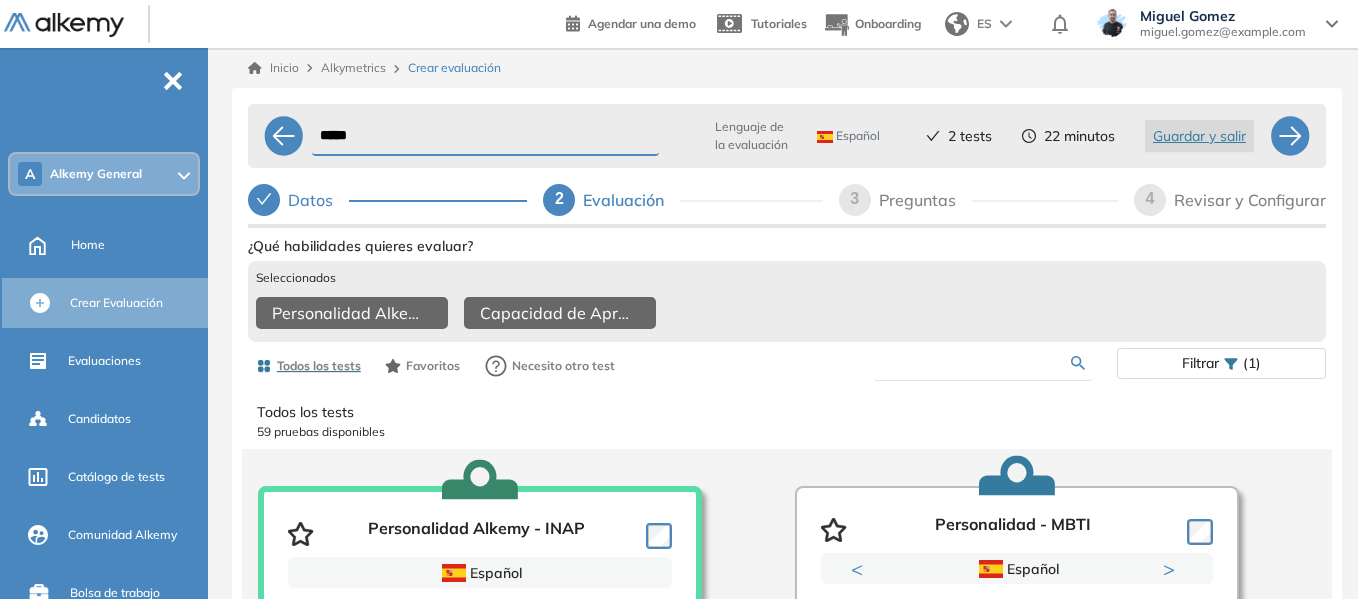 click at bounding box center [980, 363] 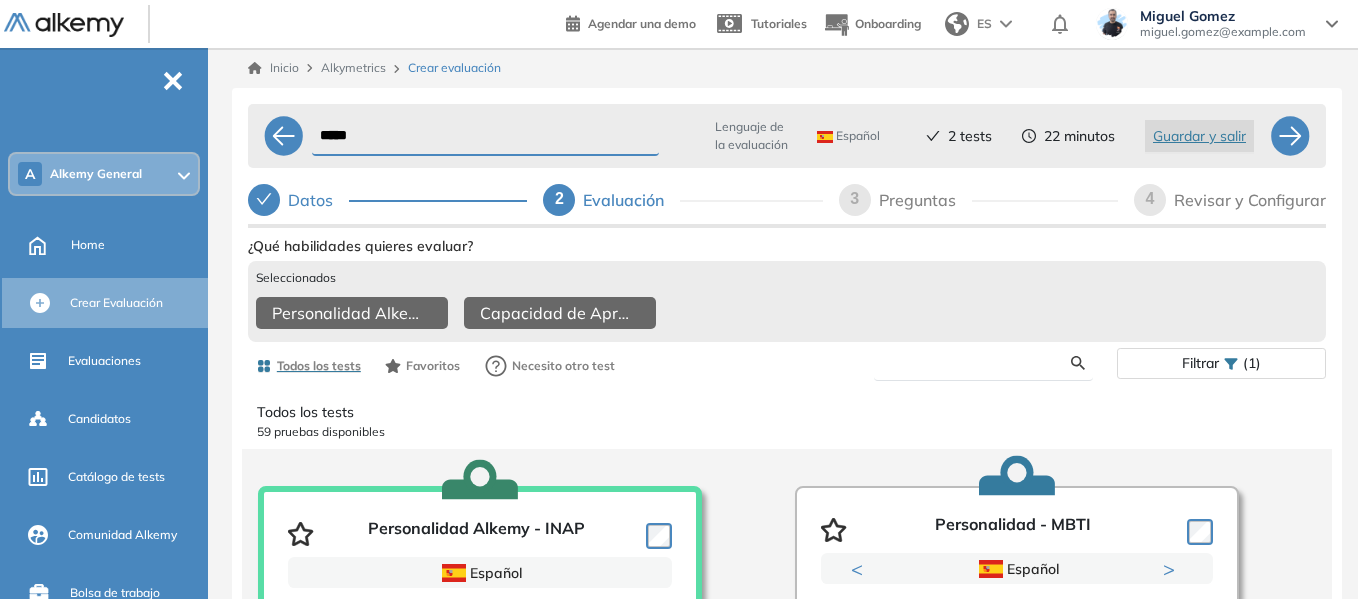 type 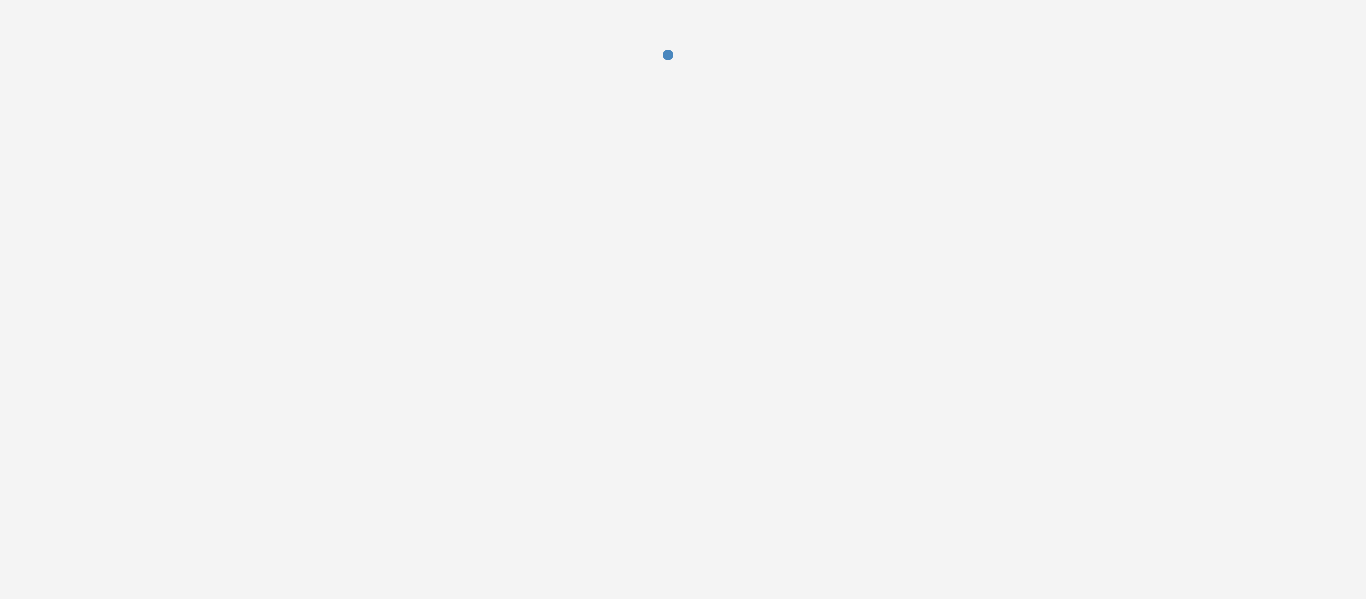 scroll, scrollTop: 0, scrollLeft: 0, axis: both 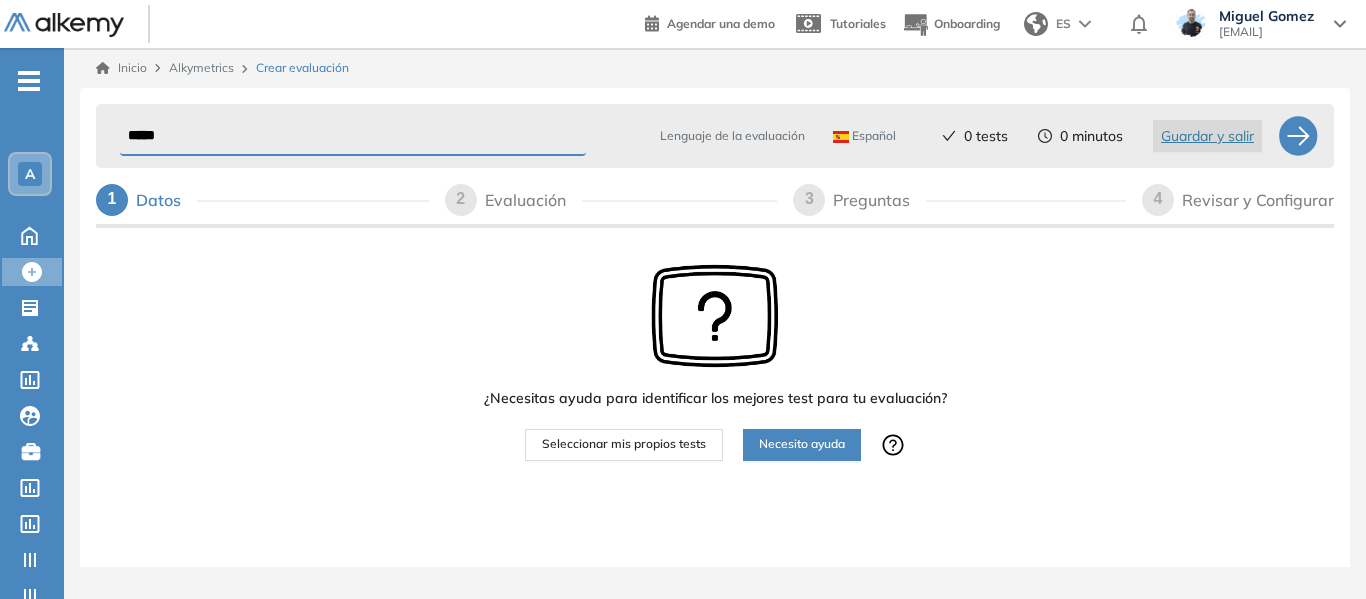 click on "Evaluación" at bounding box center (533, 200) 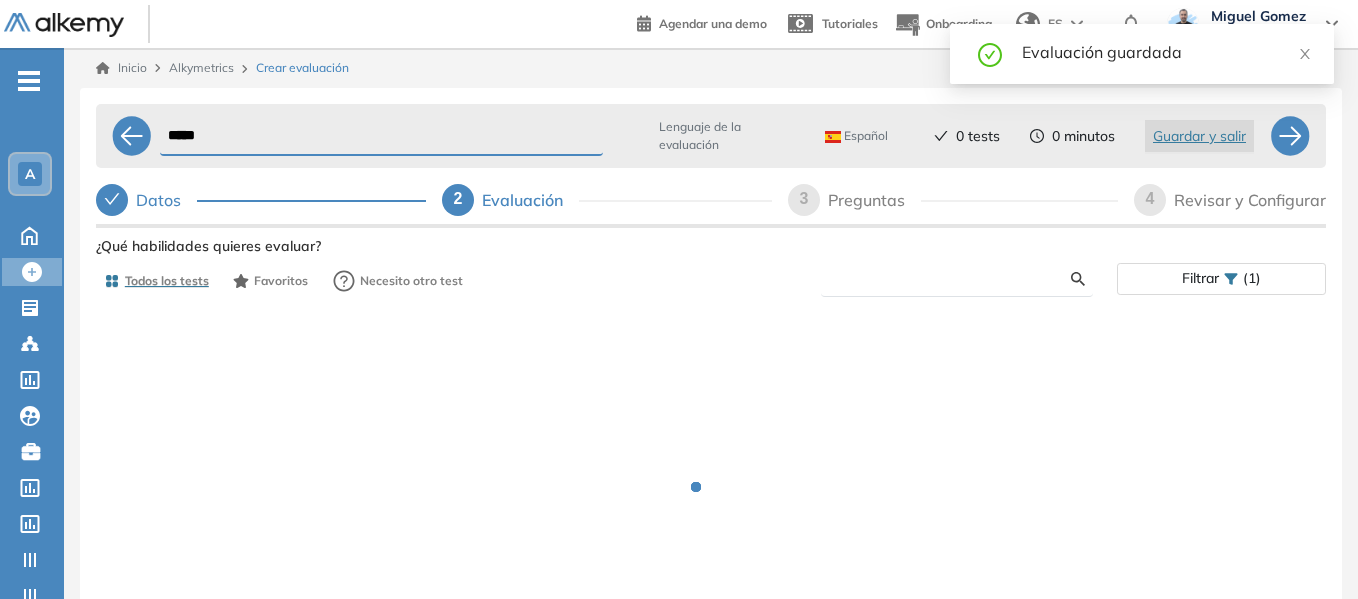 click at bounding box center [954, 279] 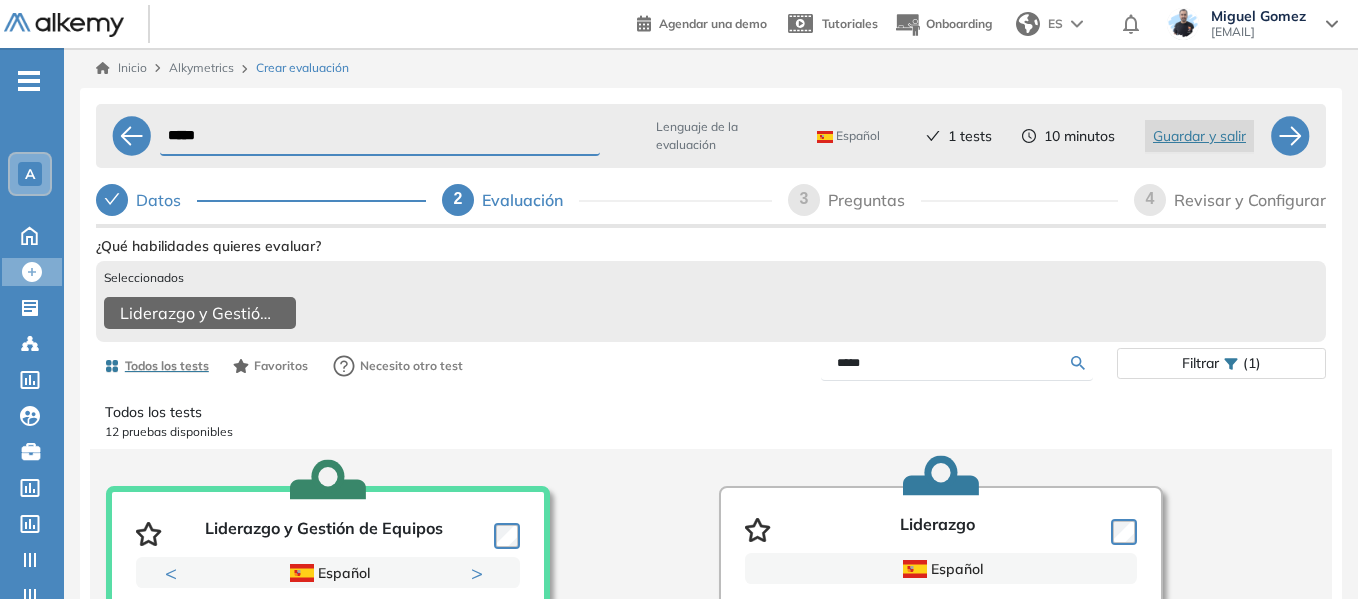 click on "*****" at bounding box center (954, 363) 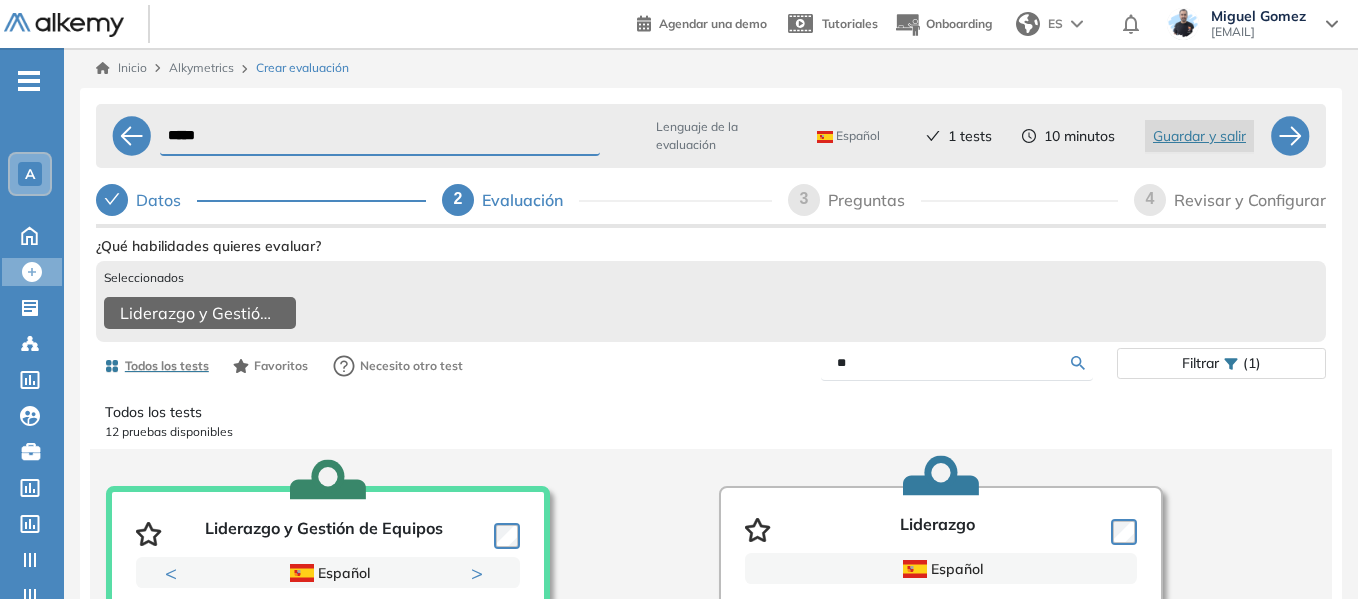 type on "*" 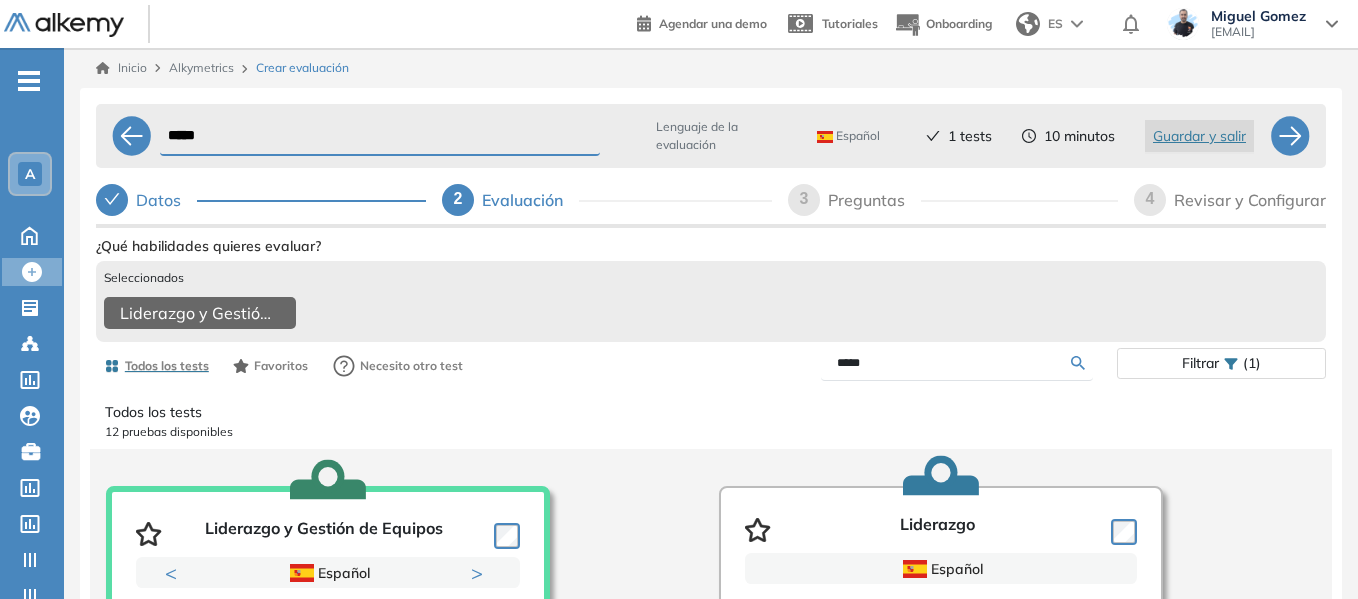 type on "*****" 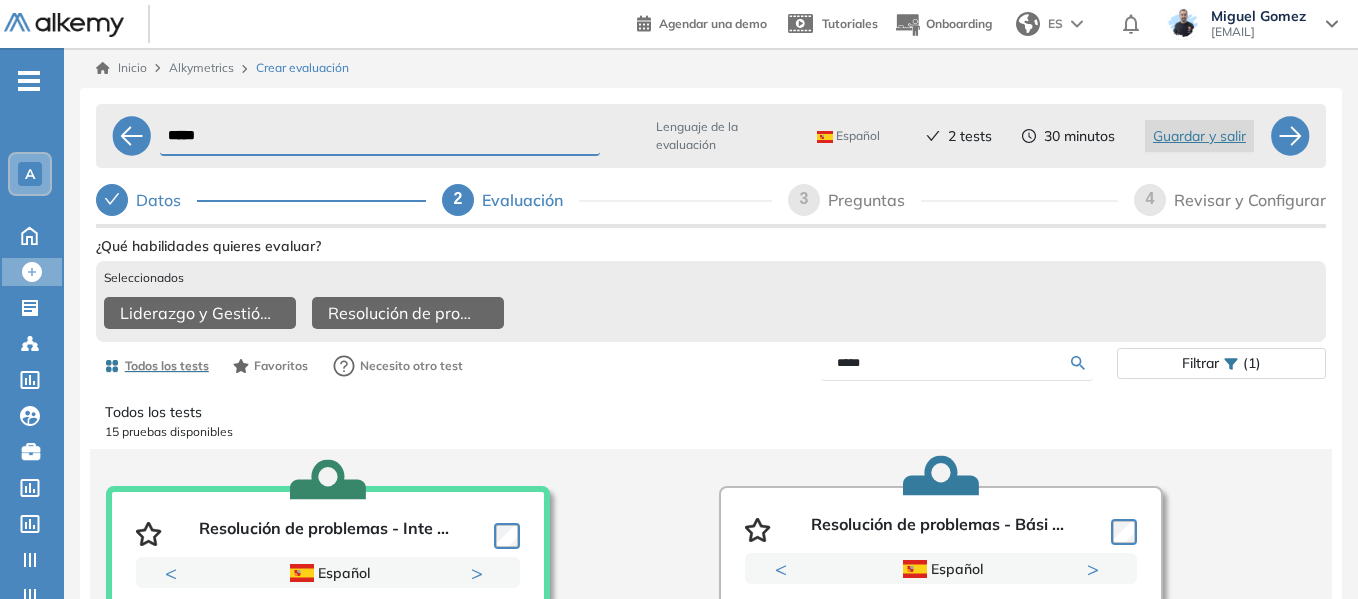 drag, startPoint x: 886, startPoint y: 371, endPoint x: 811, endPoint y: 371, distance: 75 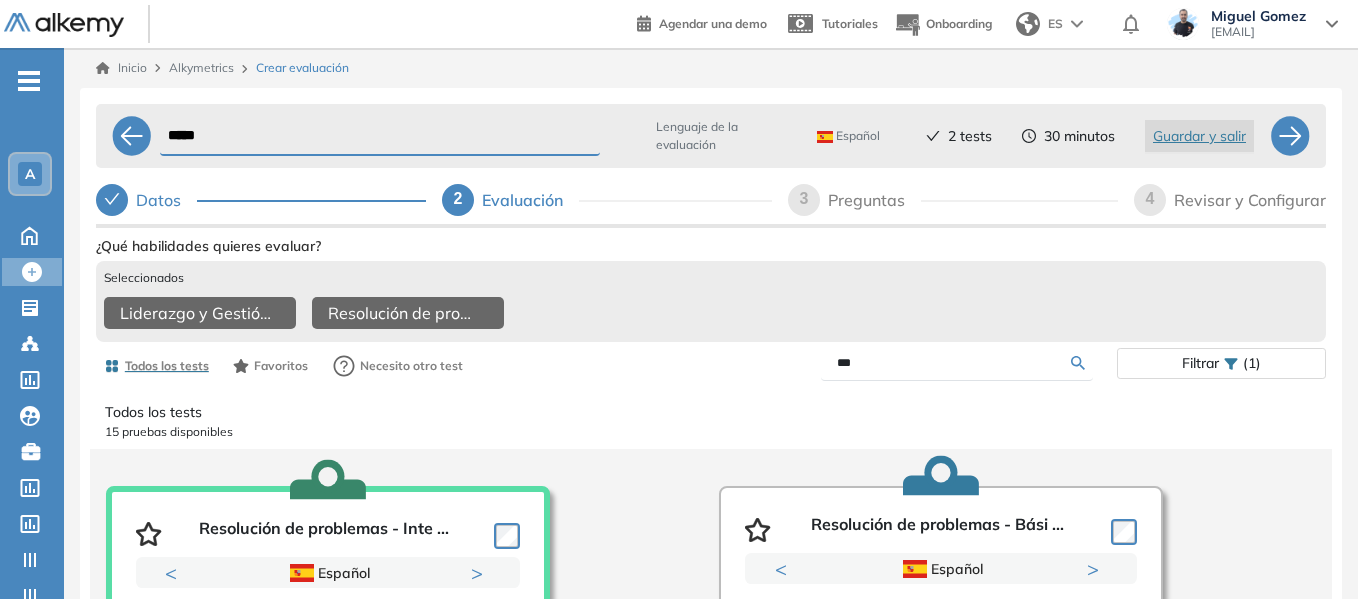 type on "***" 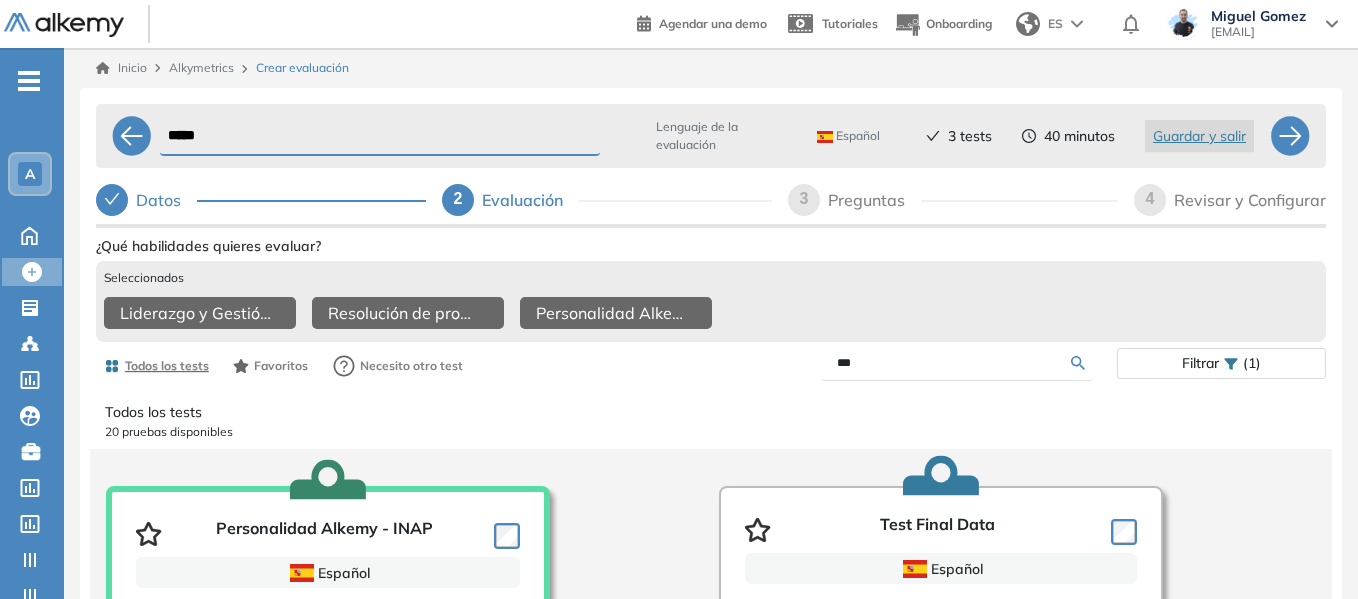 drag, startPoint x: 872, startPoint y: 371, endPoint x: 811, endPoint y: 366, distance: 61.204575 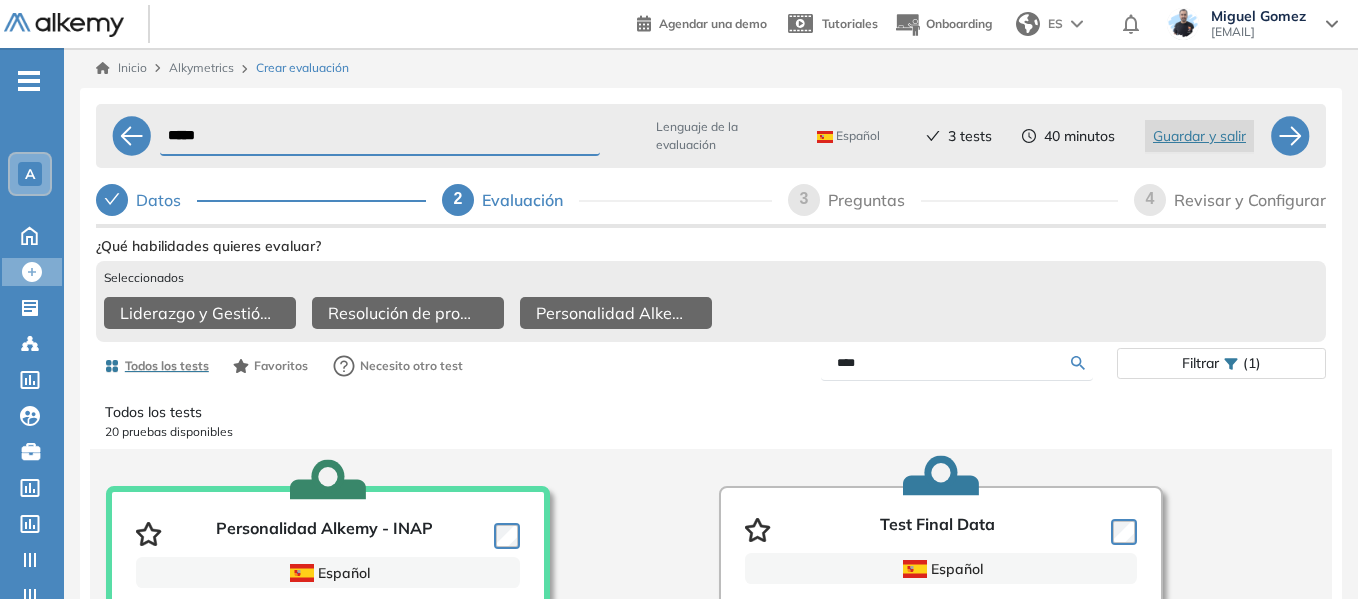 type on "****" 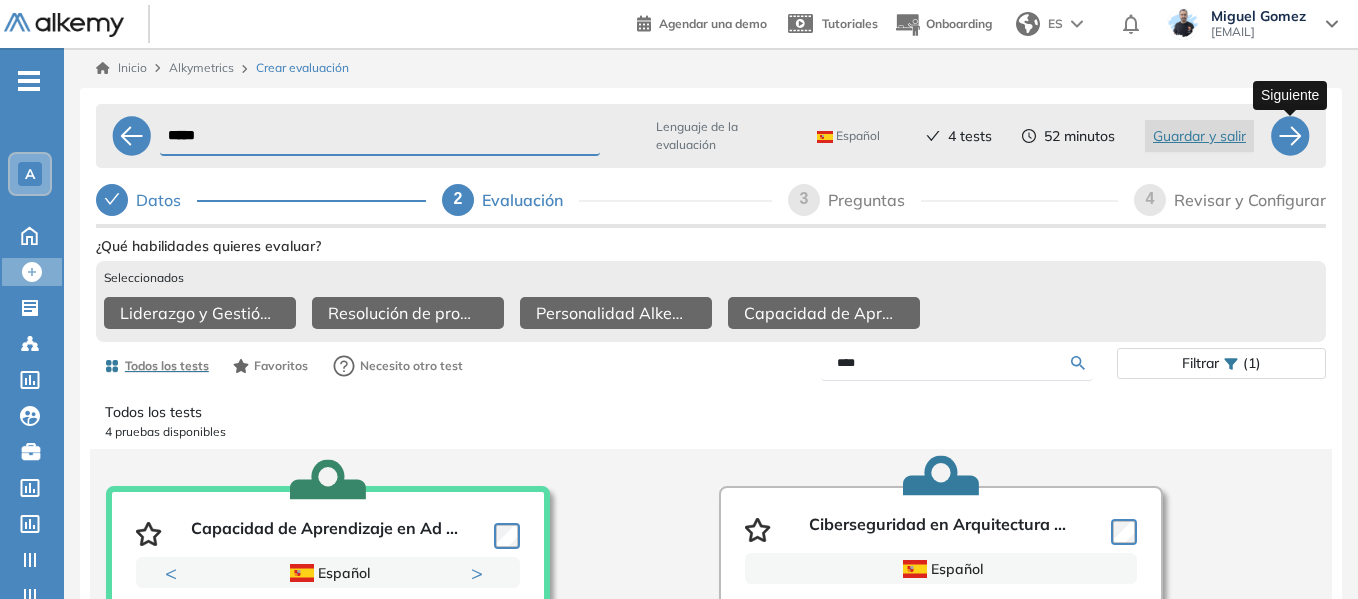 click at bounding box center [1290, 136] 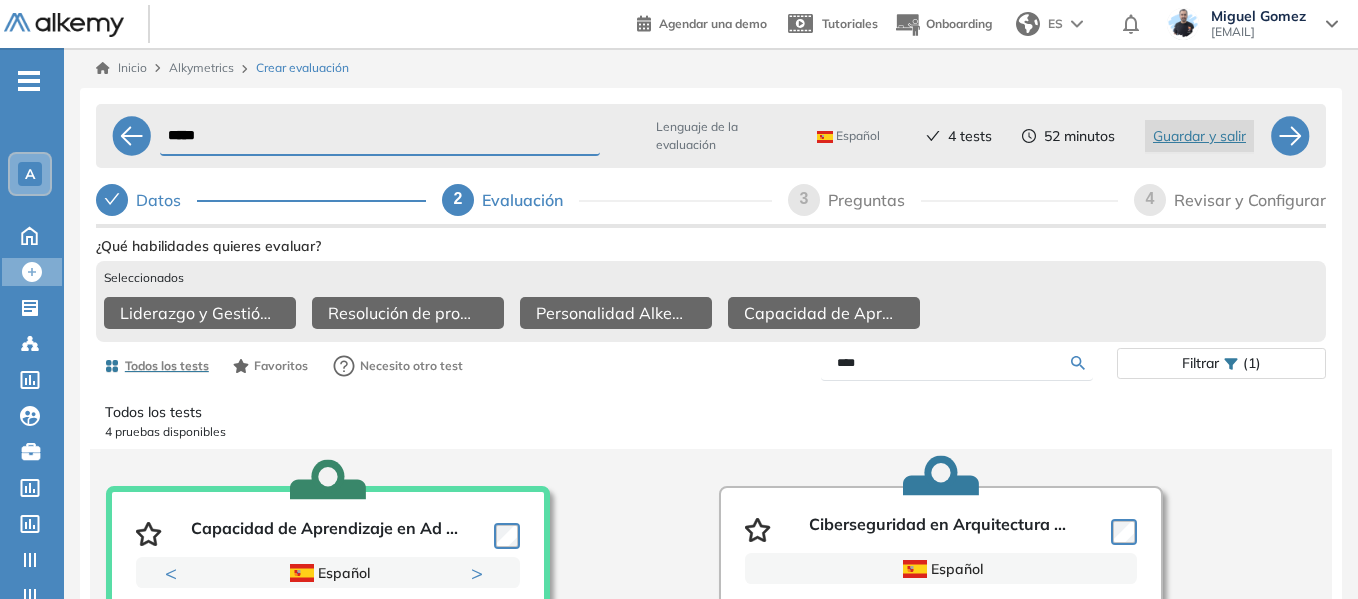 select on "*****" 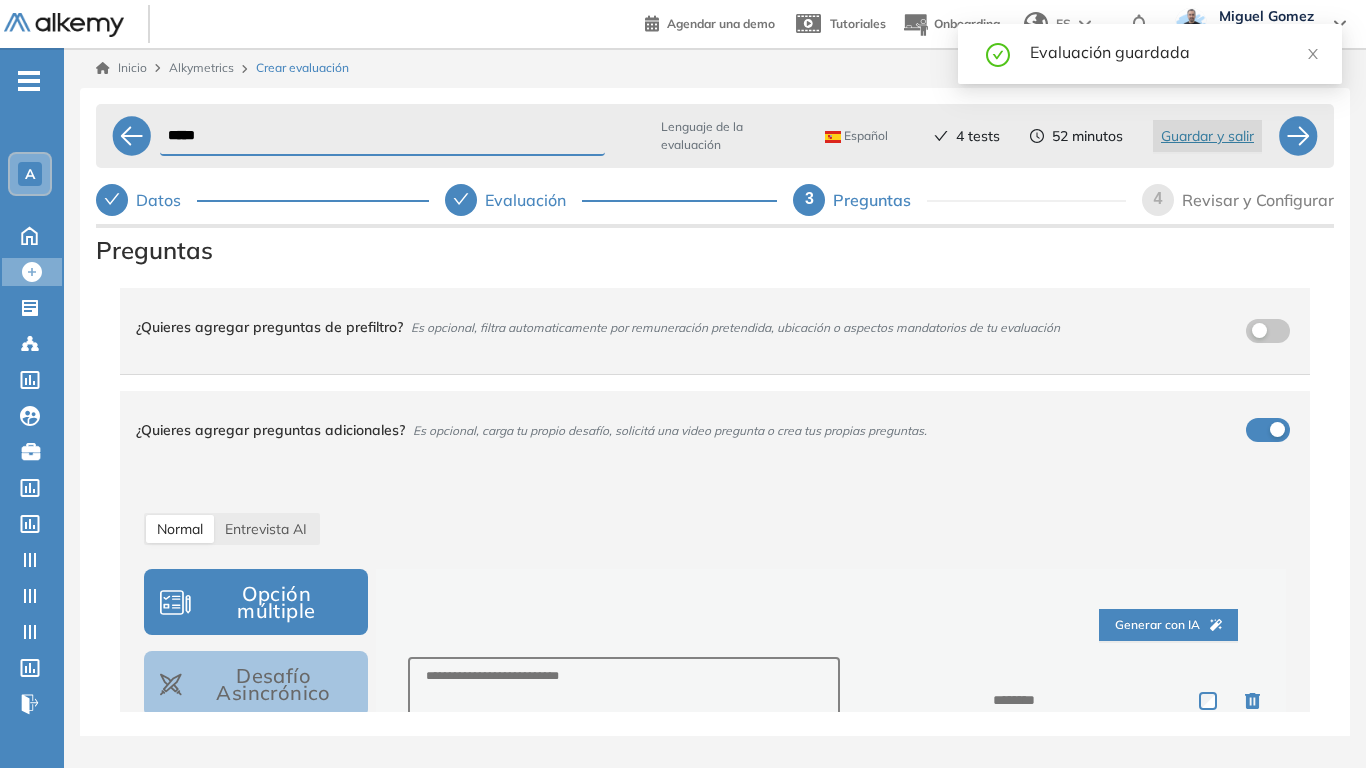 scroll, scrollTop: 200, scrollLeft: 0, axis: vertical 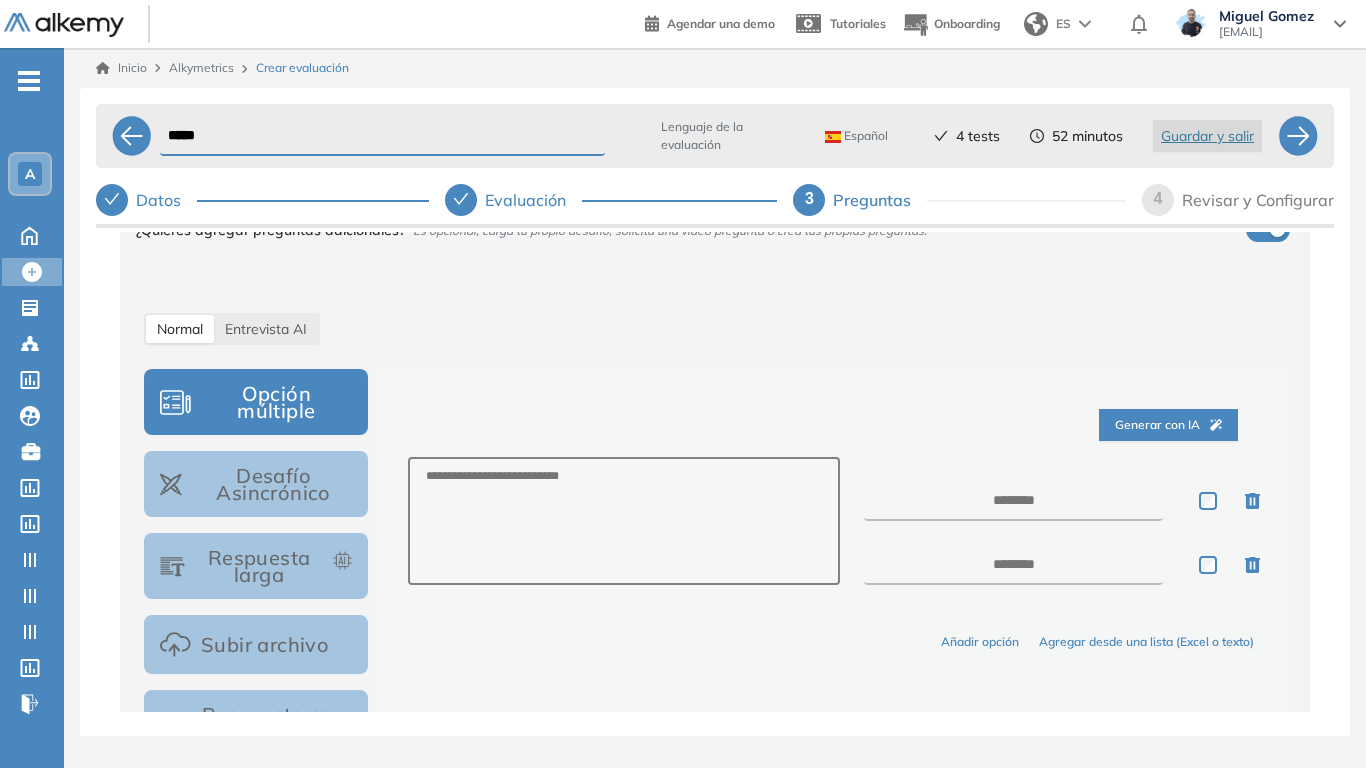 click on "Desafío Asincrónico" at bounding box center (256, 484) 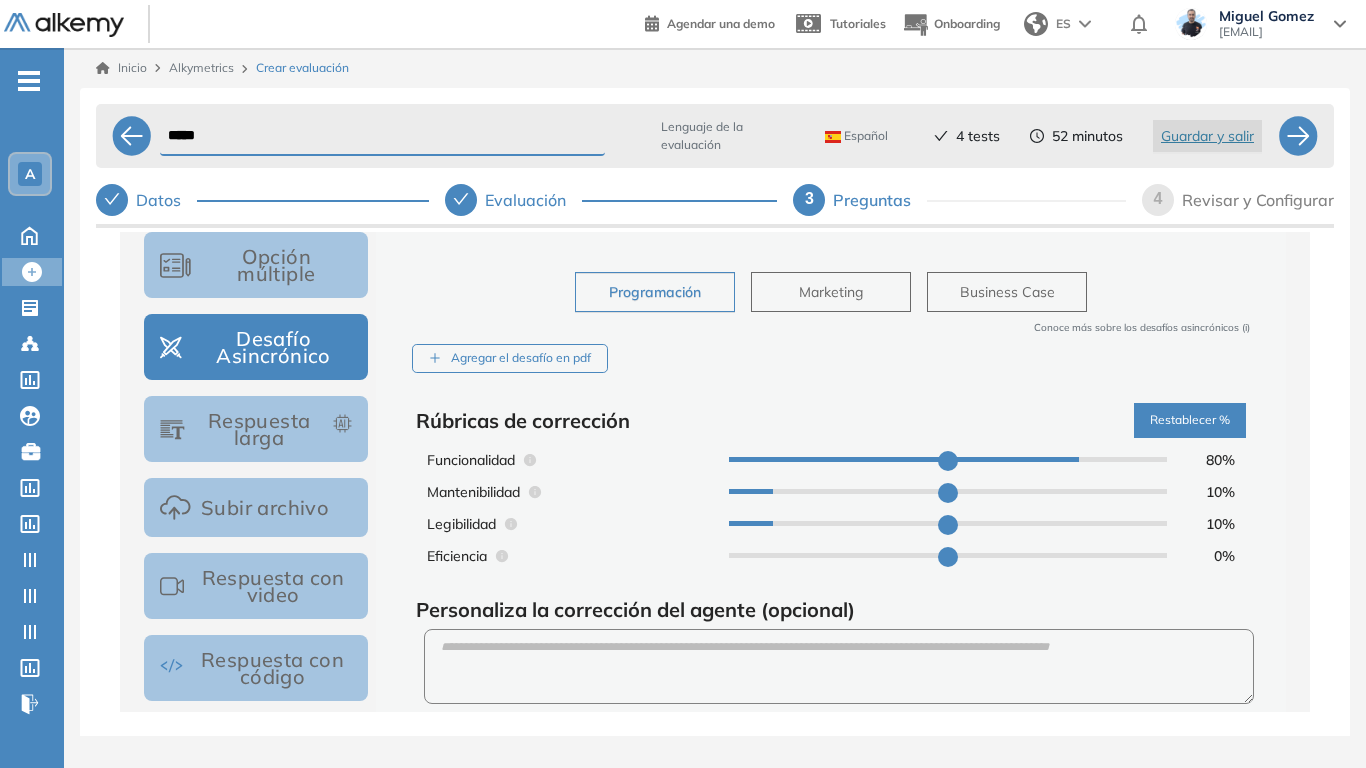 scroll, scrollTop: 400, scrollLeft: 0, axis: vertical 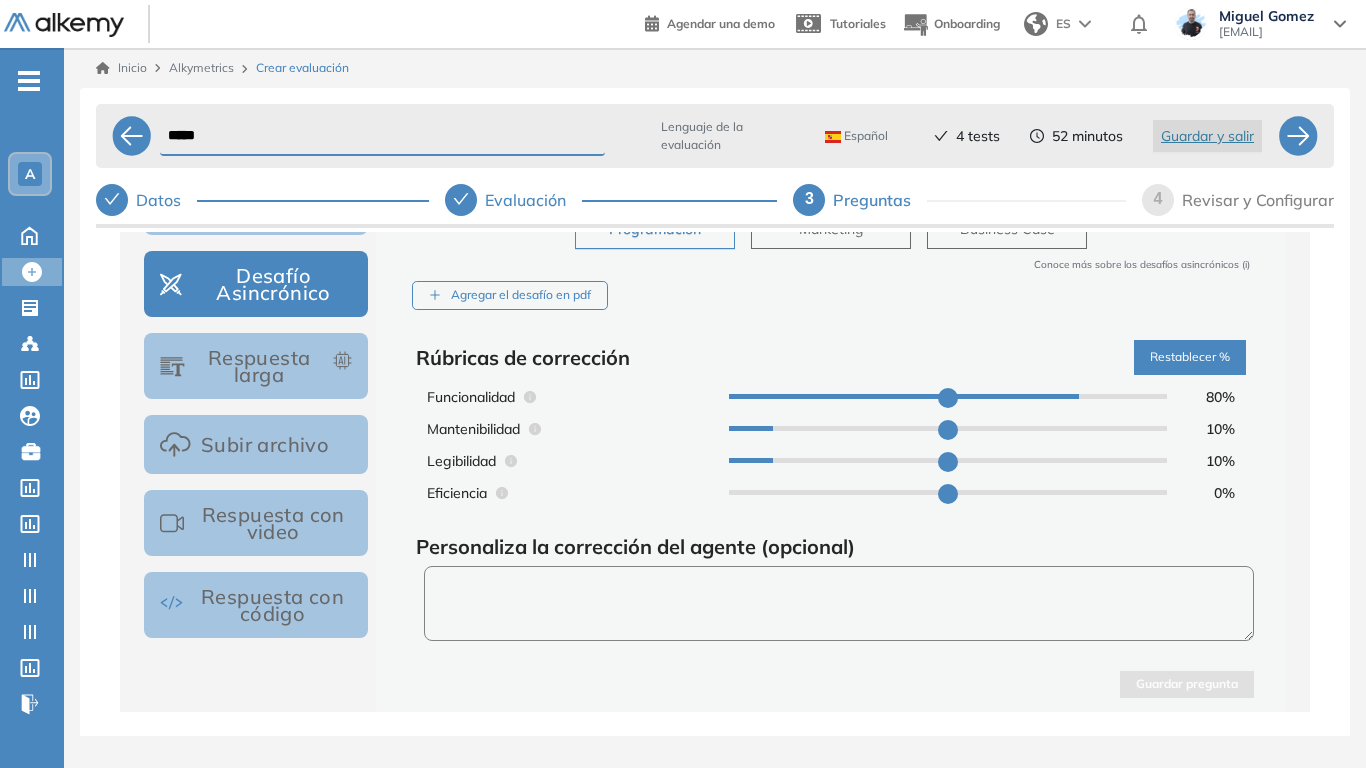 click at bounding box center (839, 603) 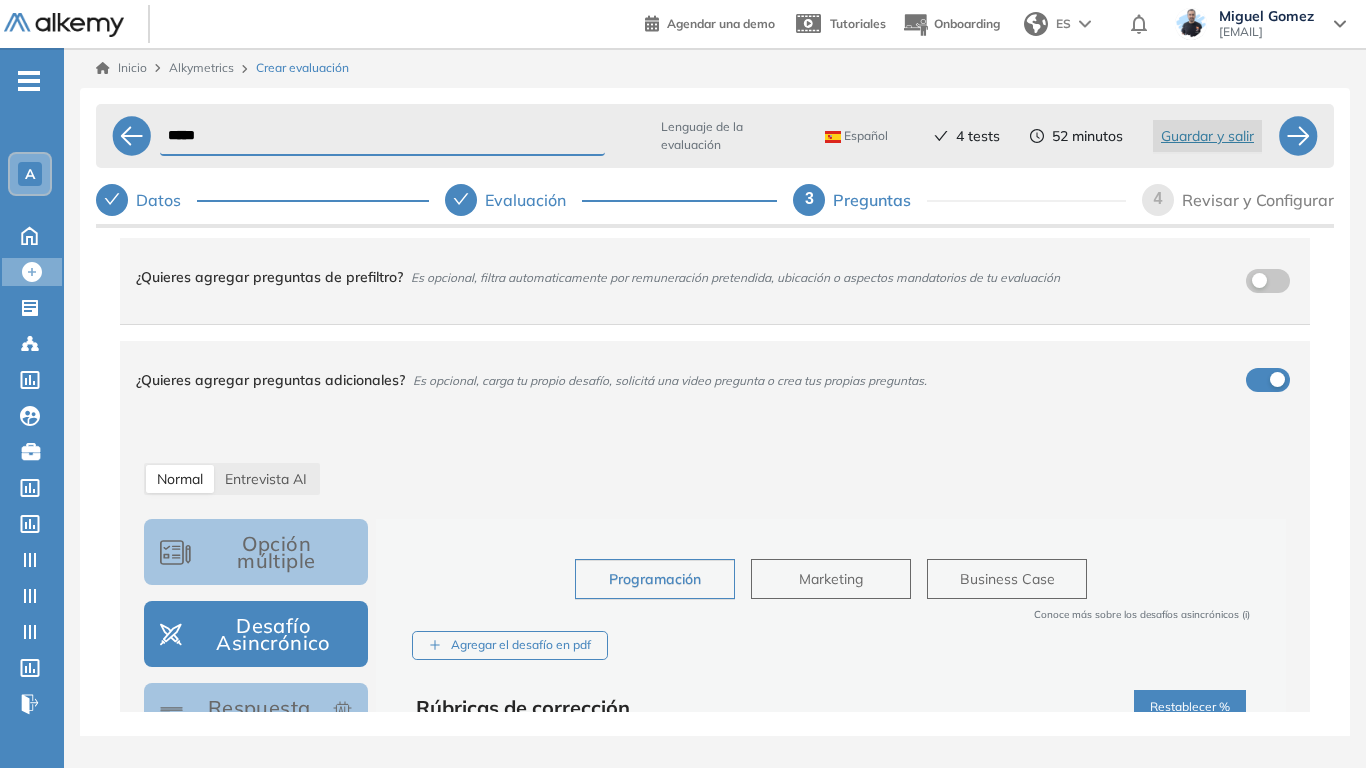 scroll, scrollTop: 0, scrollLeft: 0, axis: both 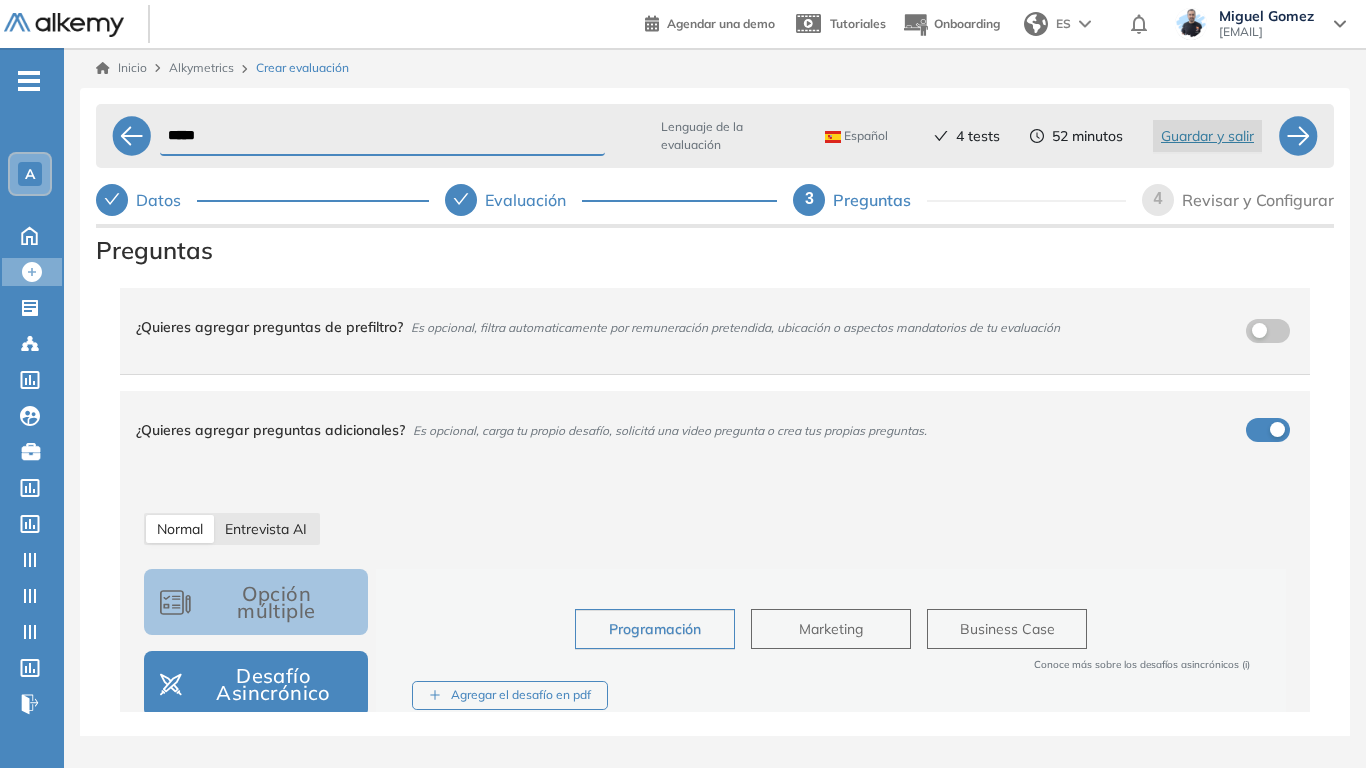 click on "Entrevista AI" at bounding box center [266, 529] 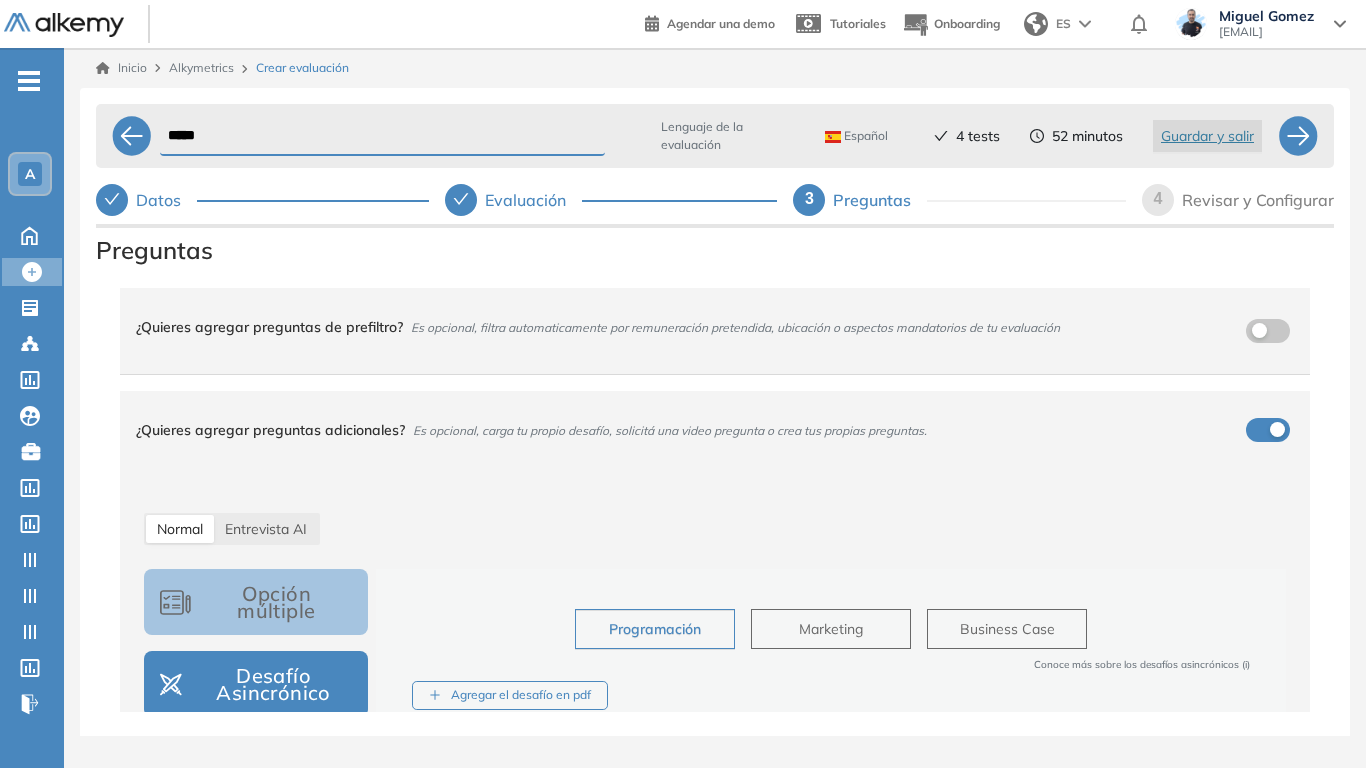 select on "***" 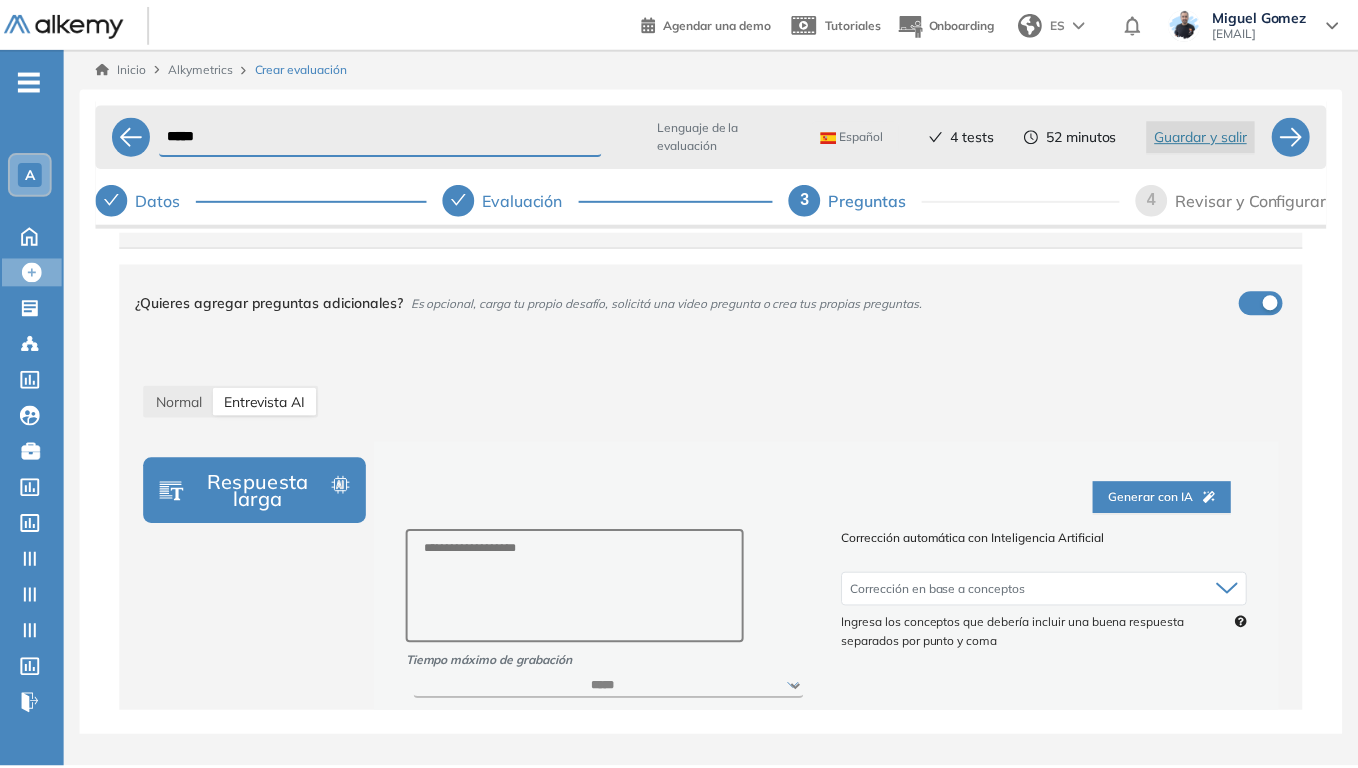 scroll, scrollTop: 100, scrollLeft: 0, axis: vertical 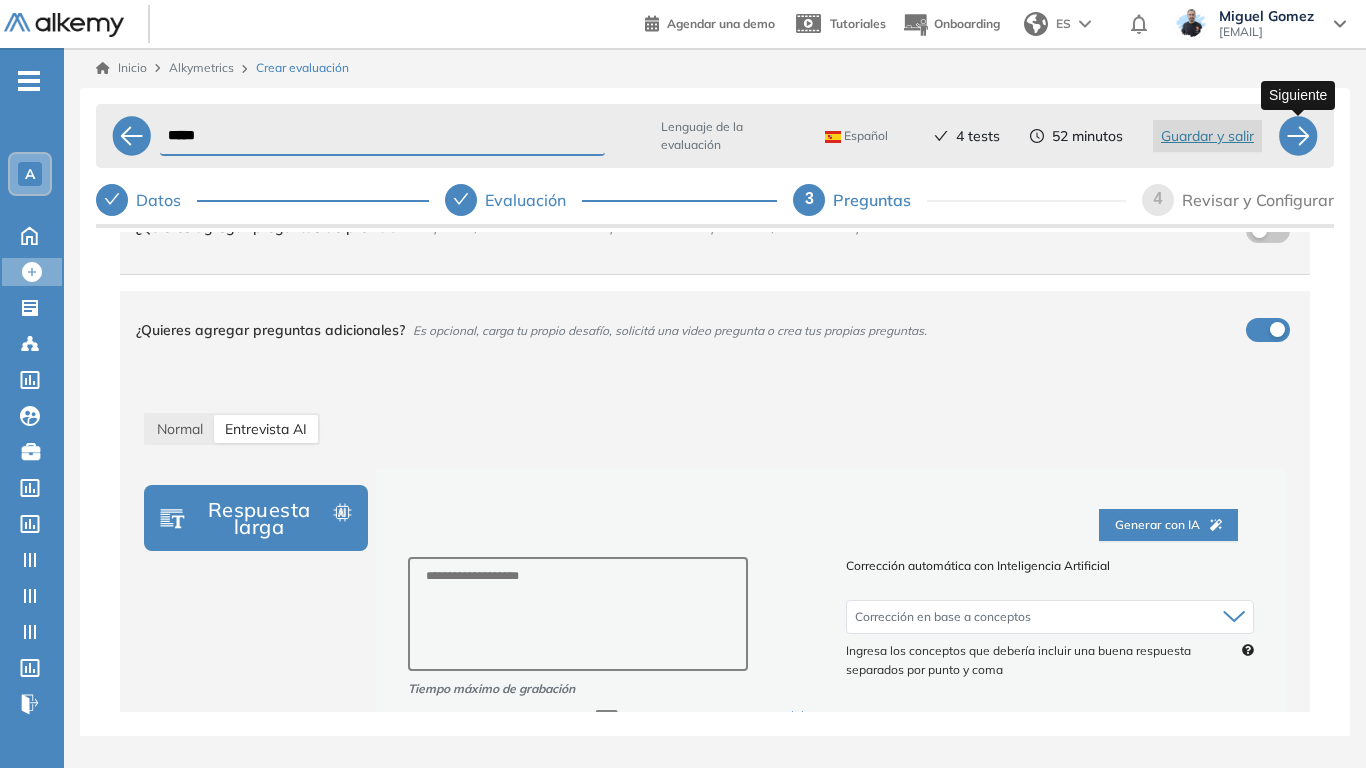 click at bounding box center (1298, 136) 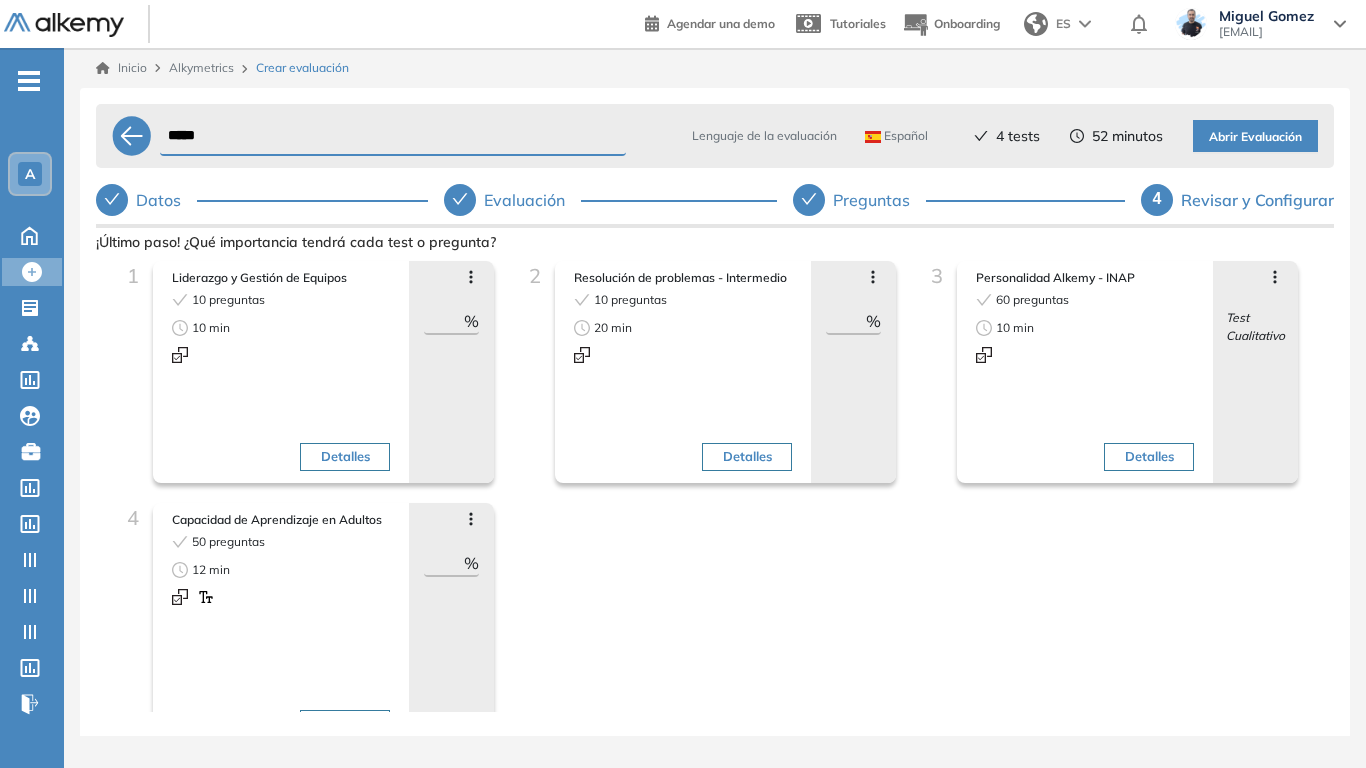 drag, startPoint x: 433, startPoint y: 323, endPoint x: 474, endPoint y: 313, distance: 42.201897 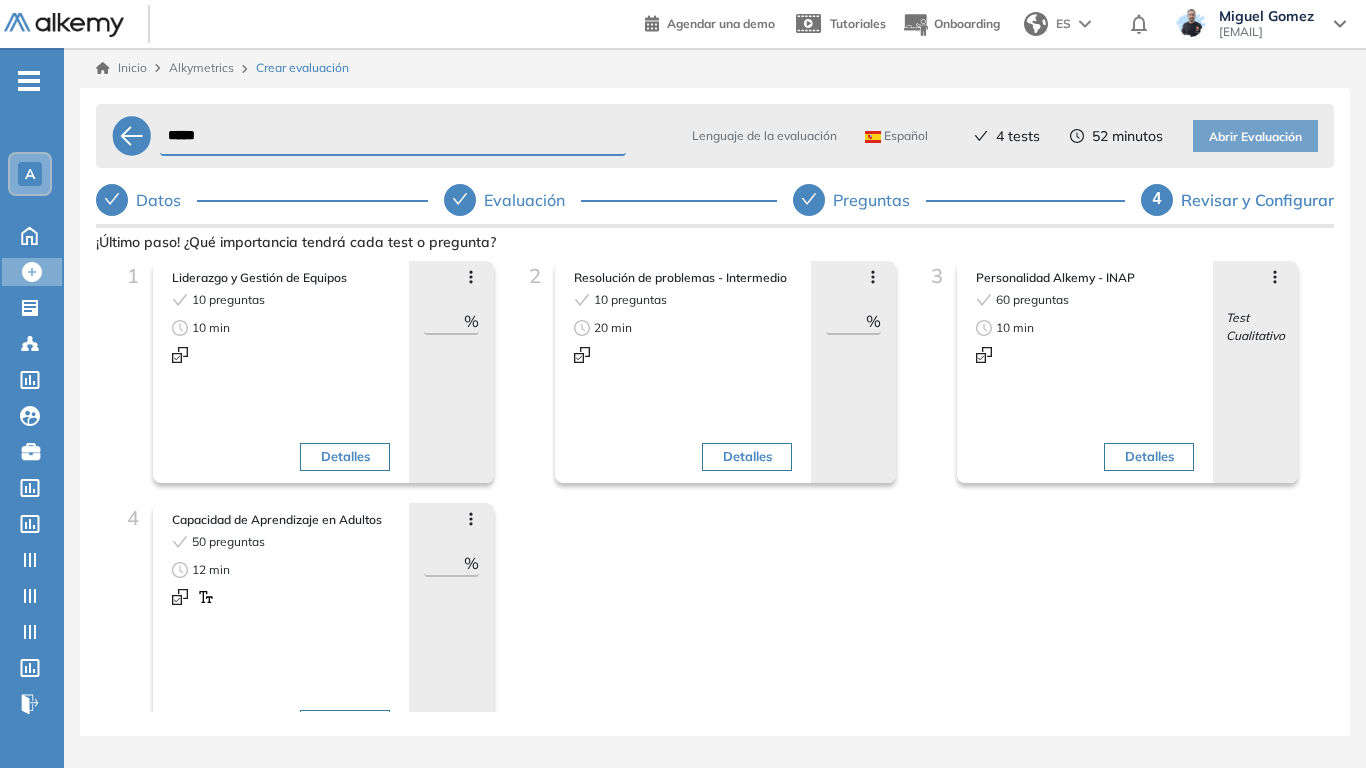 type on "**" 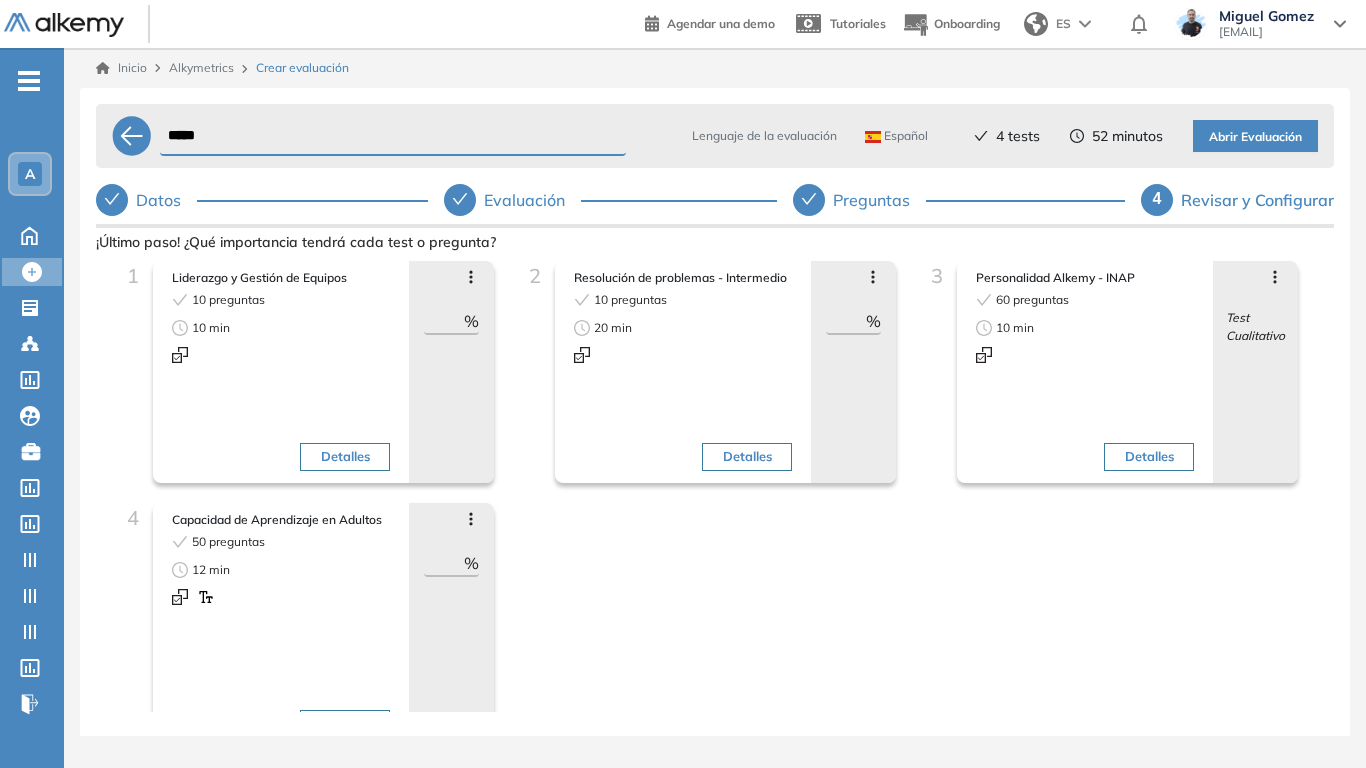 type on "**" 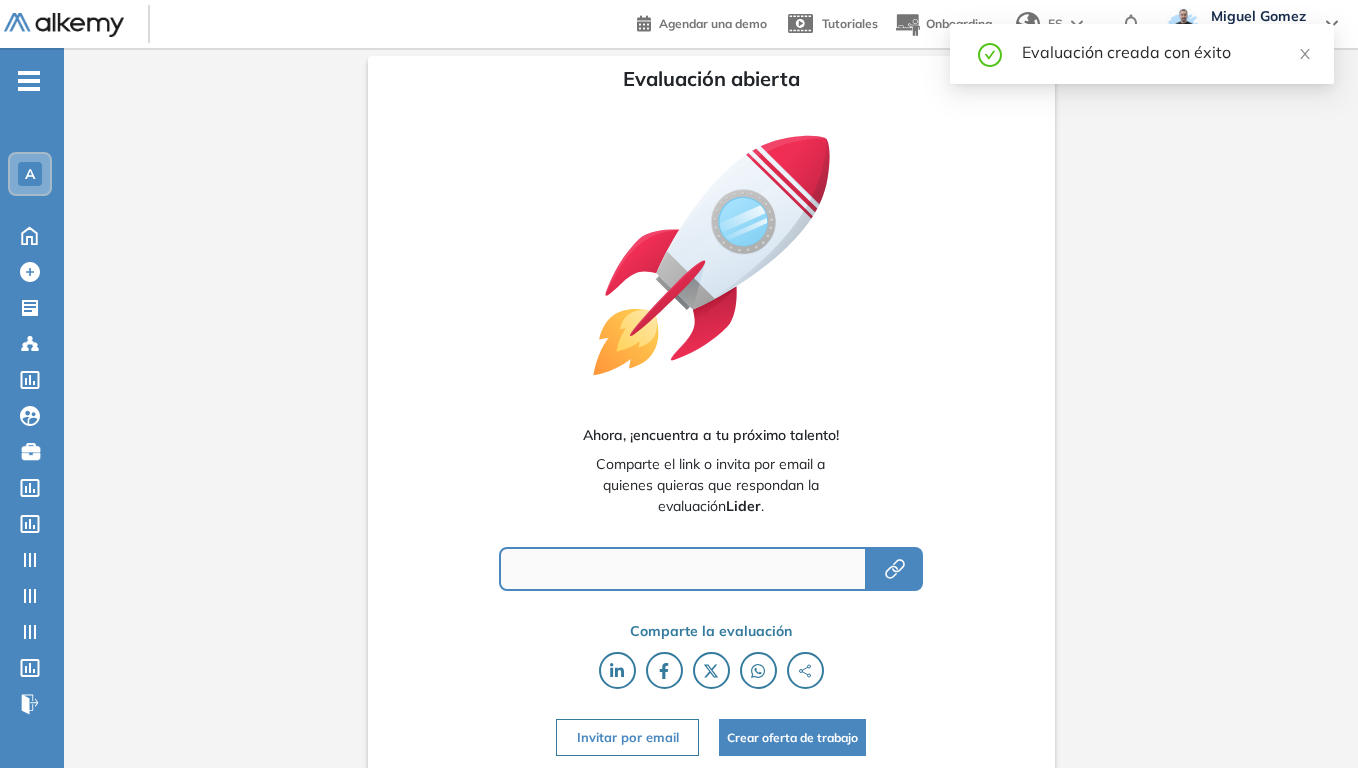 type on "**********" 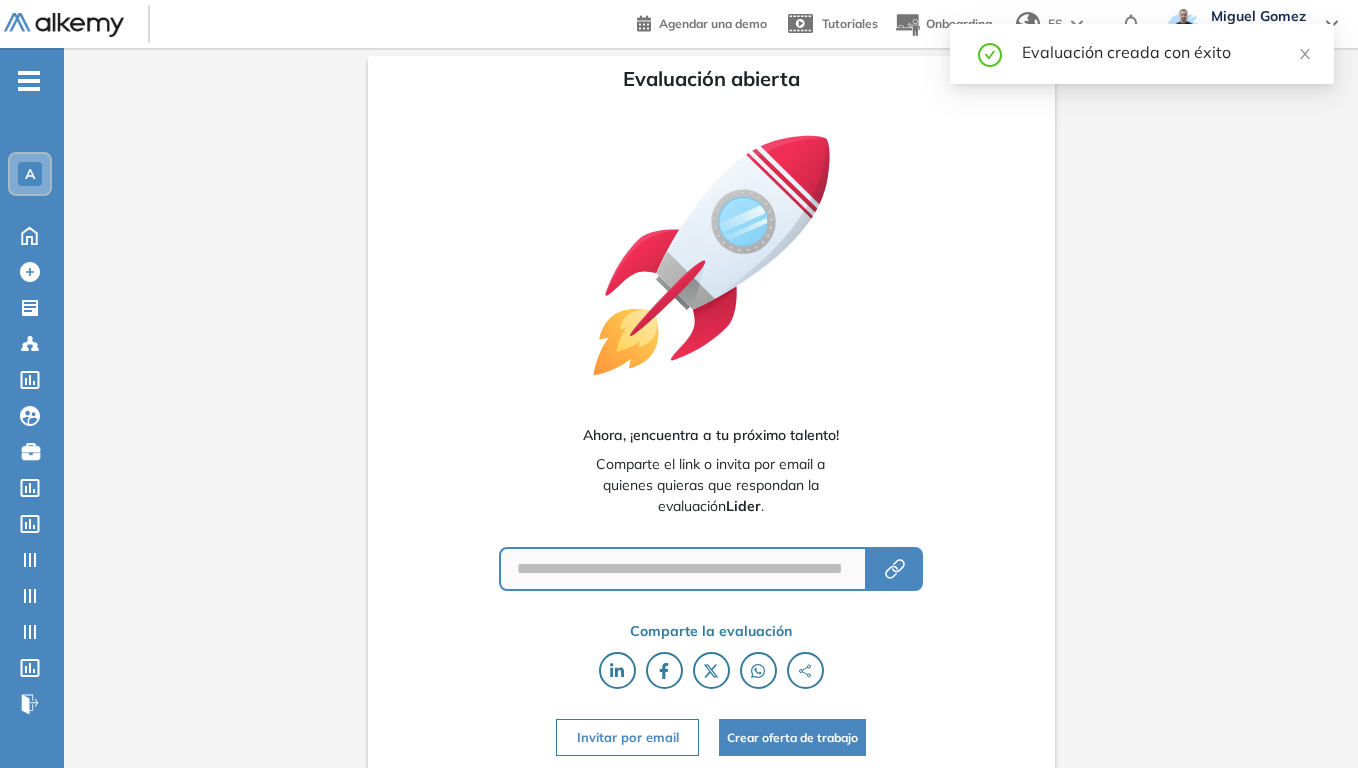 scroll, scrollTop: 4, scrollLeft: 0, axis: vertical 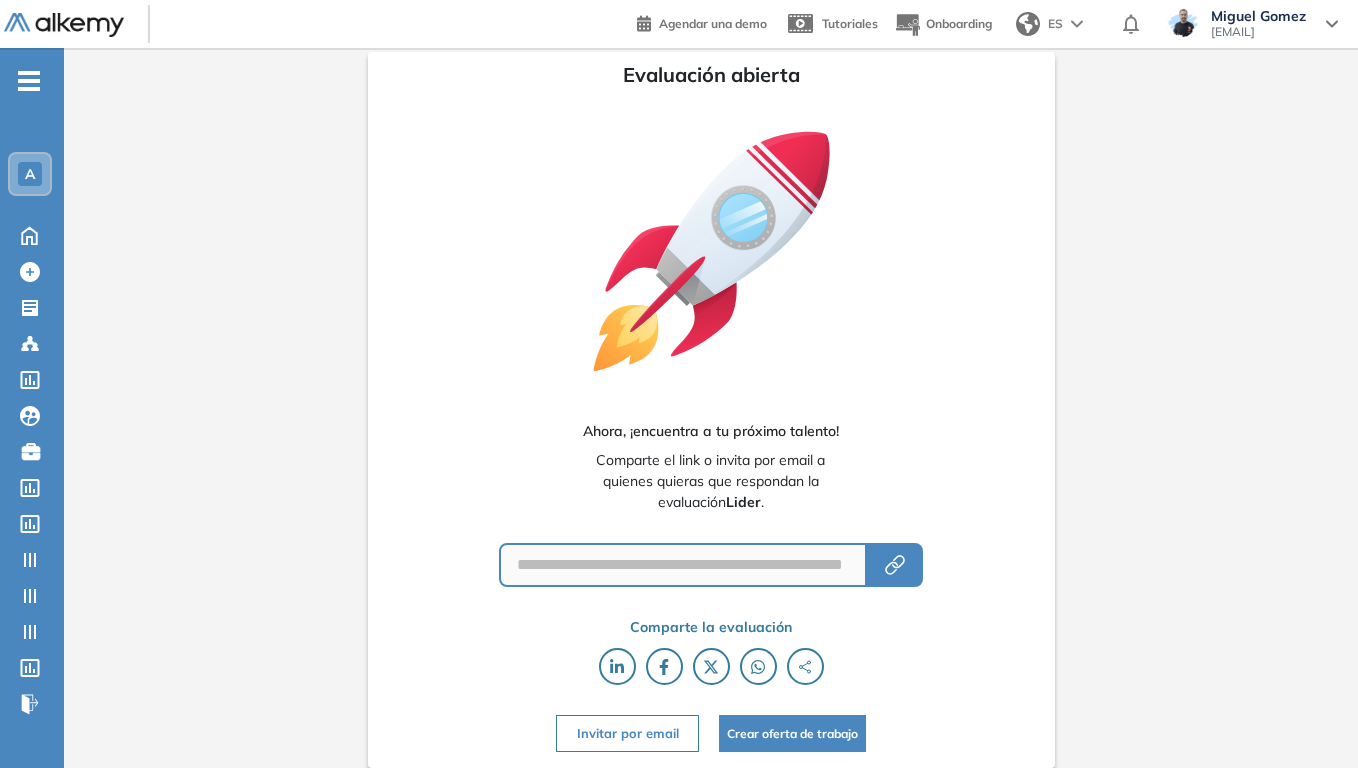 click on "-" at bounding box center [29, 79] 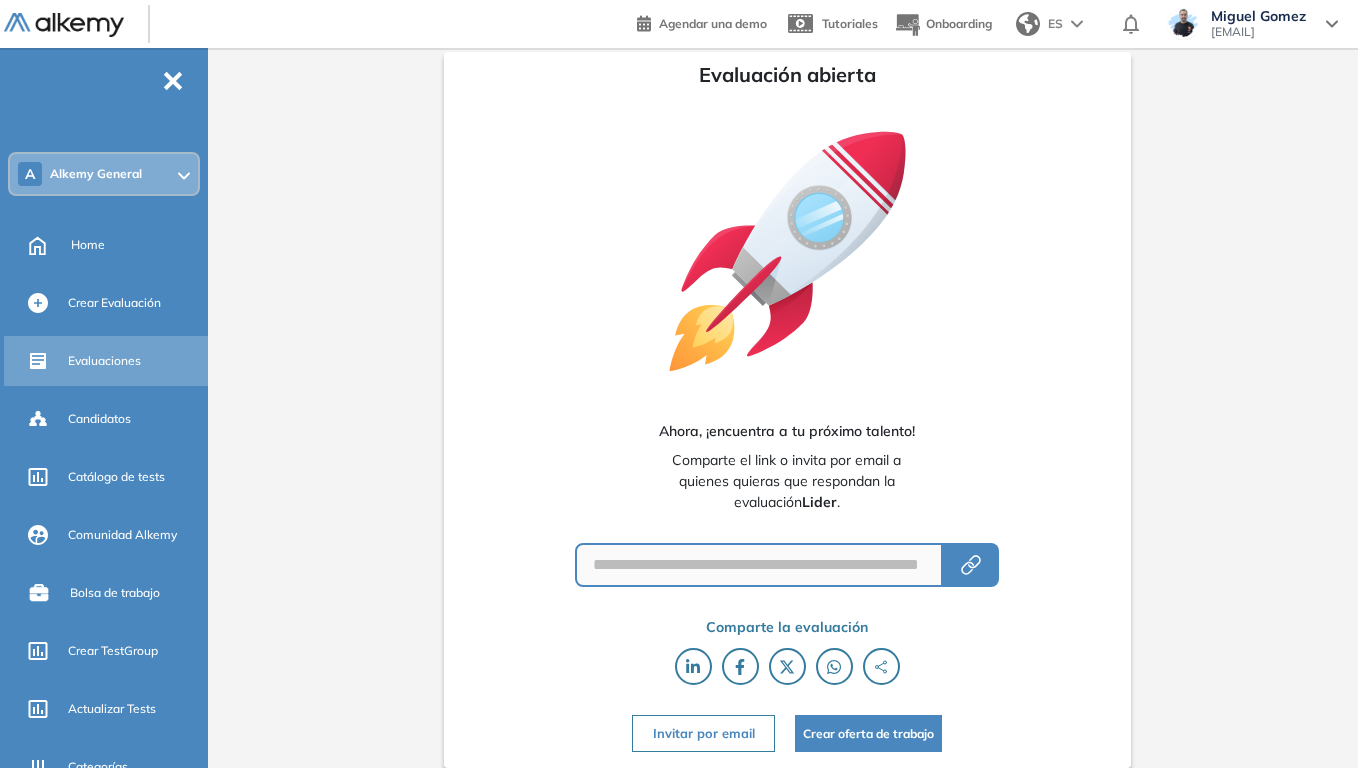click on "Evaluaciones" at bounding box center (104, 361) 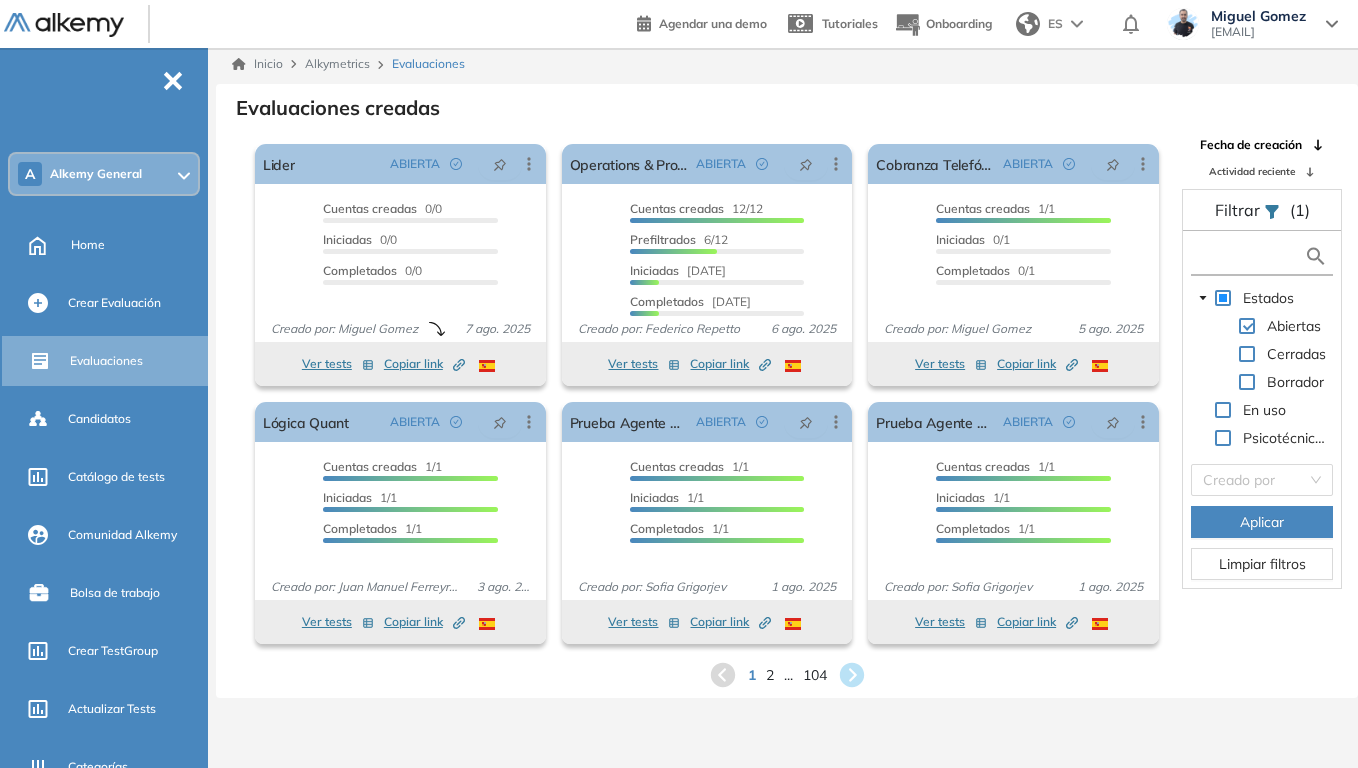 click at bounding box center [1250, 256] 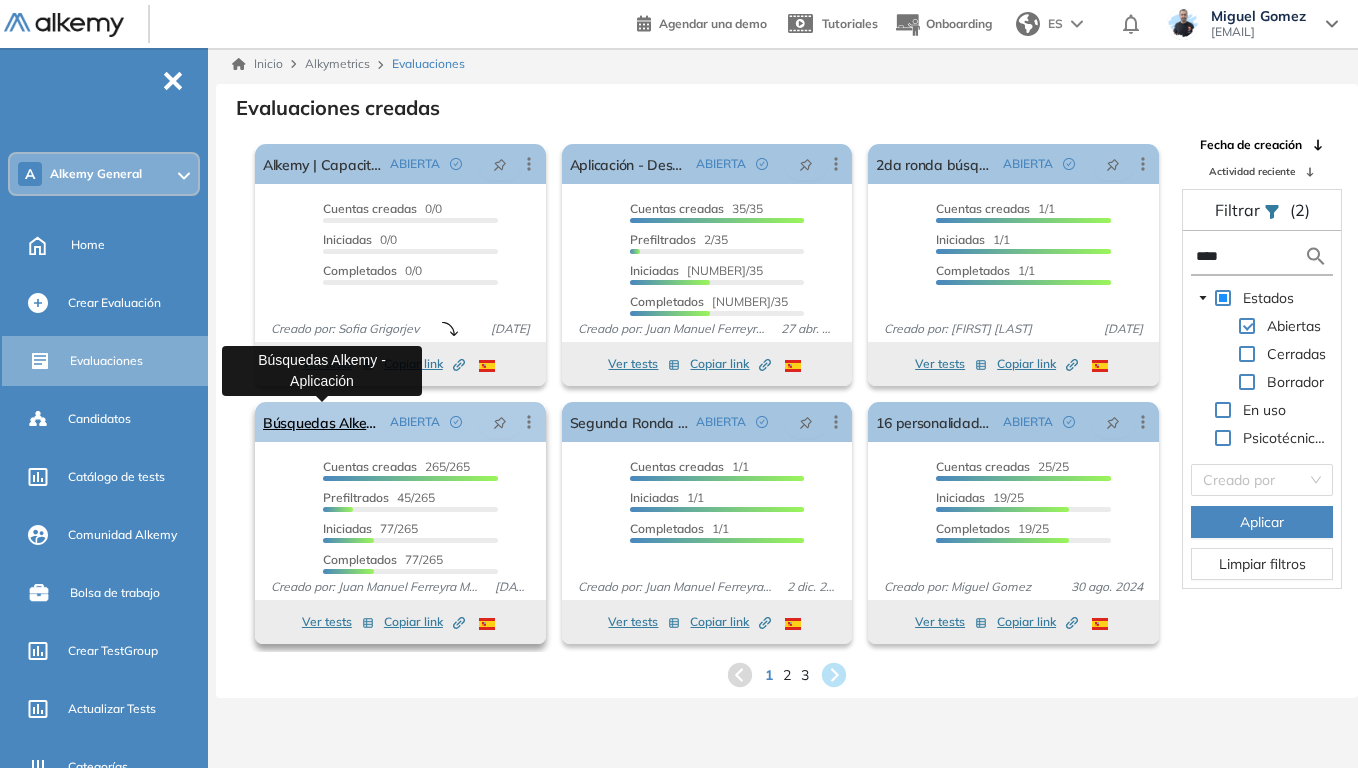 type on "****" 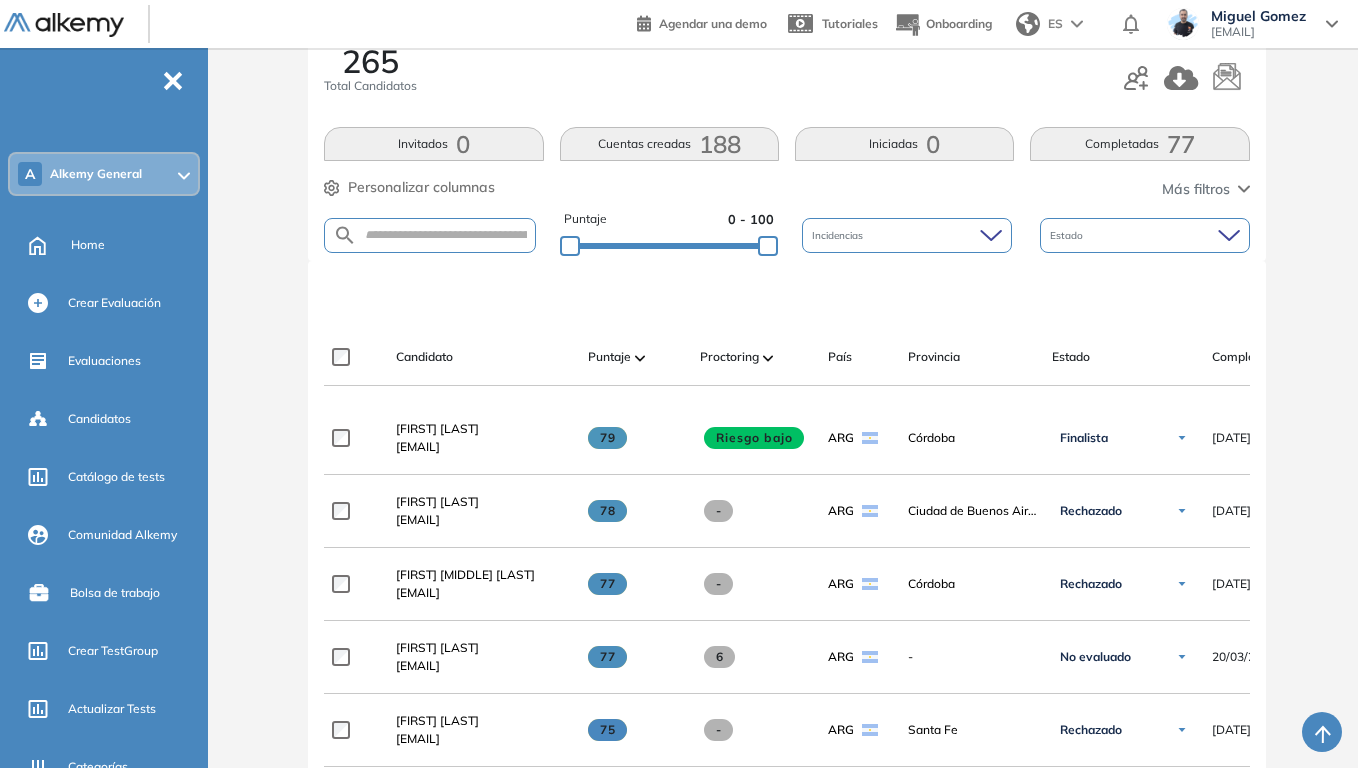scroll, scrollTop: 300, scrollLeft: 0, axis: vertical 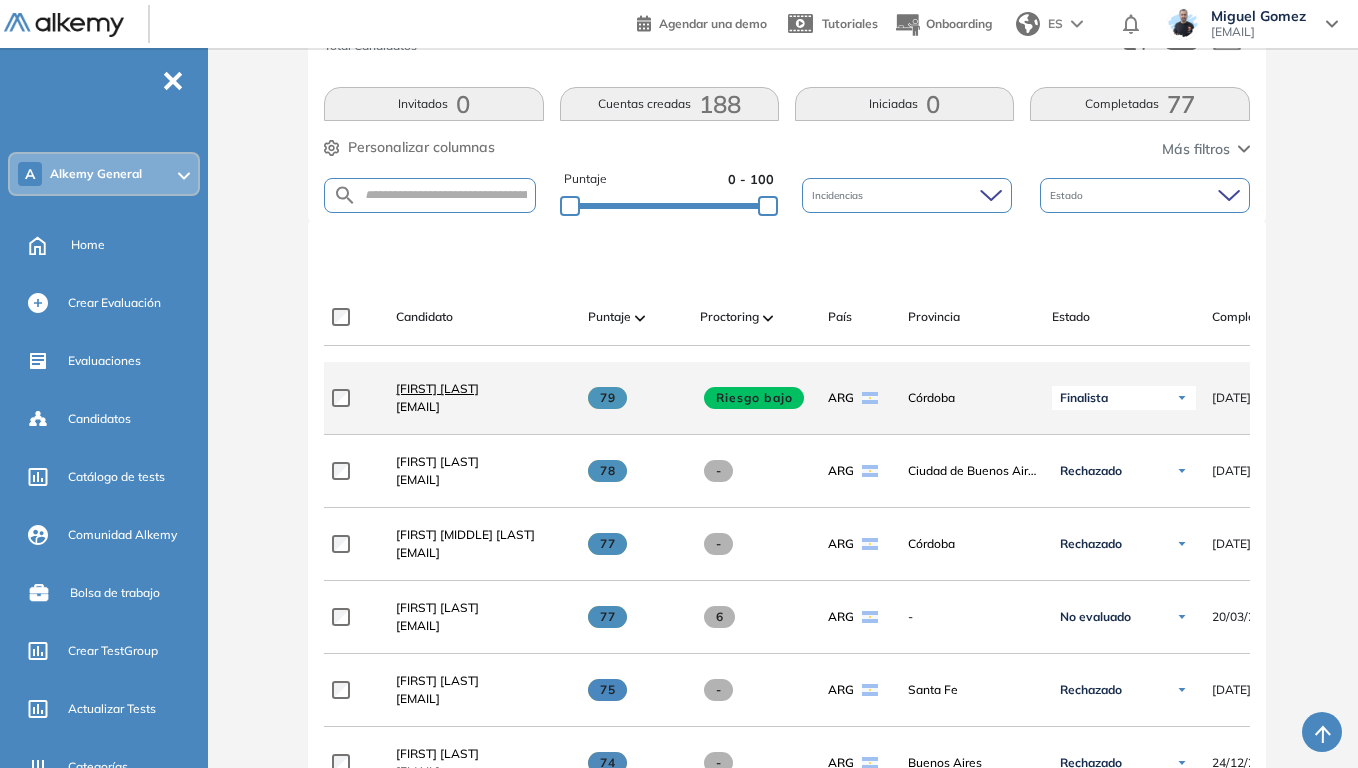click on "Stefano Trento" at bounding box center [437, 388] 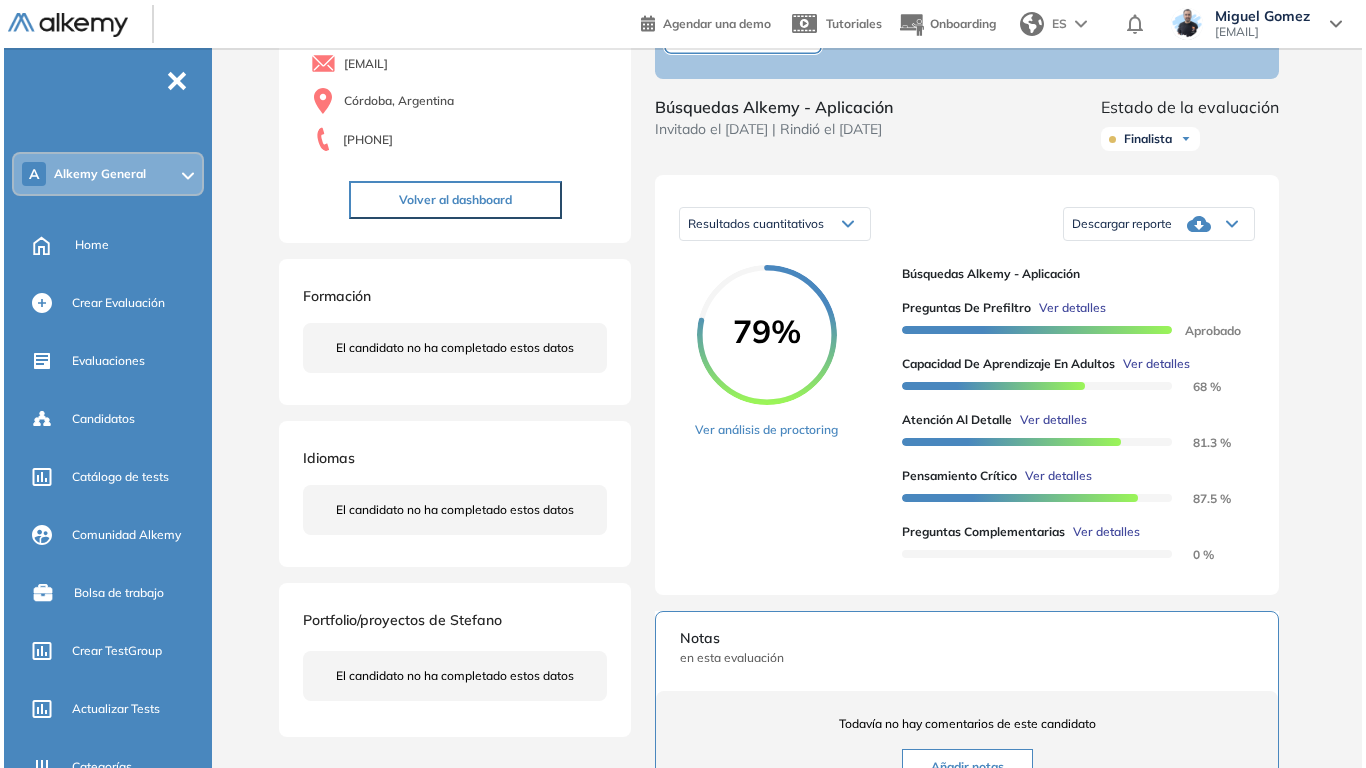 scroll, scrollTop: 200, scrollLeft: 0, axis: vertical 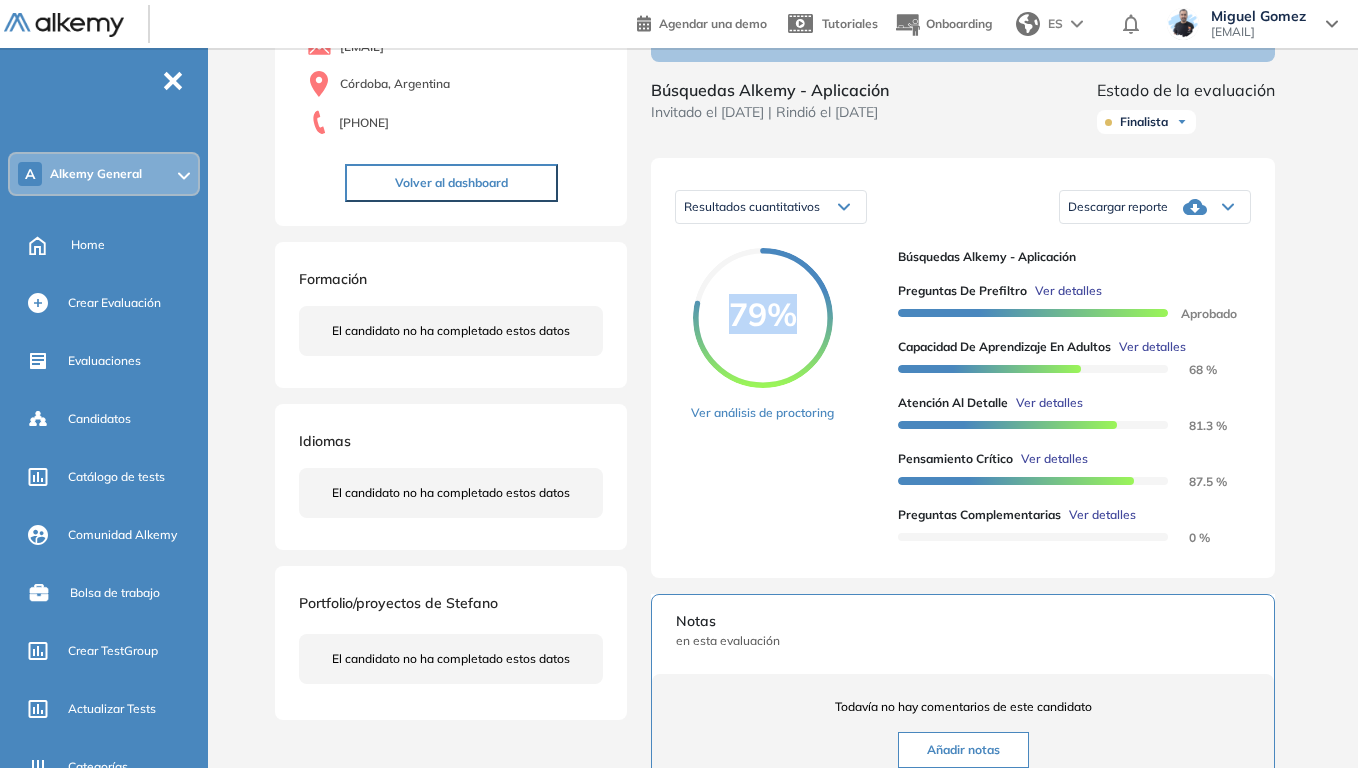 drag, startPoint x: 728, startPoint y: 328, endPoint x: 790, endPoint y: 333, distance: 62.201286 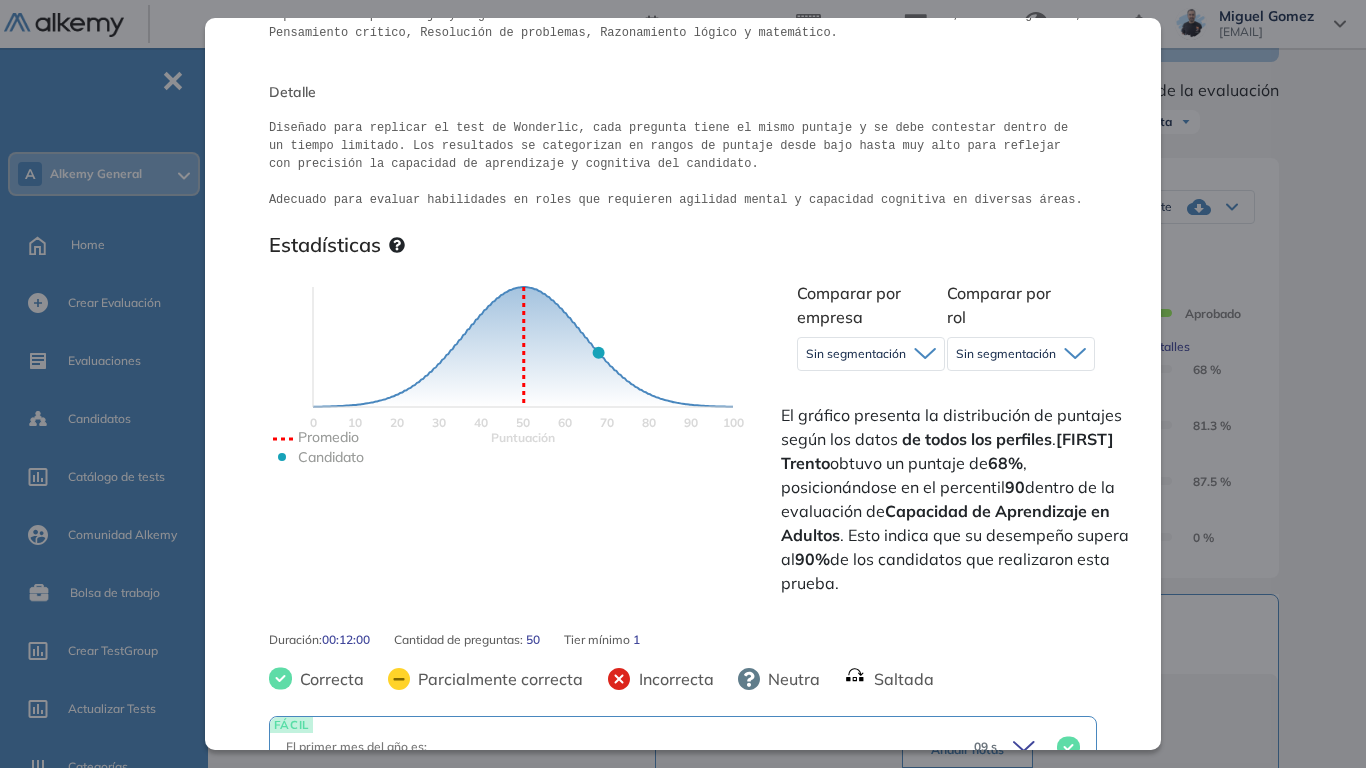 scroll, scrollTop: 400, scrollLeft: 0, axis: vertical 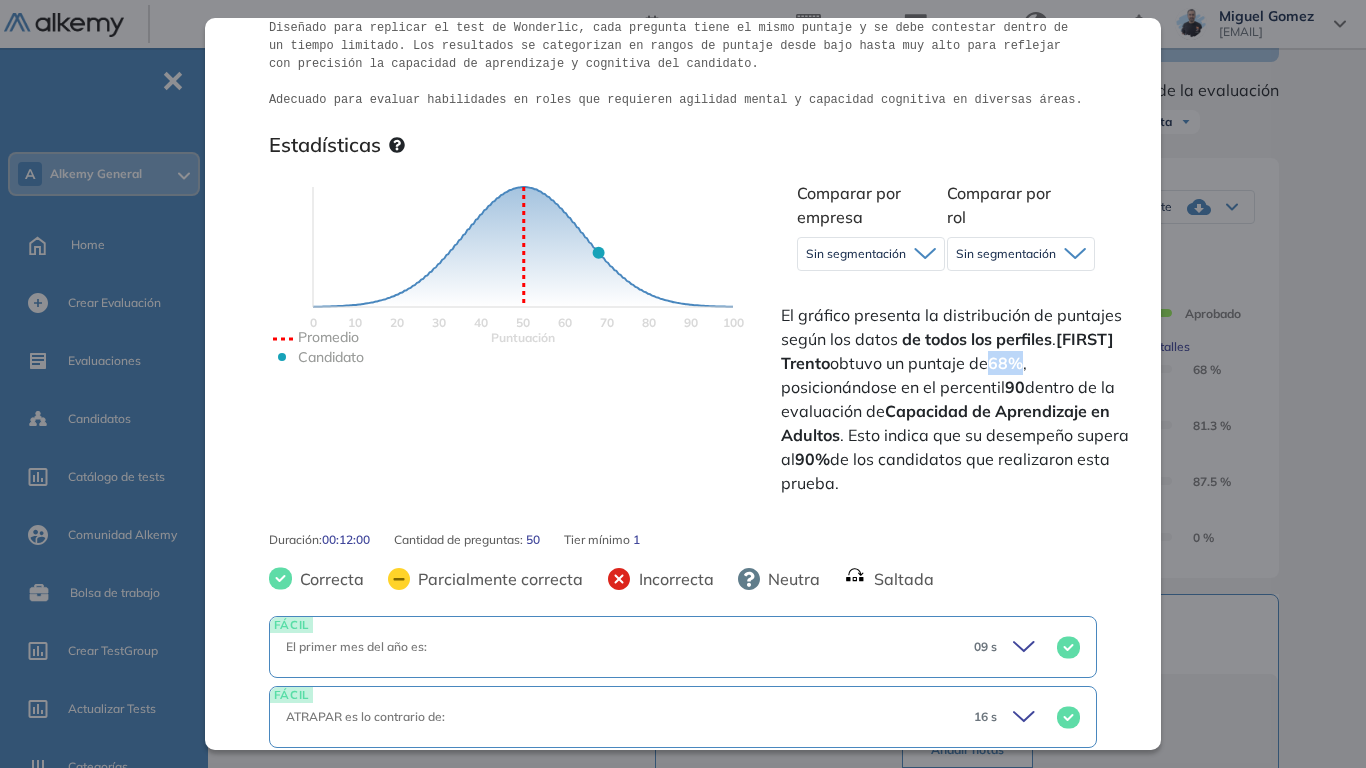 drag, startPoint x: 995, startPoint y: 361, endPoint x: 1022, endPoint y: 365, distance: 27.294687 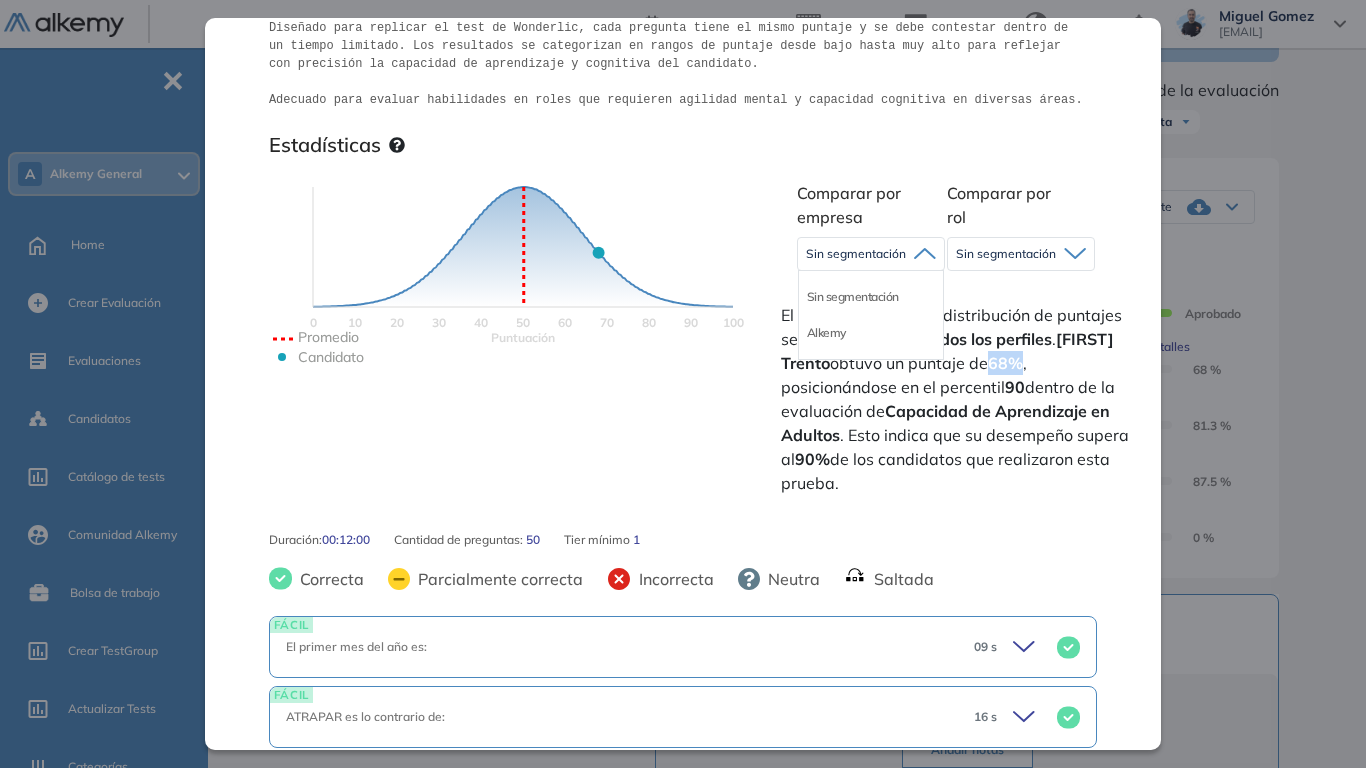 click on "68%" at bounding box center [1005, 363] 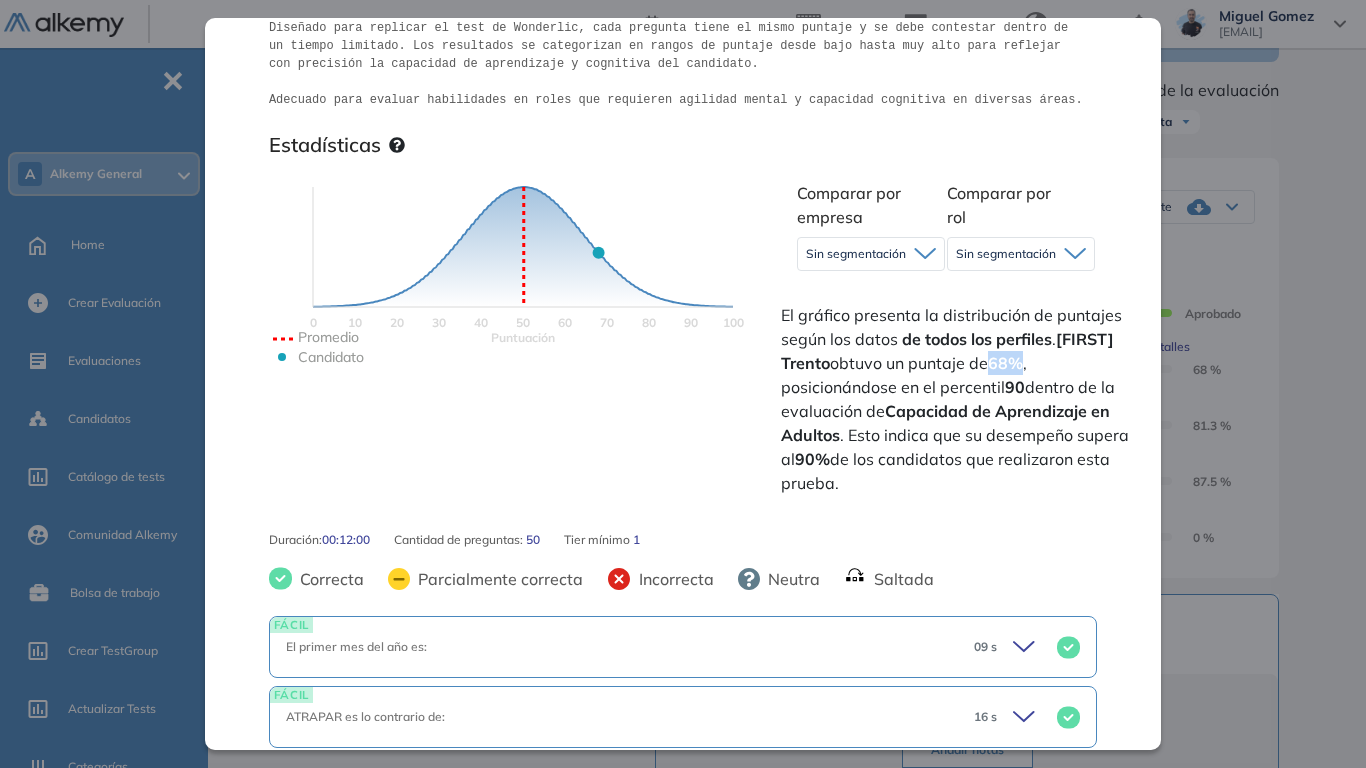 drag, startPoint x: 993, startPoint y: 365, endPoint x: 1021, endPoint y: 366, distance: 28.01785 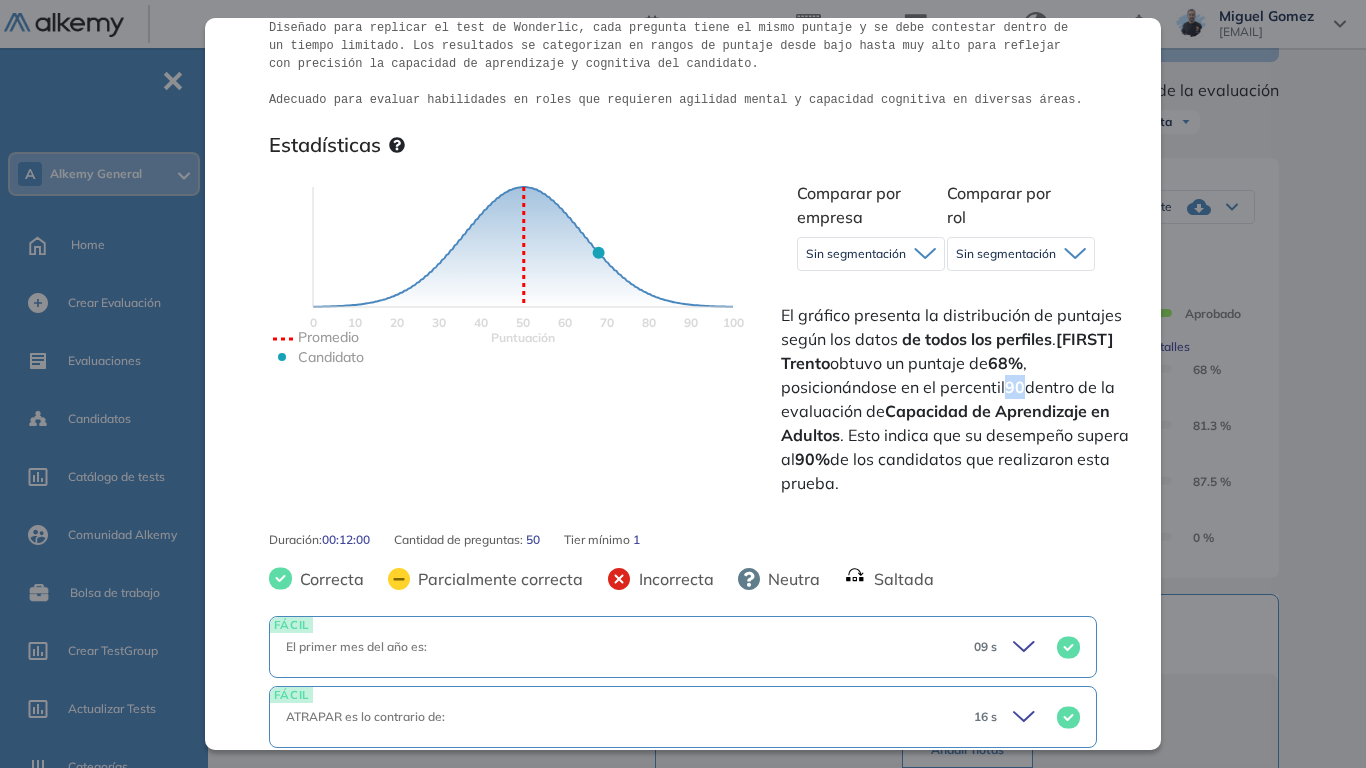drag, startPoint x: 1006, startPoint y: 388, endPoint x: 1026, endPoint y: 391, distance: 20.22375 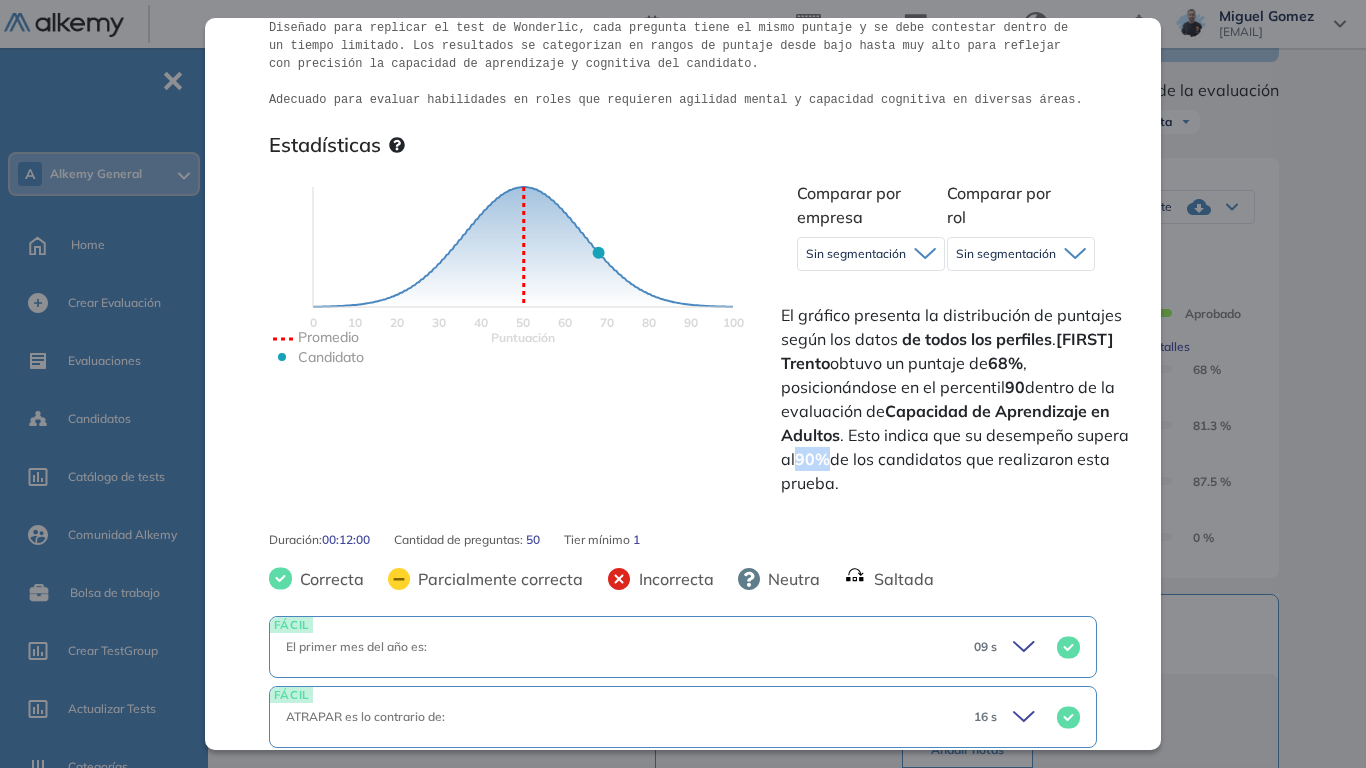 drag, startPoint x: 799, startPoint y: 463, endPoint x: 828, endPoint y: 462, distance: 29.017237 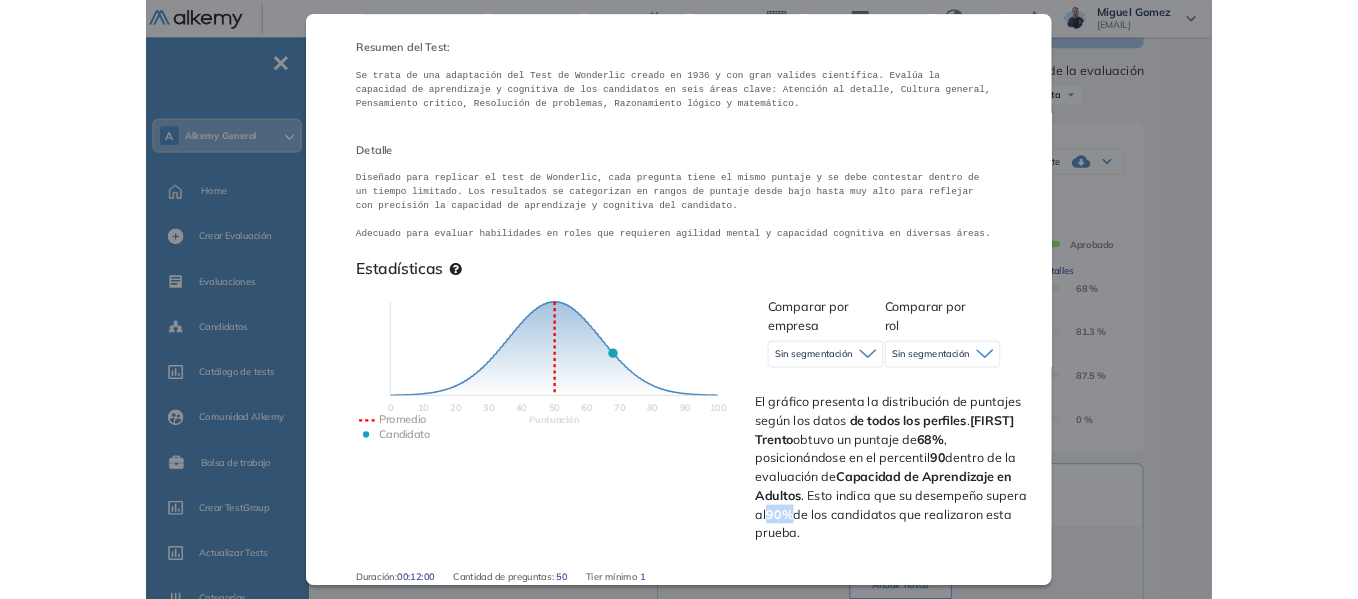 scroll, scrollTop: 0, scrollLeft: 0, axis: both 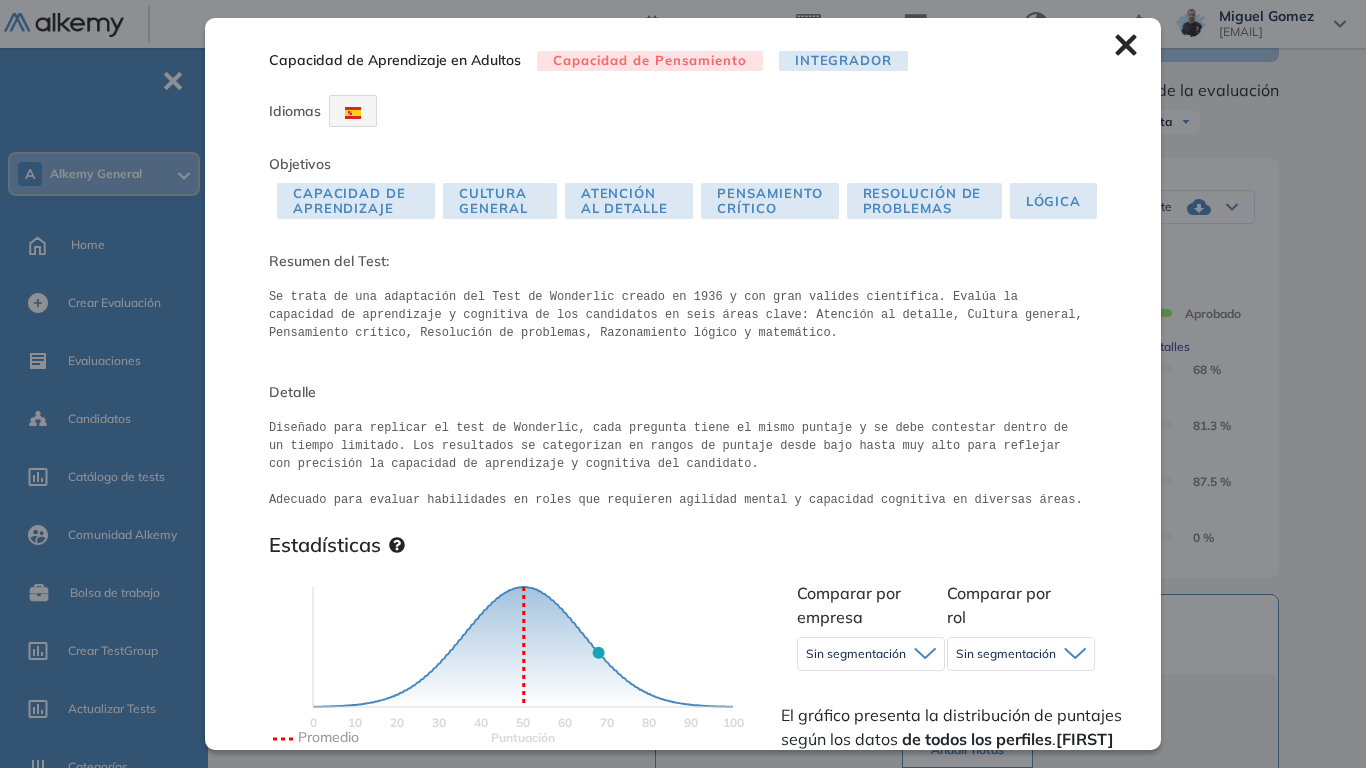 click 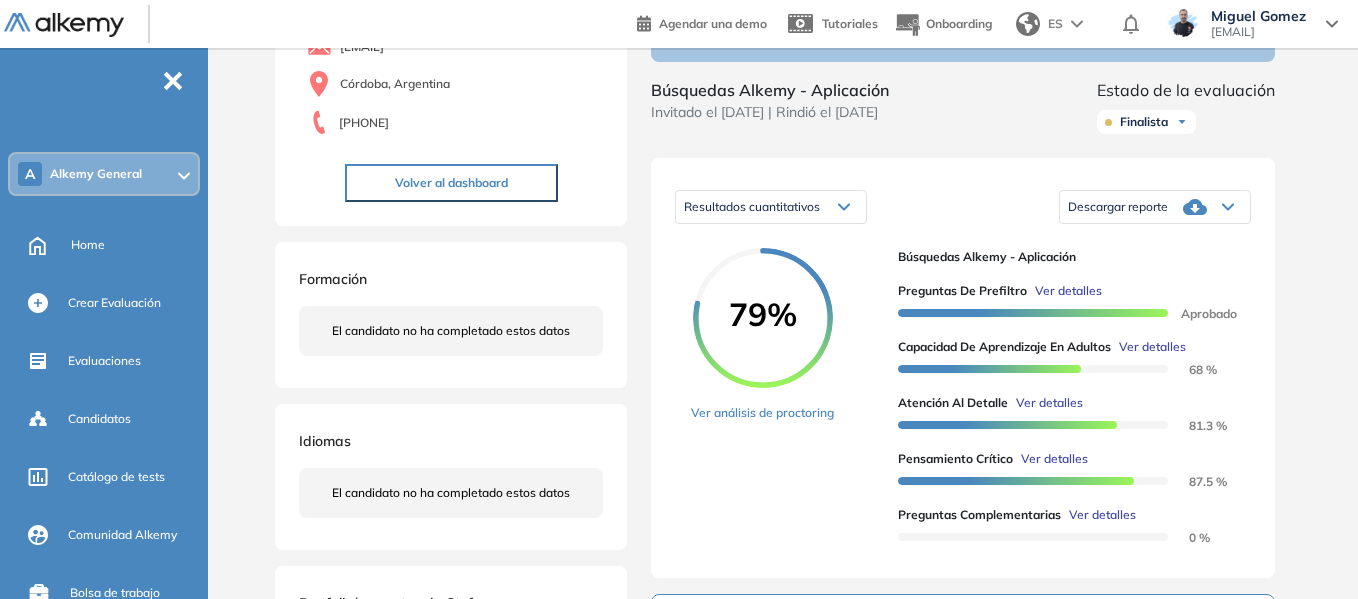scroll, scrollTop: 300, scrollLeft: 0, axis: vertical 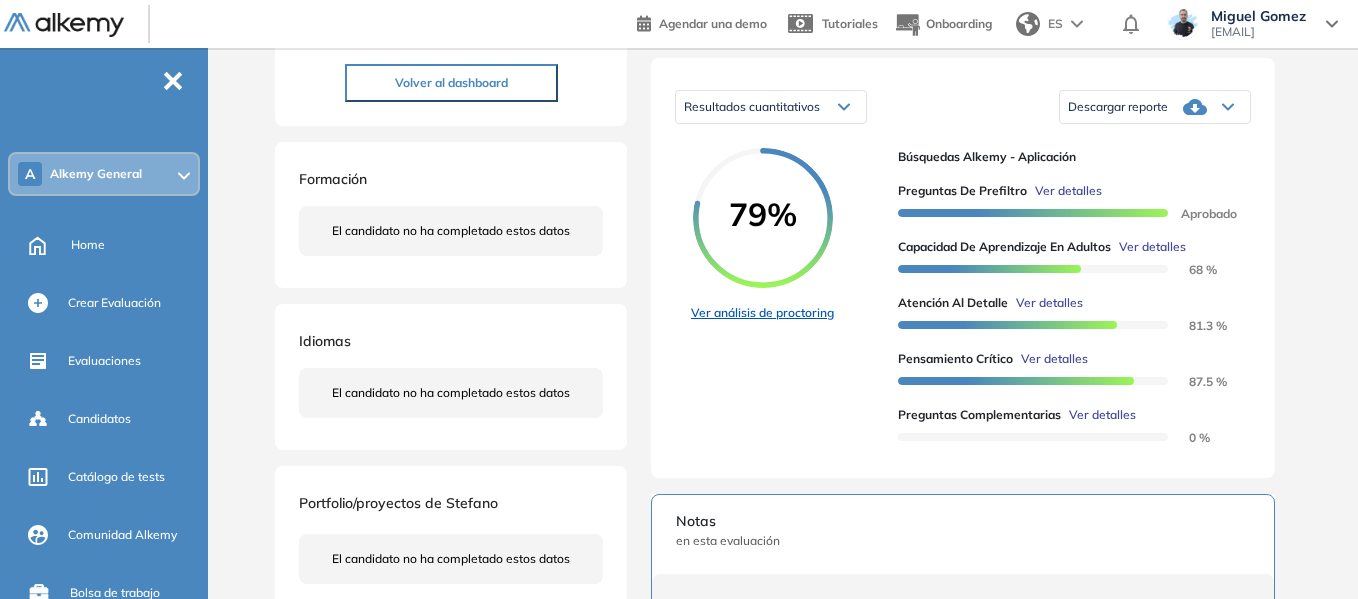 click on "Ver análisis de proctoring" at bounding box center (762, 313) 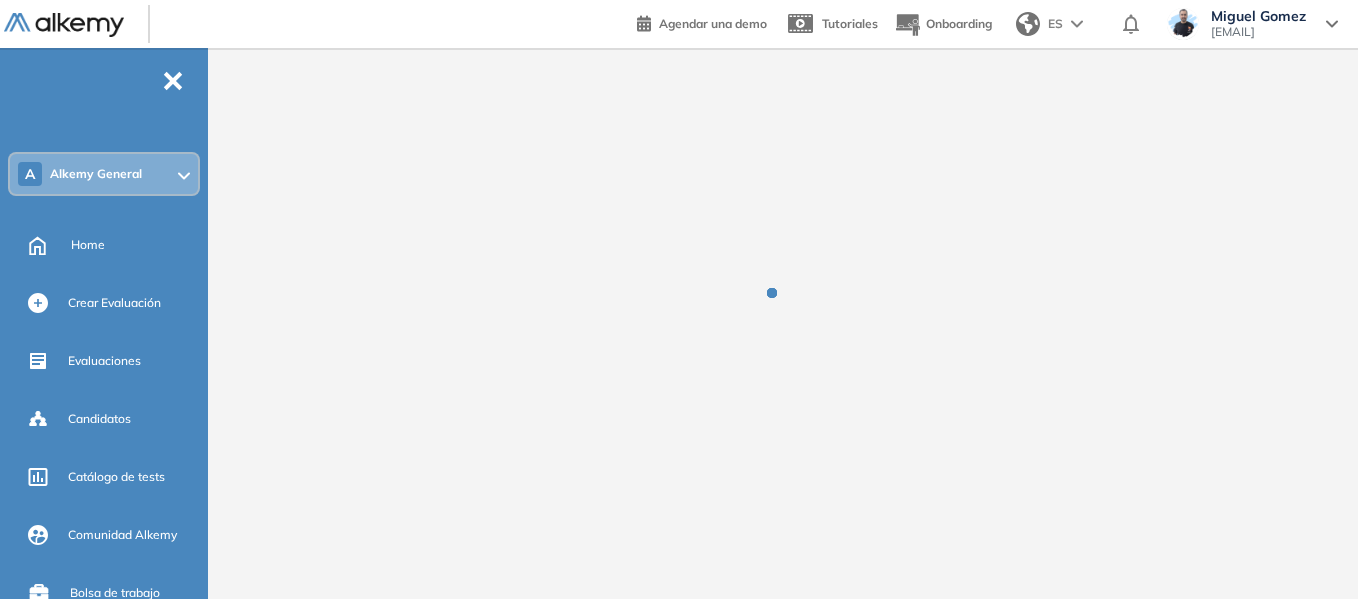 scroll, scrollTop: 0, scrollLeft: 0, axis: both 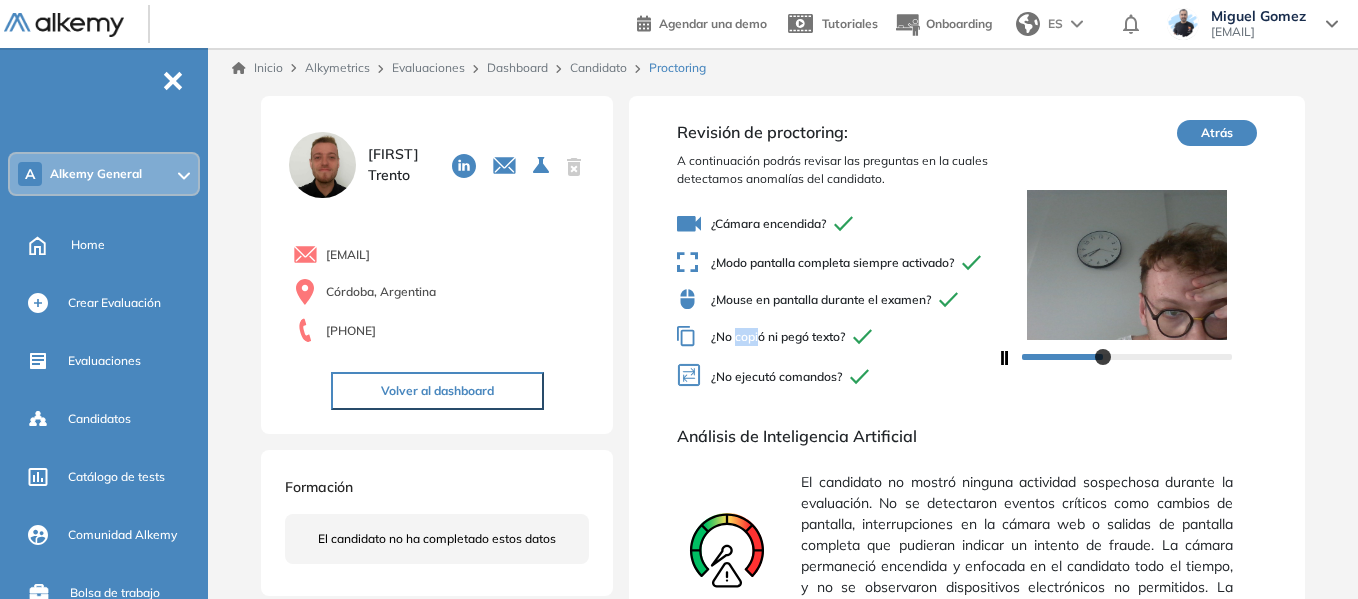 drag, startPoint x: 737, startPoint y: 355, endPoint x: 762, endPoint y: 355, distance: 25 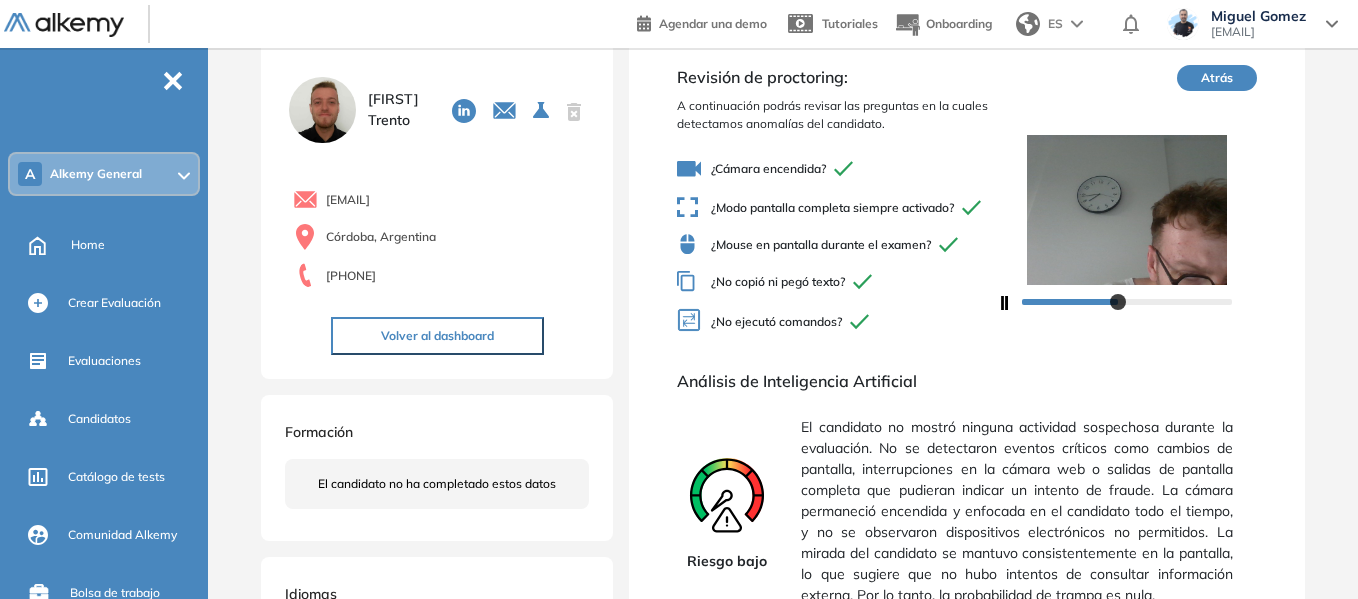 scroll, scrollTop: 100, scrollLeft: 0, axis: vertical 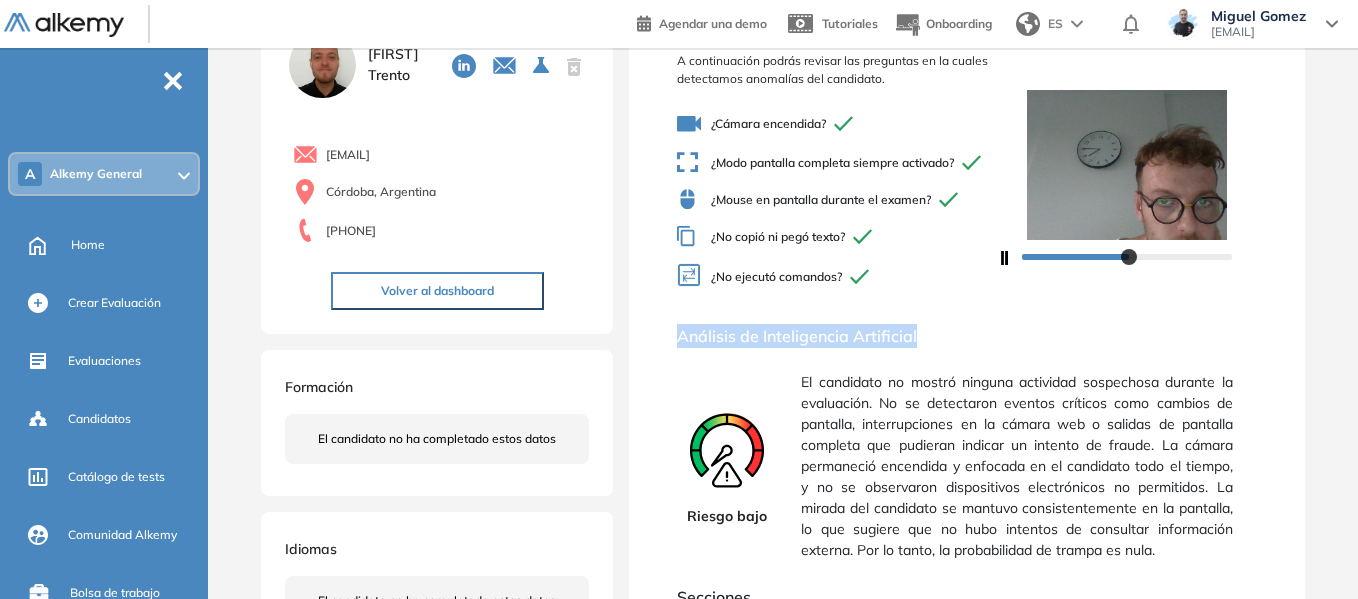 drag, startPoint x: 678, startPoint y: 350, endPoint x: 921, endPoint y: 348, distance: 243.00822 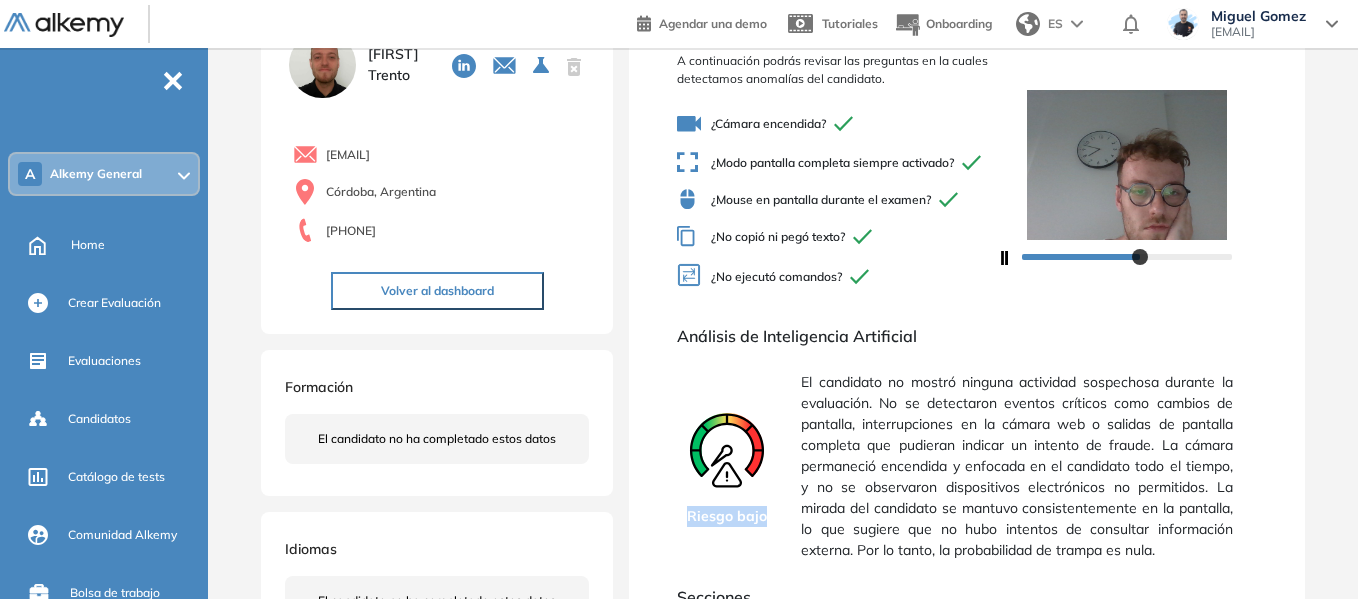 drag, startPoint x: 691, startPoint y: 529, endPoint x: 769, endPoint y: 529, distance: 78 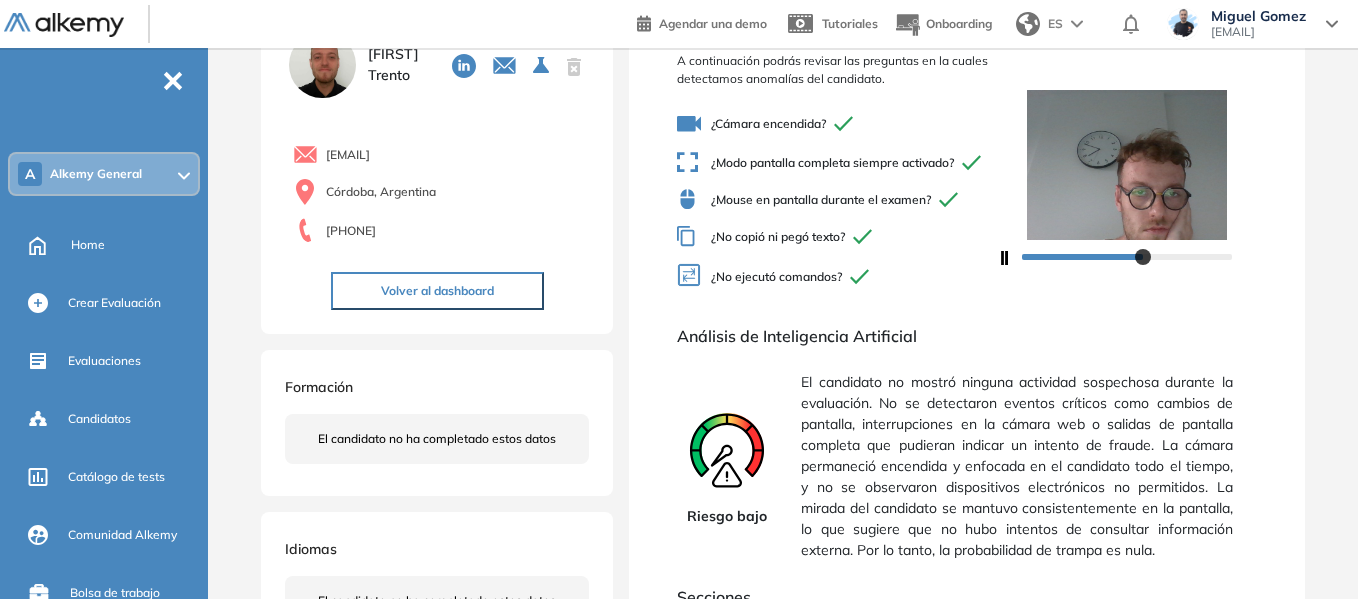 click on "El candidato no mostró ninguna actividad sospechosa durante la evaluación. No se detectaron eventos críticos como cambios de pantalla, interrupciones en la cámara web o salidas de pantalla completa que pudieran indicar un intento de fraude. La cámara permaneció encendida y enfocada en el candidato todo el tiempo, y no se observaron dispositivos electrónicos no permitidos. La mirada del candidato se mantuvo consistentemente en la pantalla, lo que sugiere que no hubo intentos de consultar información externa. Por lo tanto, la probabilidad de trampa es nula." at bounding box center [1017, 466] 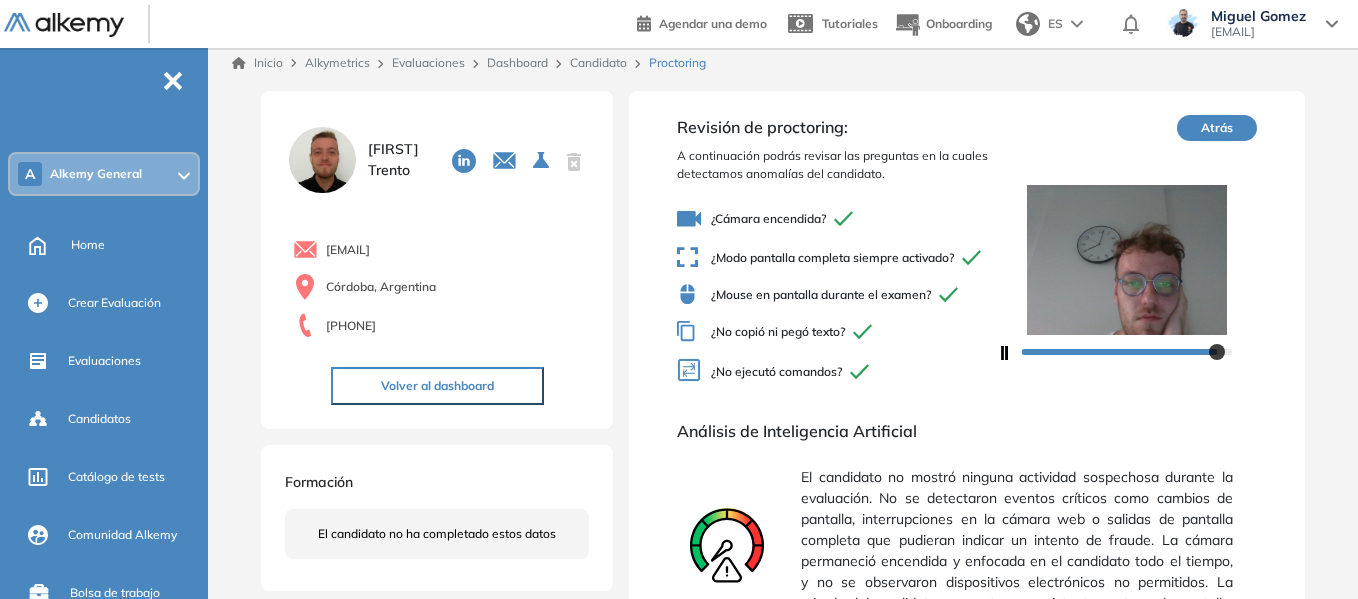 scroll, scrollTop: 0, scrollLeft: 0, axis: both 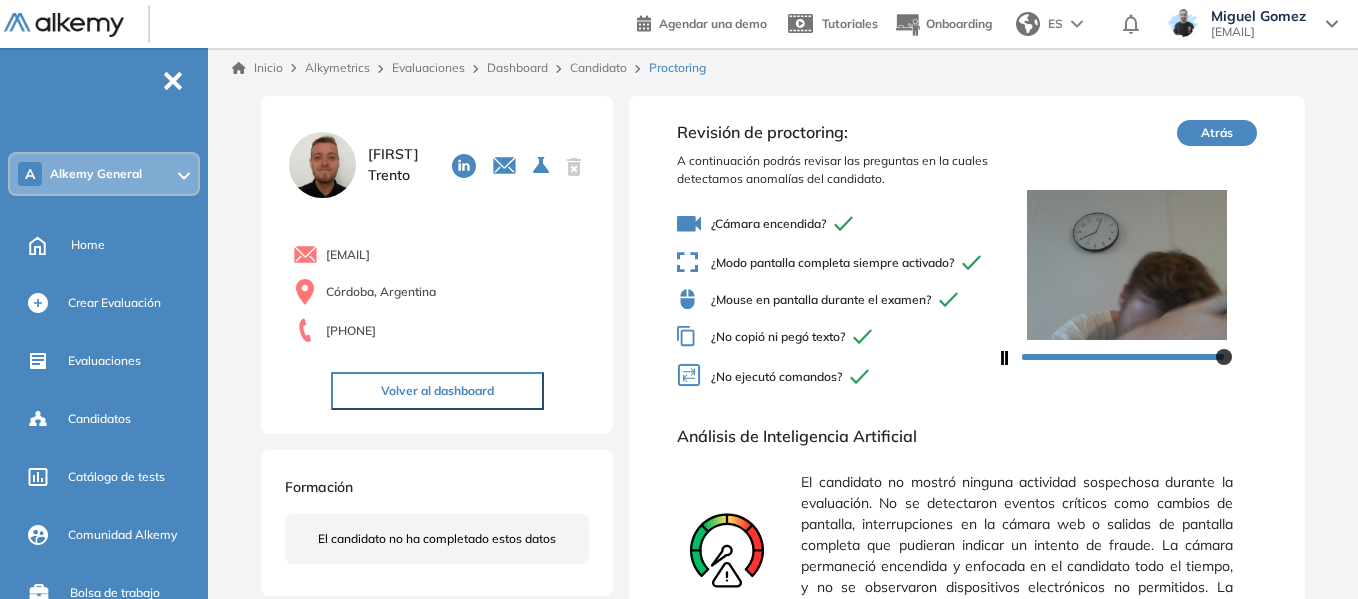 click on "Candidato" at bounding box center (598, 67) 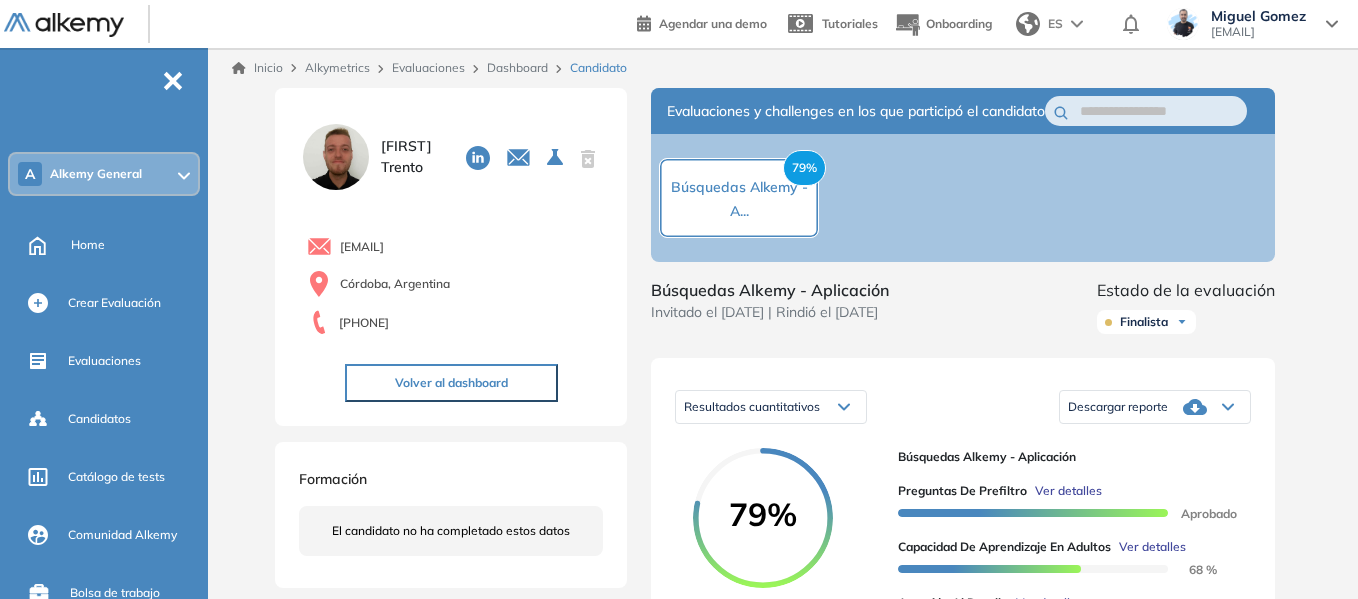 click on "A Alkemy General" at bounding box center (104, 174) 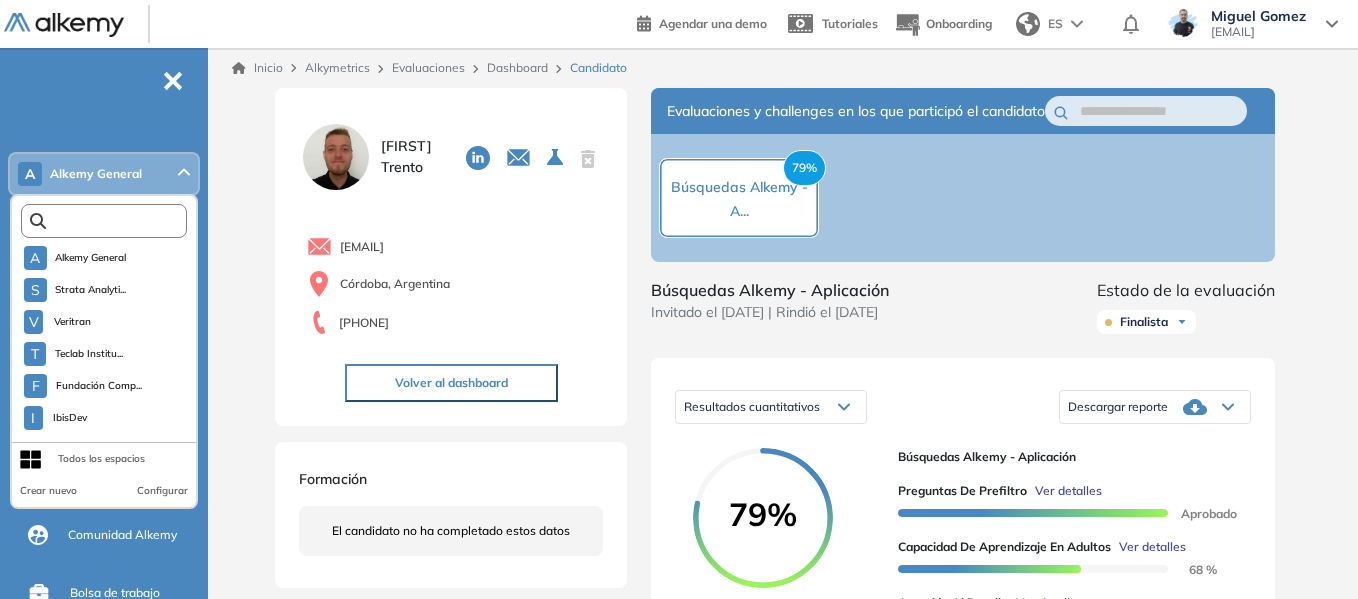 click at bounding box center [108, 221] 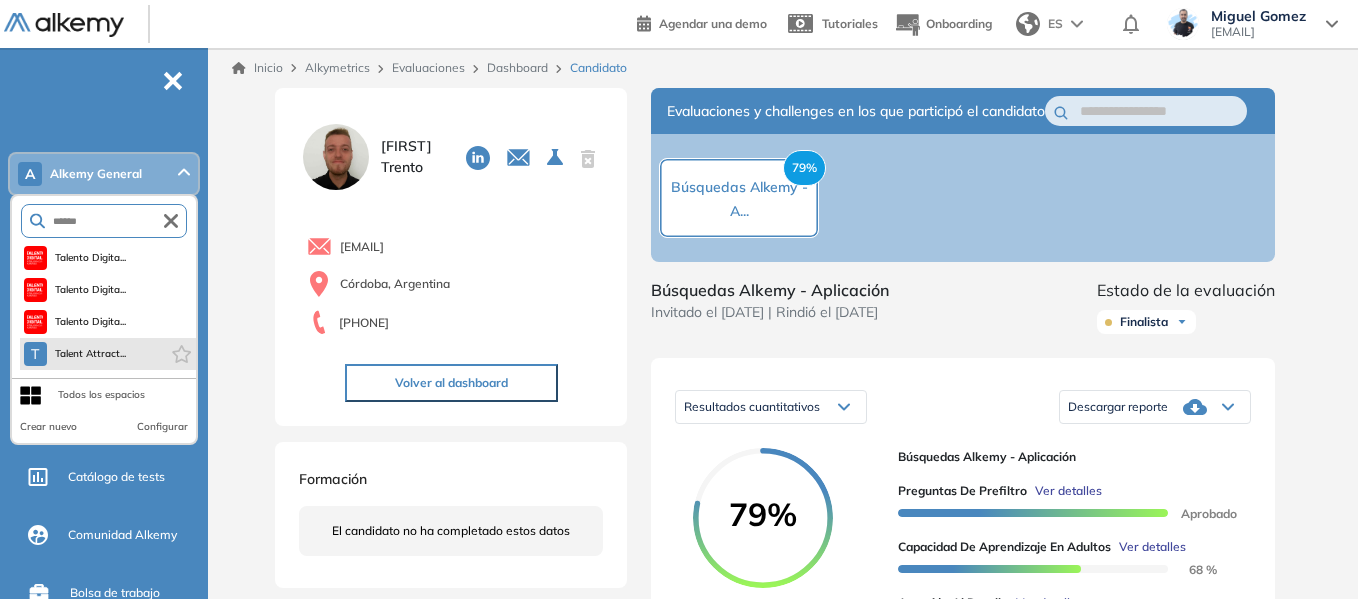 type on "******" 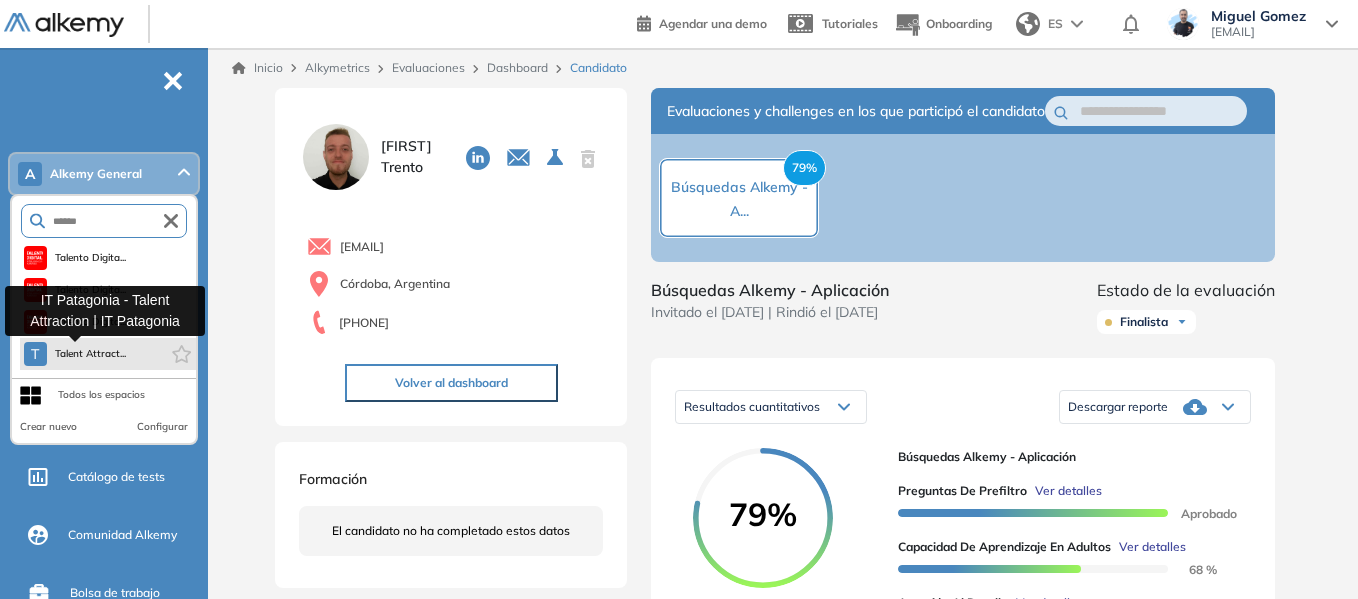 click on "Talent Attract..." at bounding box center (91, 354) 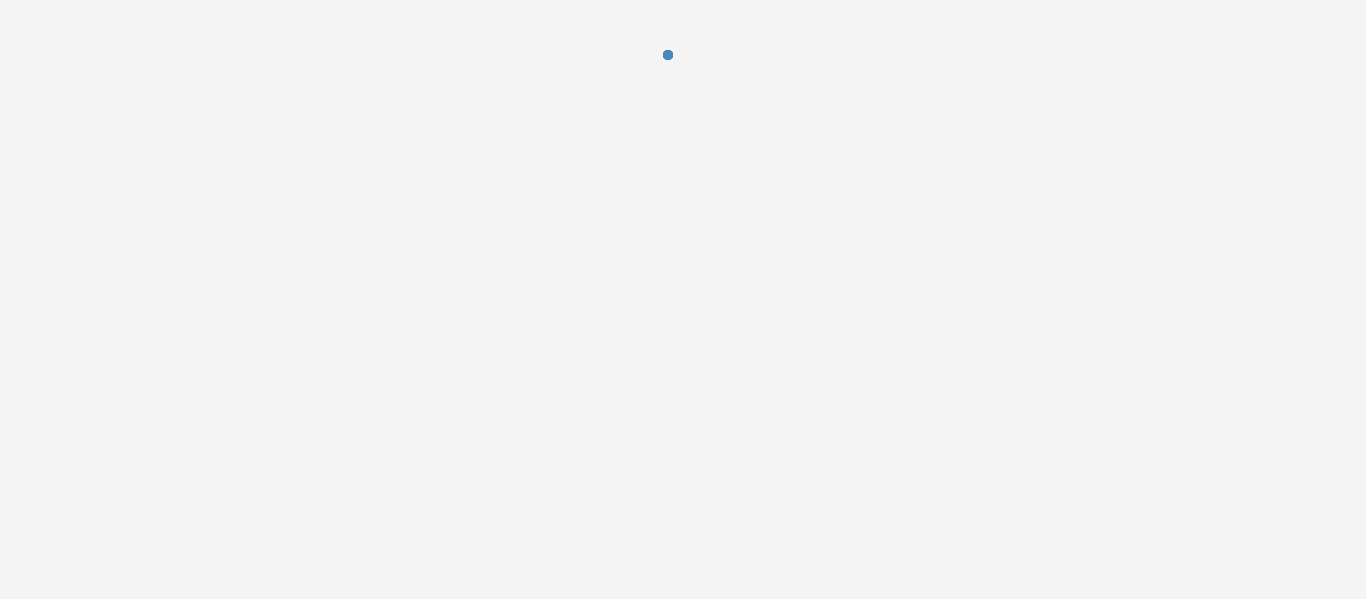 scroll, scrollTop: 0, scrollLeft: 0, axis: both 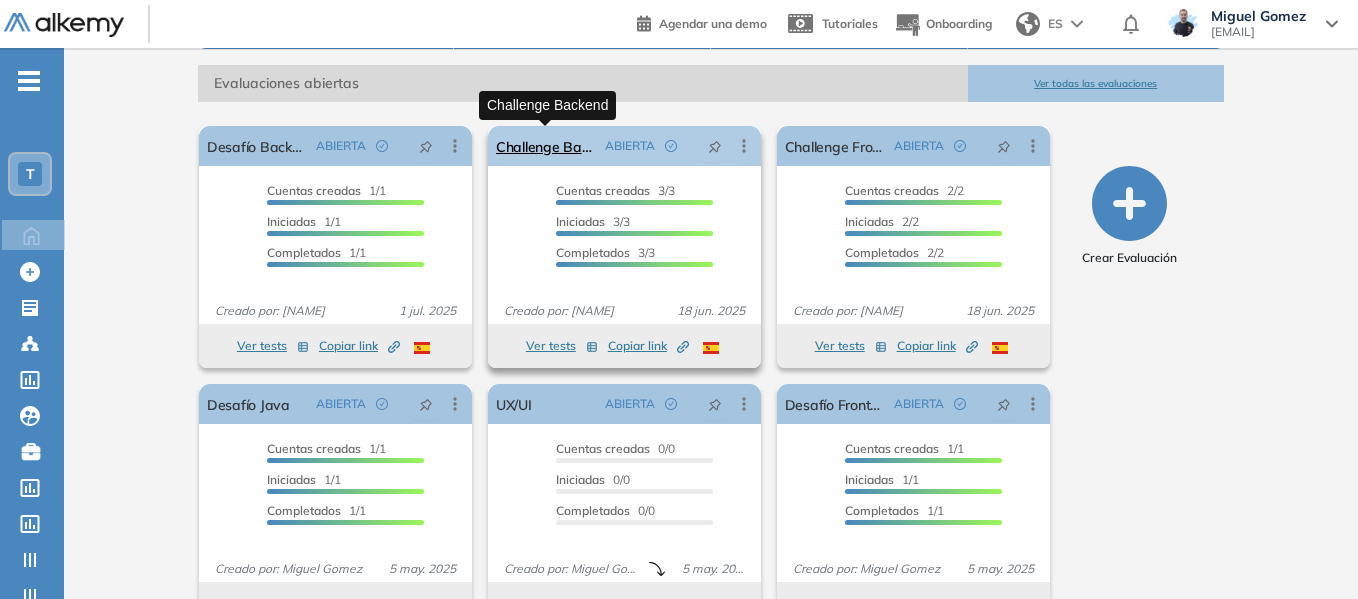 click on "Challenge Backend" at bounding box center (546, 146) 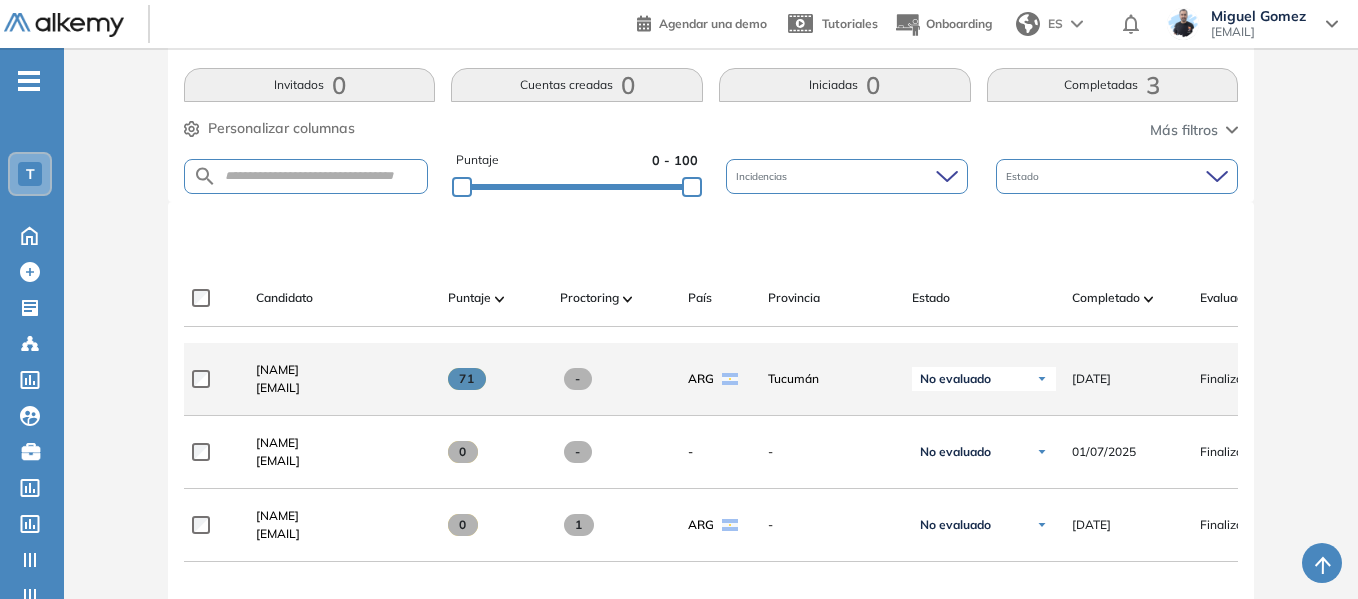 scroll, scrollTop: 562, scrollLeft: 0, axis: vertical 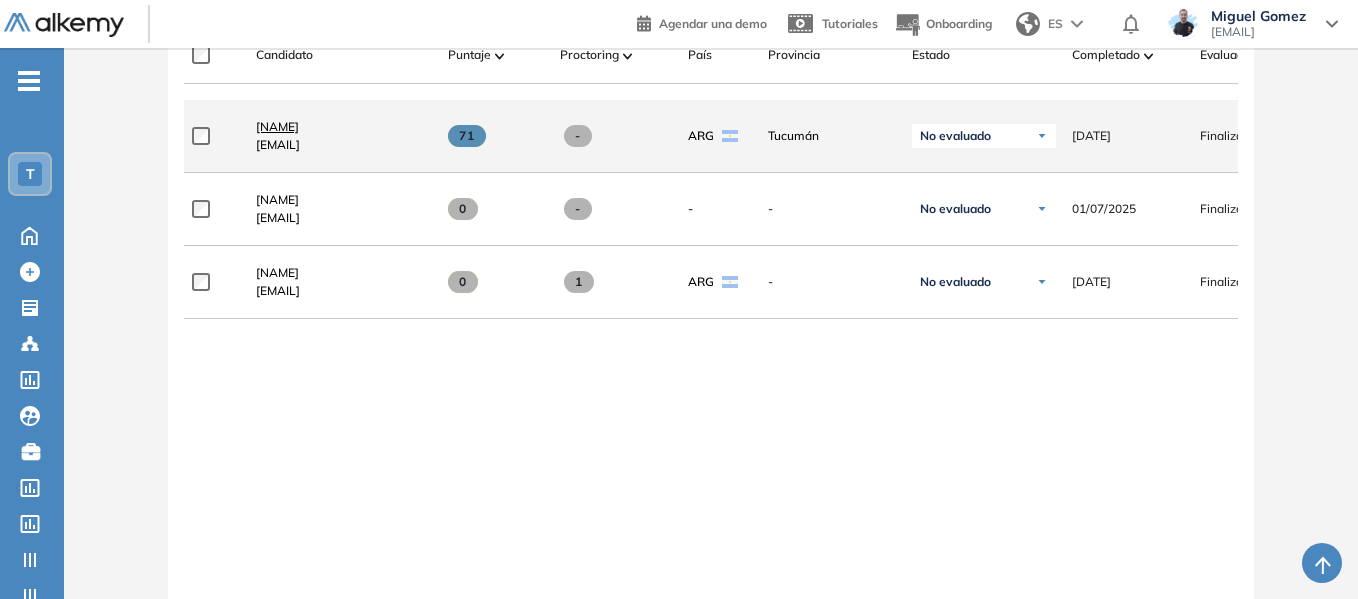click on "[NAME]" at bounding box center (277, 126) 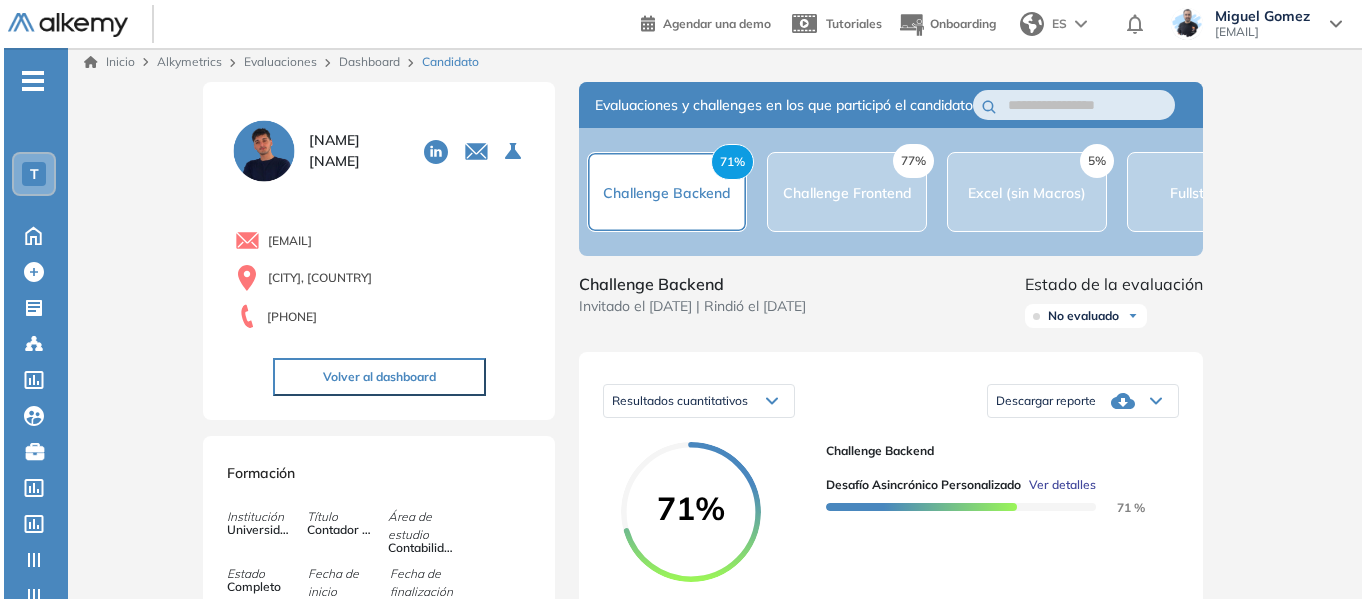 scroll, scrollTop: 200, scrollLeft: 0, axis: vertical 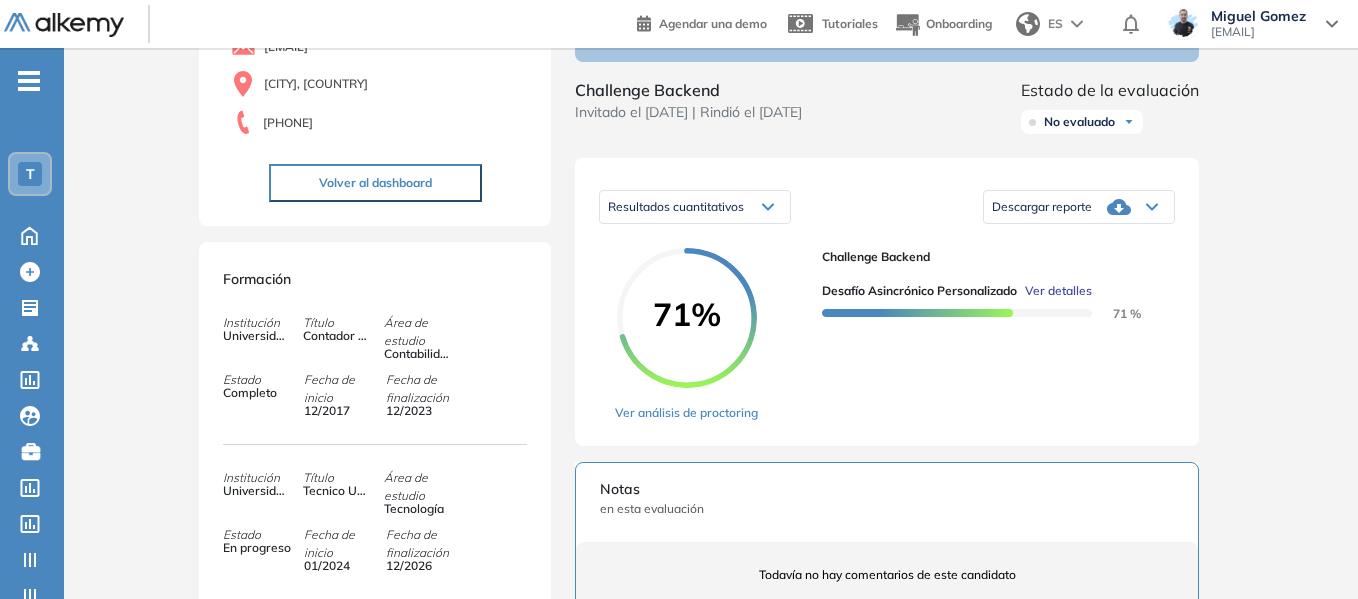 click on "Ver detalles" at bounding box center (1058, 291) 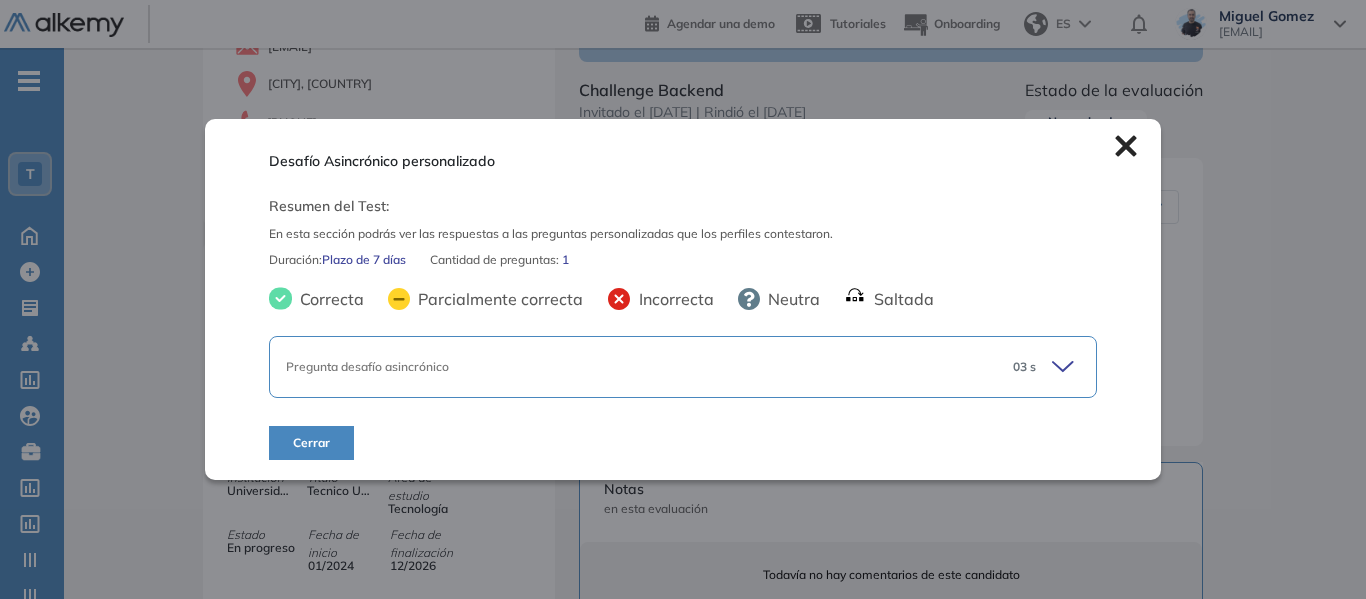 click 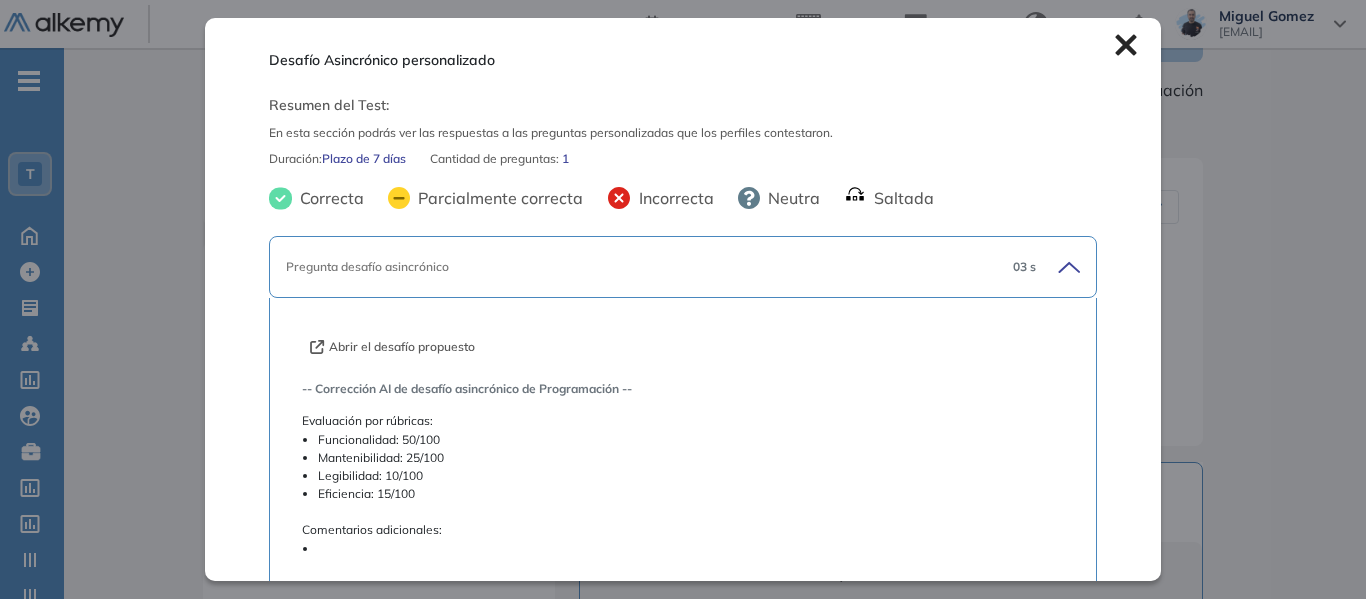 click on "Abrir el desafío propuesto" at bounding box center [392, 347] 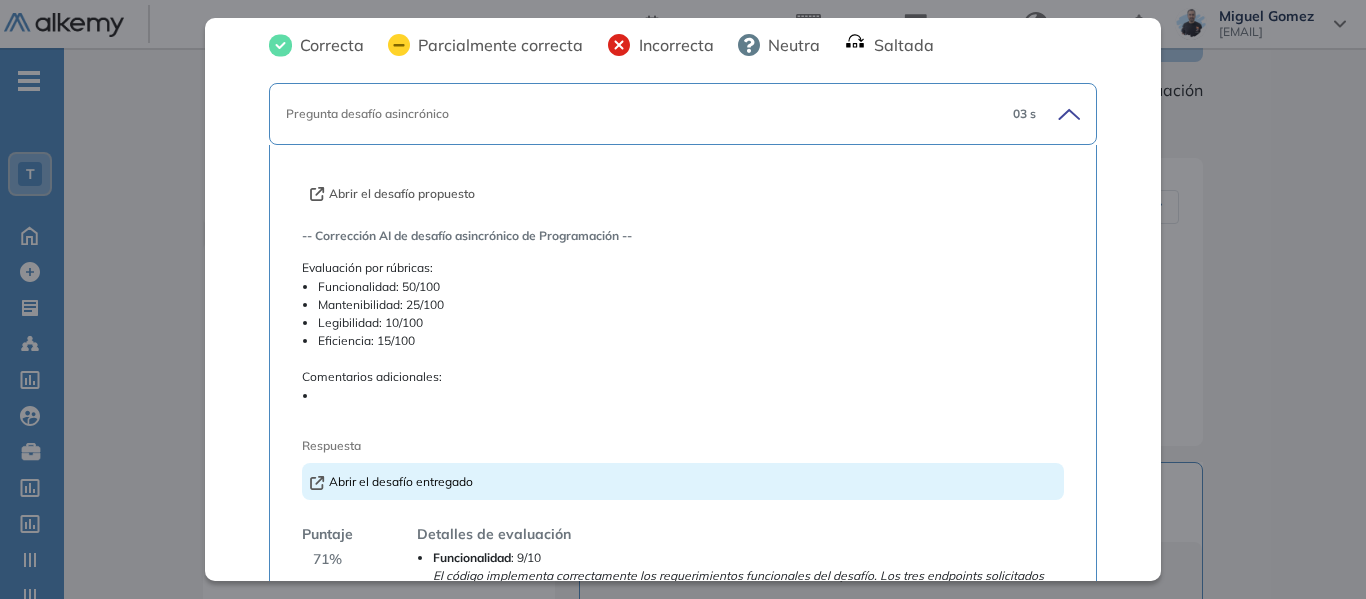 scroll, scrollTop: 200, scrollLeft: 0, axis: vertical 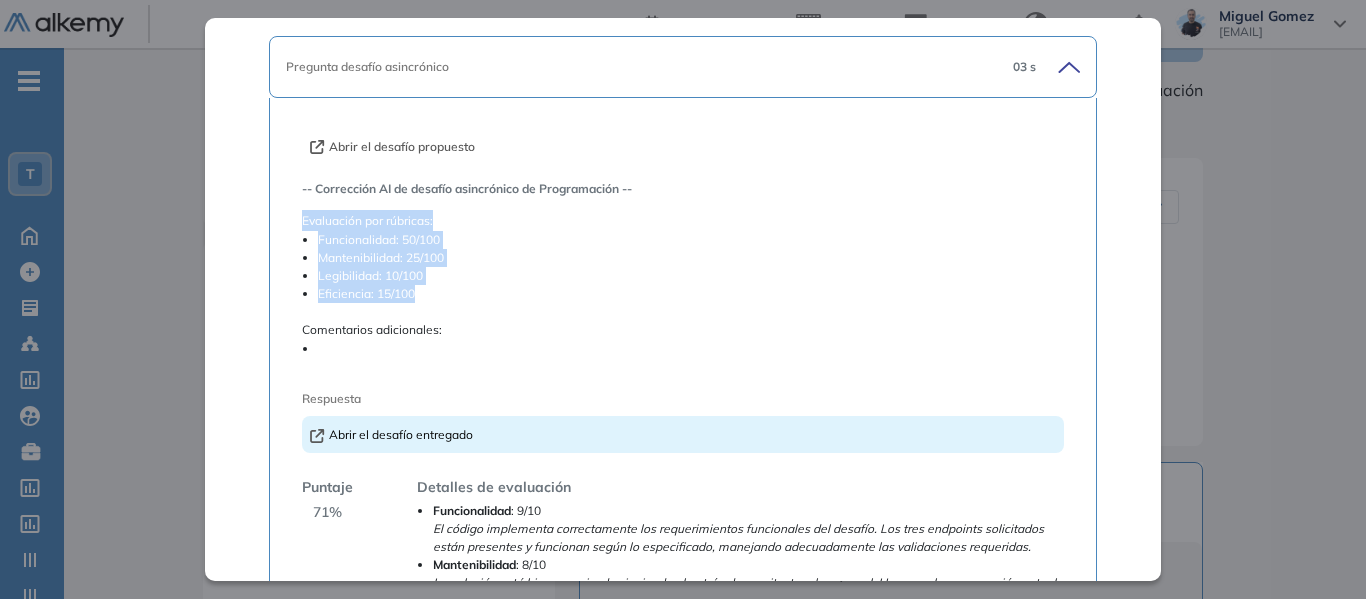 drag, startPoint x: 304, startPoint y: 223, endPoint x: 435, endPoint y: 296, distance: 149.96666 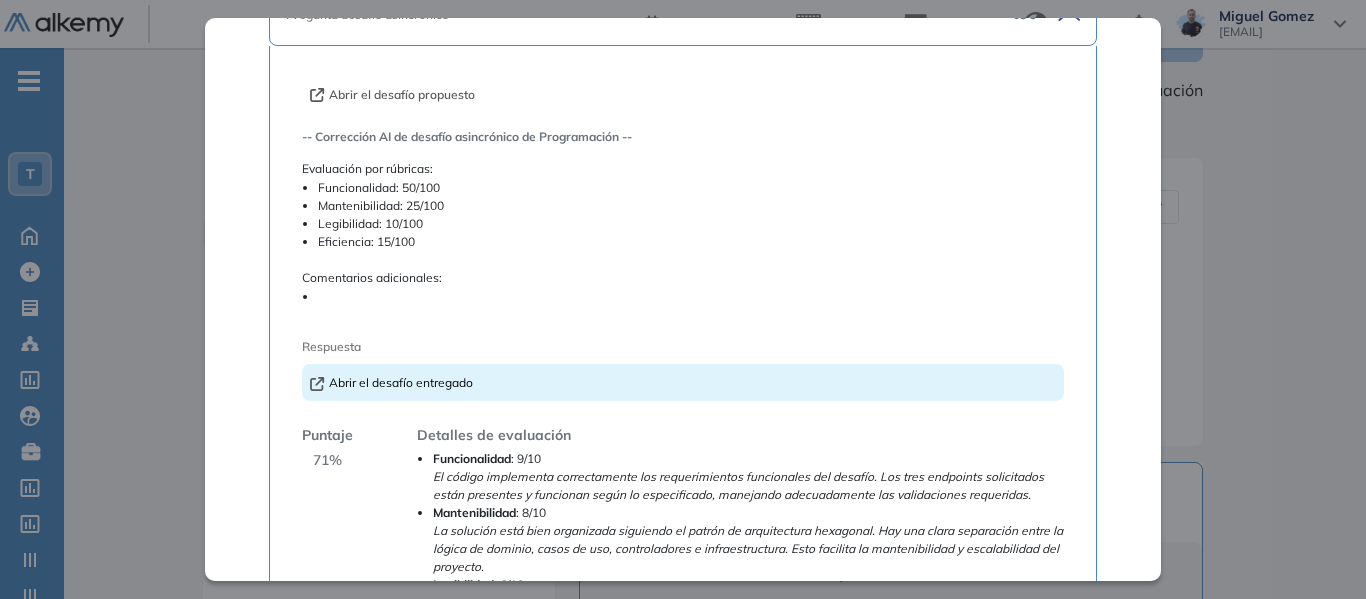 scroll, scrollTop: 300, scrollLeft: 0, axis: vertical 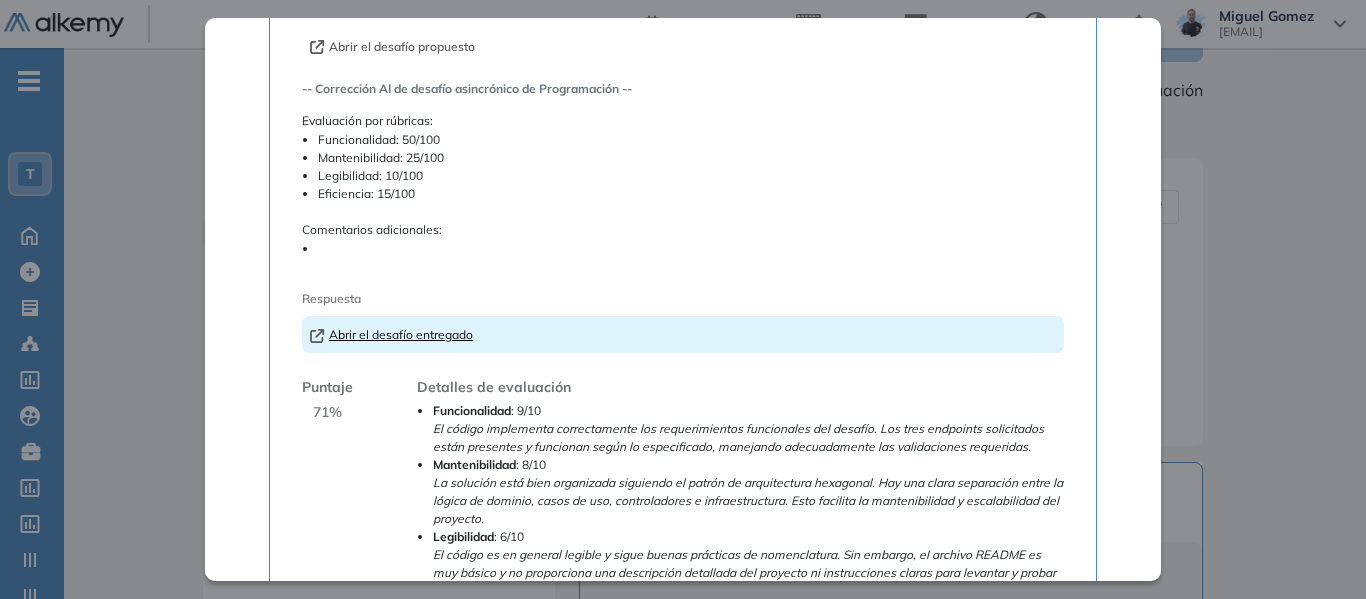 click on "Abrir el desafío entregado" at bounding box center (391, 334) 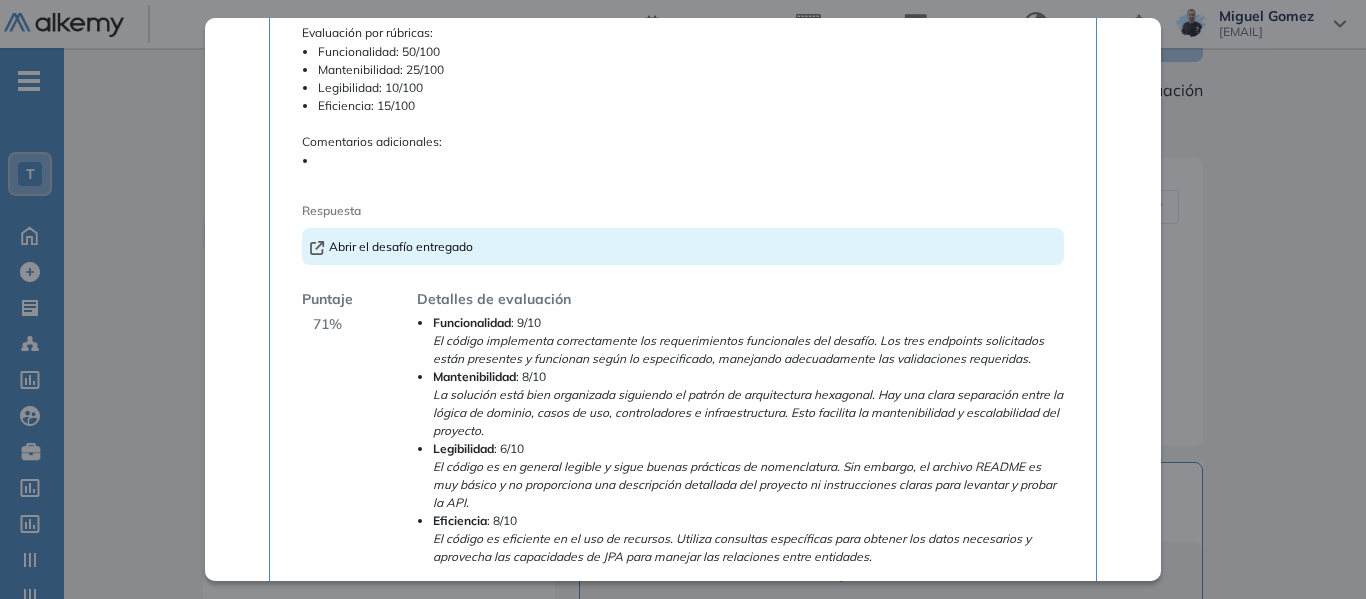 scroll, scrollTop: 500, scrollLeft: 0, axis: vertical 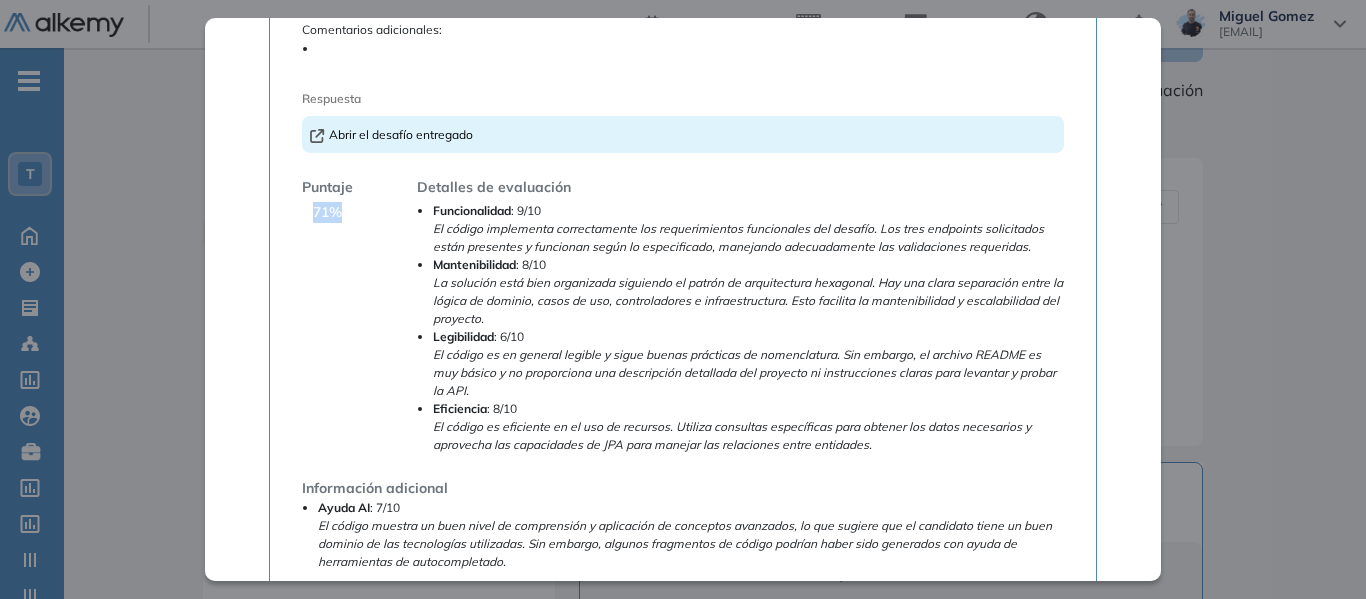 drag, startPoint x: 311, startPoint y: 208, endPoint x: 337, endPoint y: 210, distance: 26.076809 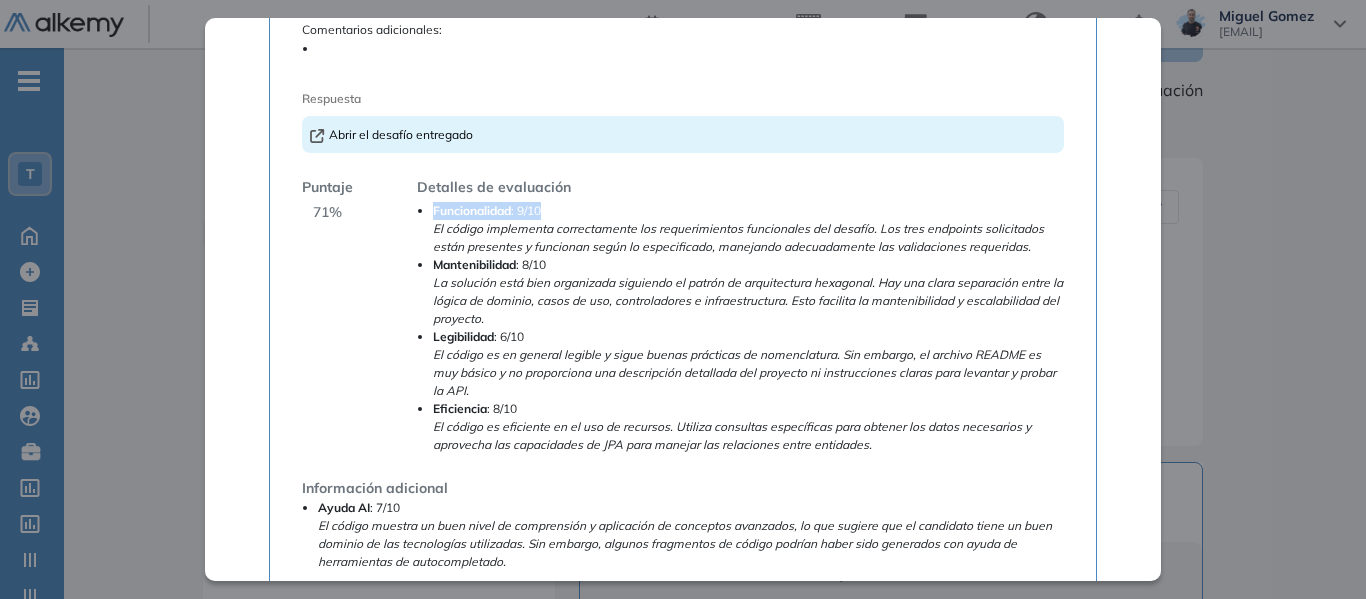 drag, startPoint x: 430, startPoint y: 206, endPoint x: 545, endPoint y: 210, distance: 115.06954 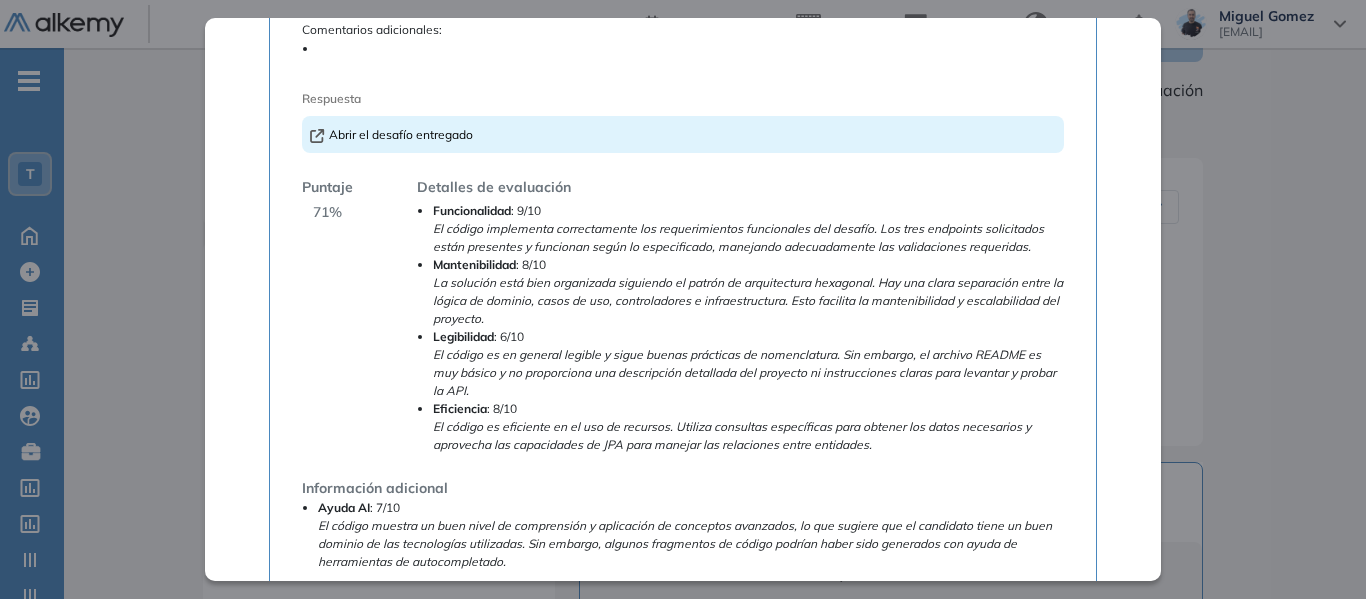 click on "El código implementa correctamente los requerimientos funcionales del desafío. Los tres endpoints solicitados están presentes y funcionan según lo especificado, manejando adecuadamente las validaciones requeridas." at bounding box center (738, 237) 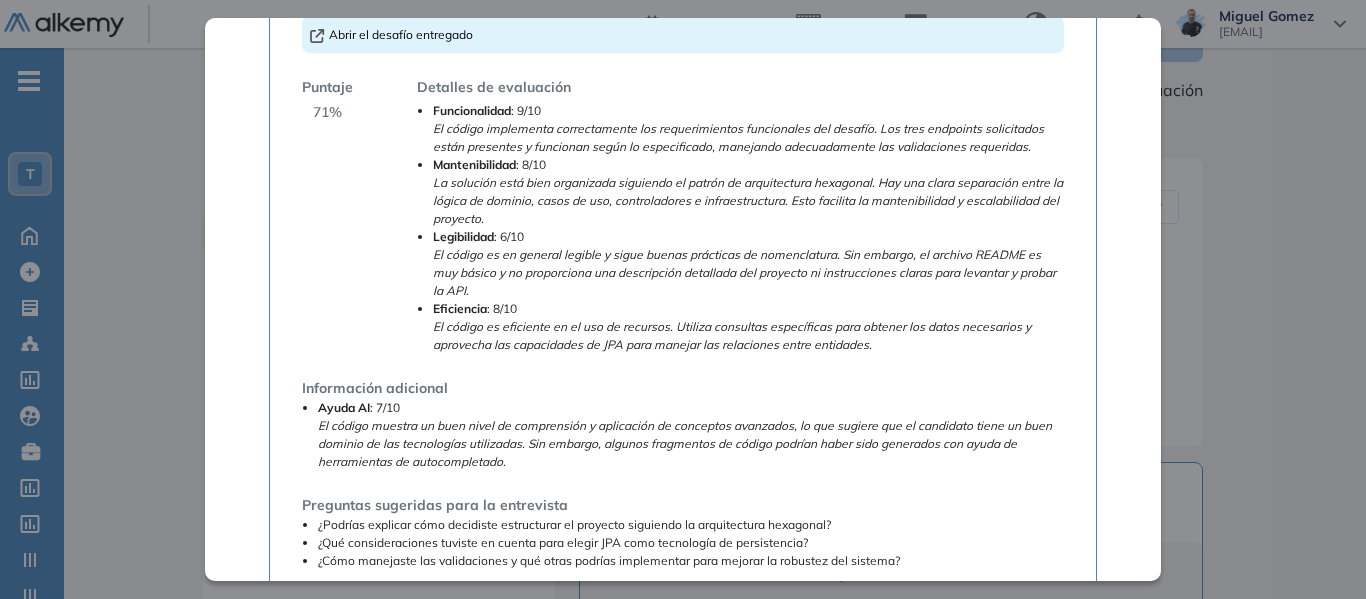 scroll, scrollTop: 700, scrollLeft: 0, axis: vertical 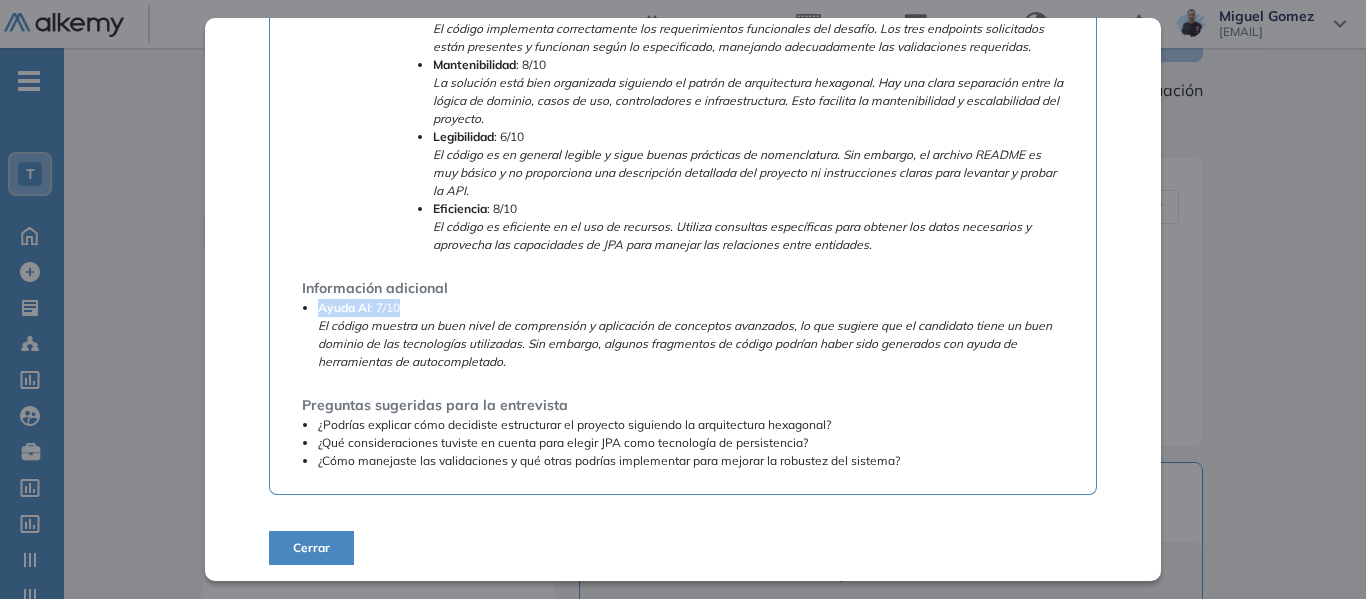 drag, startPoint x: 319, startPoint y: 309, endPoint x: 404, endPoint y: 303, distance: 85.2115 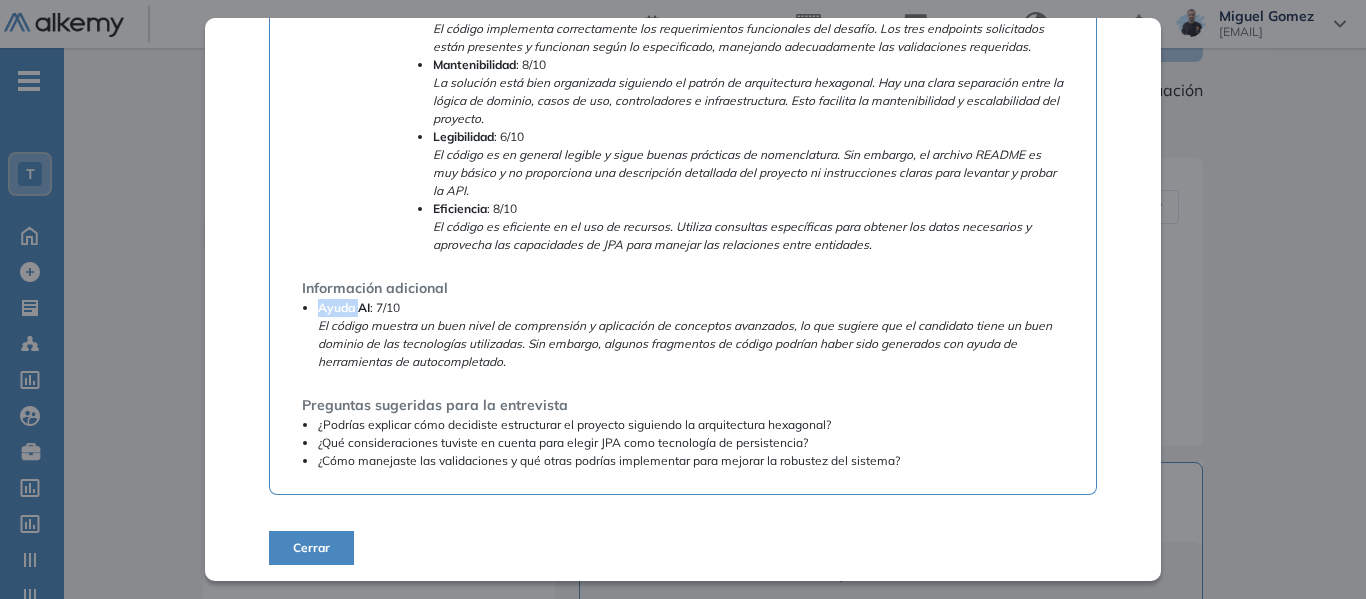 drag, startPoint x: 318, startPoint y: 306, endPoint x: 358, endPoint y: 308, distance: 40.04997 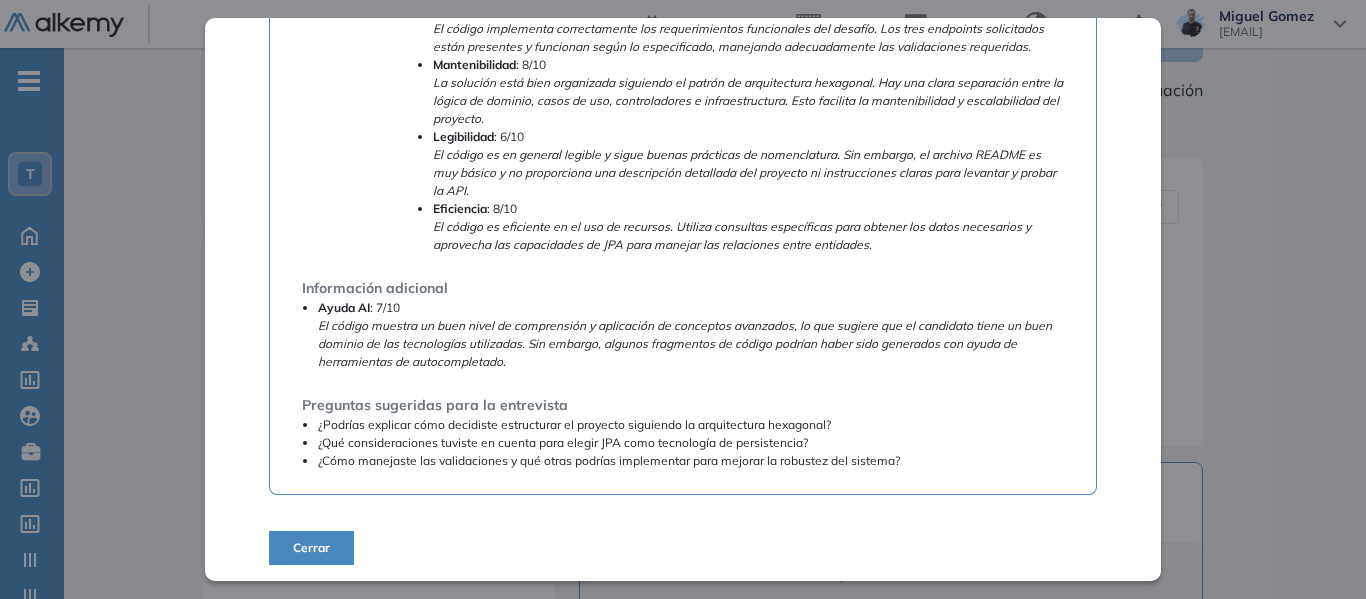 click on "El código muestra un buen nivel de comprensión y aplicación de conceptos avanzados, lo que sugiere que el candidato tiene un buen dominio de las tecnologías utilizadas. Sin embargo, algunos fragmentos de código podrían haber sido generados con ayuda de herramientas de autocompletado." at bounding box center (685, 343) 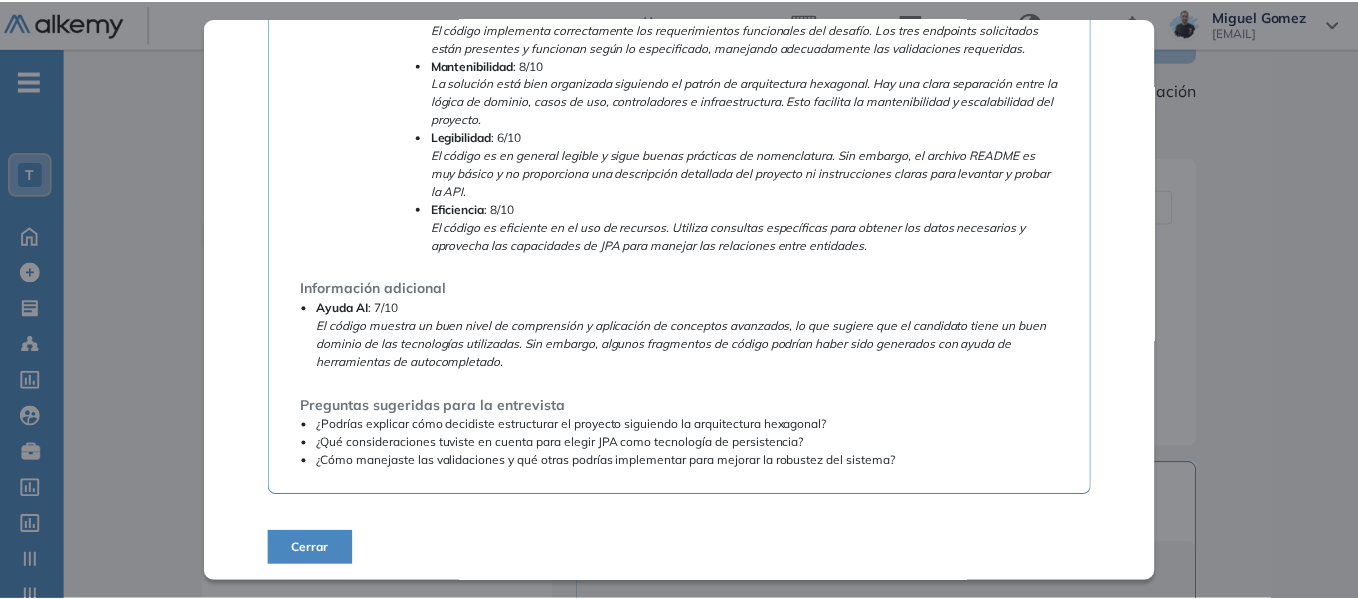 scroll, scrollTop: 704, scrollLeft: 0, axis: vertical 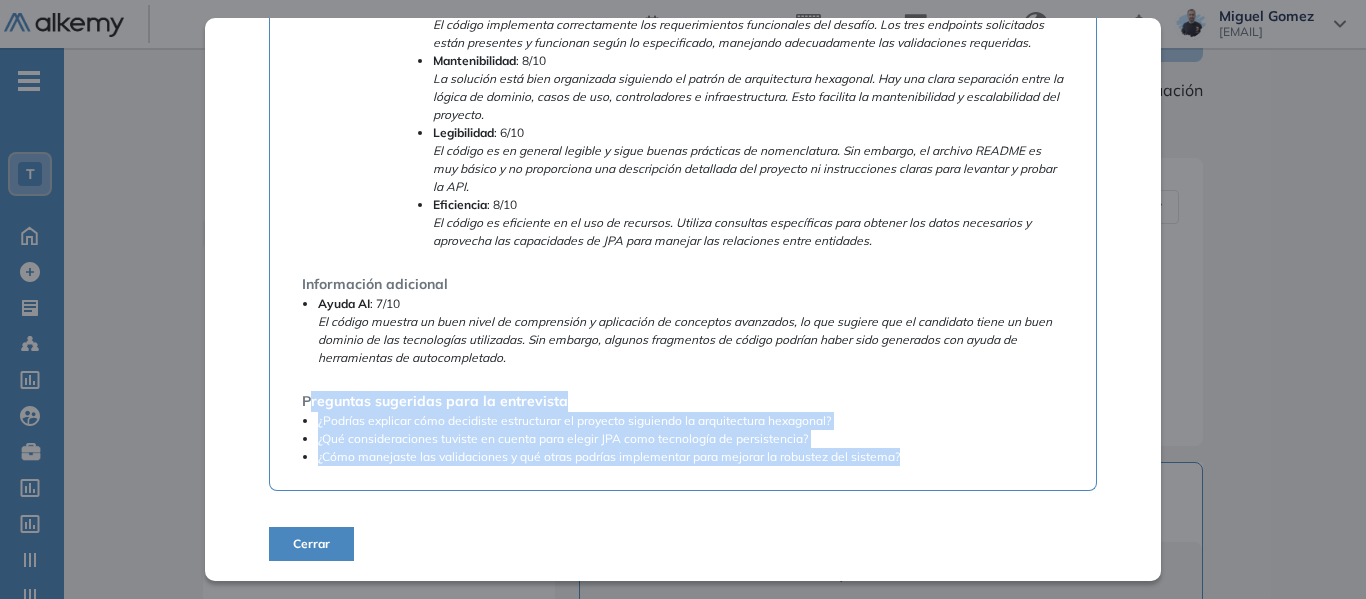 drag, startPoint x: 307, startPoint y: 403, endPoint x: 912, endPoint y: 465, distance: 608.1686 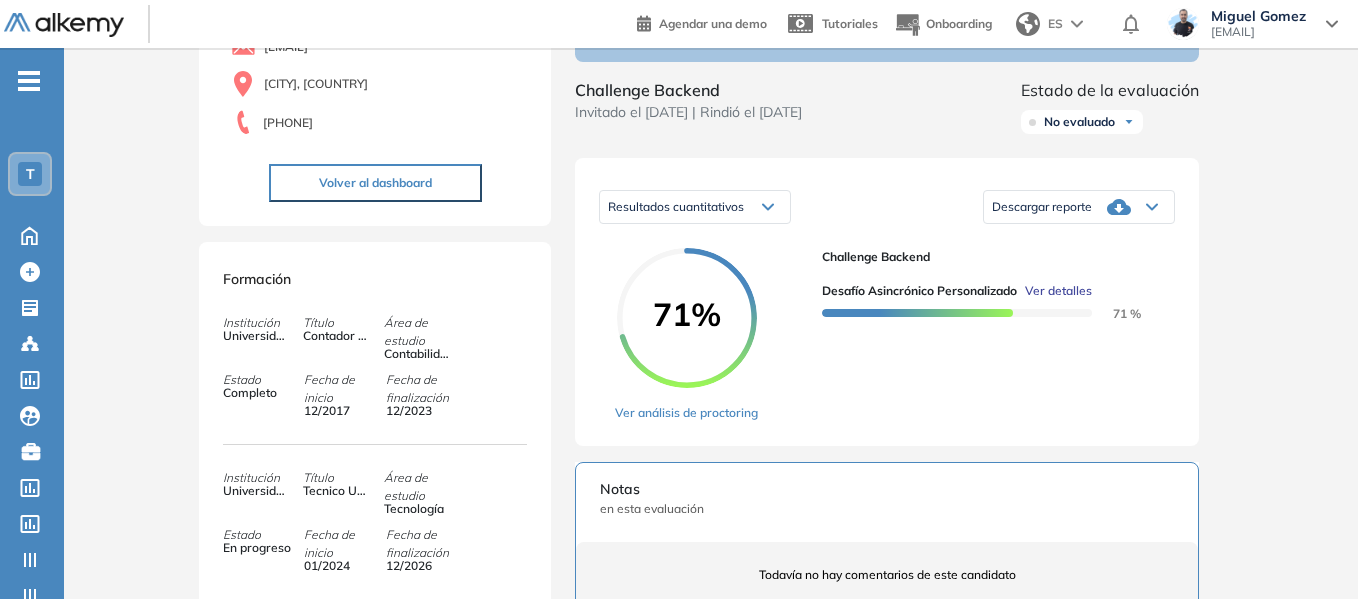 scroll, scrollTop: 0, scrollLeft: 0, axis: both 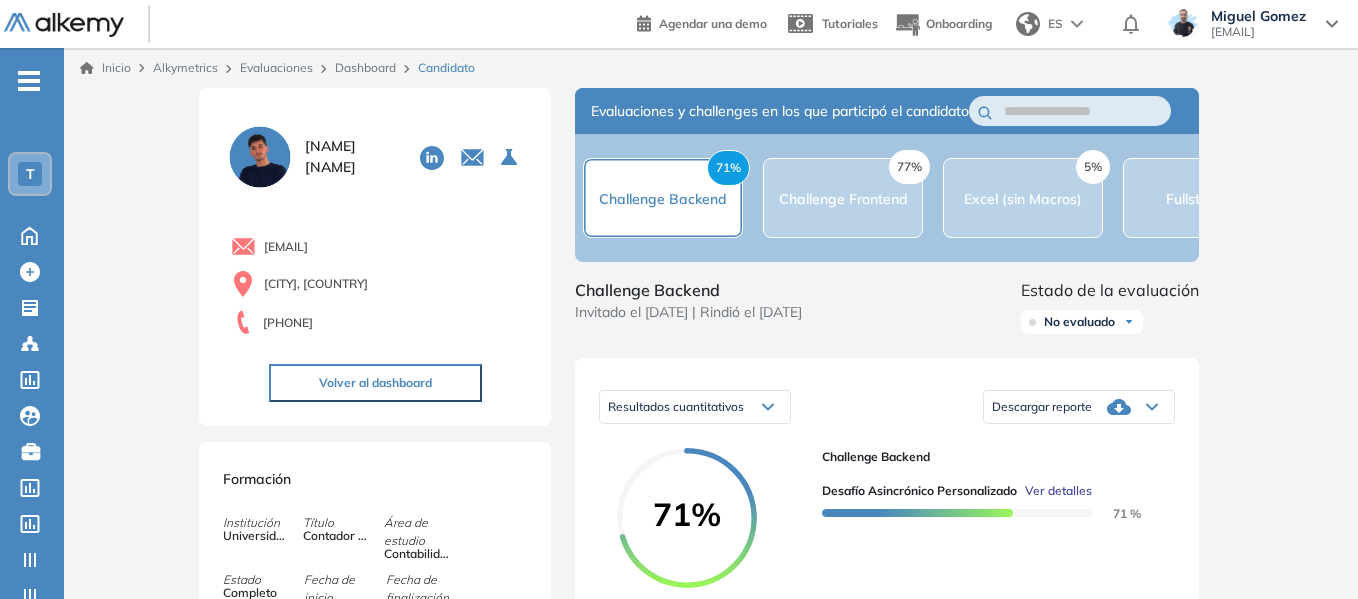 click on "T" at bounding box center (30, 174) 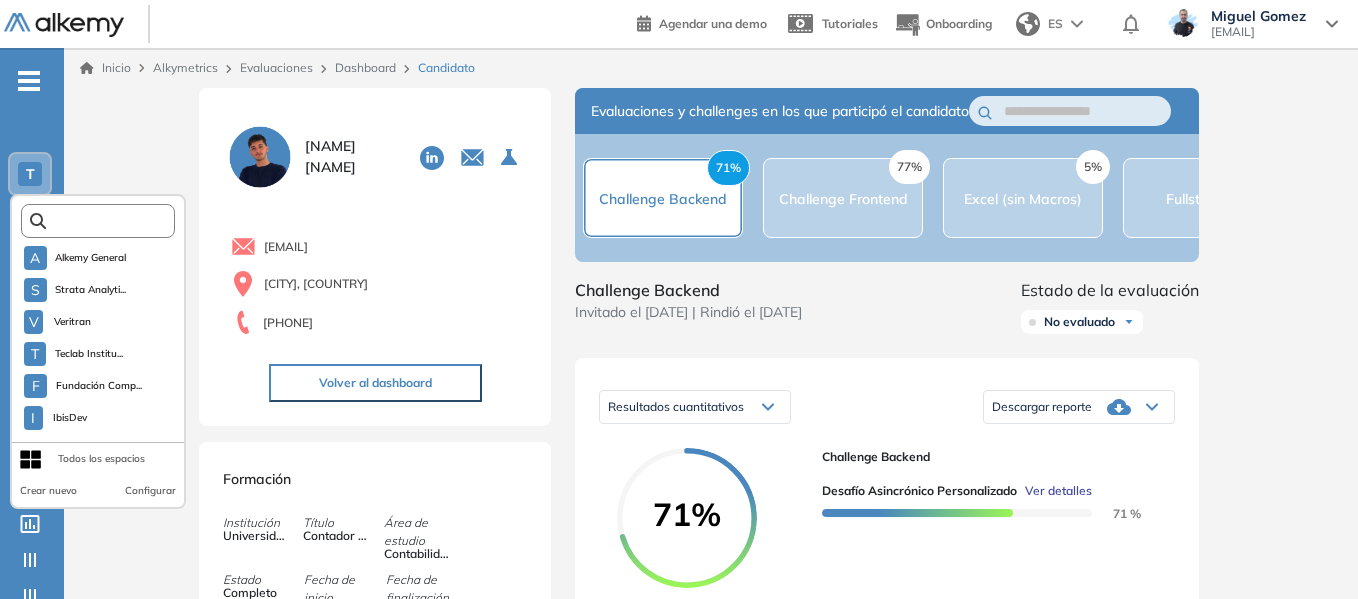 click at bounding box center [104, 221] 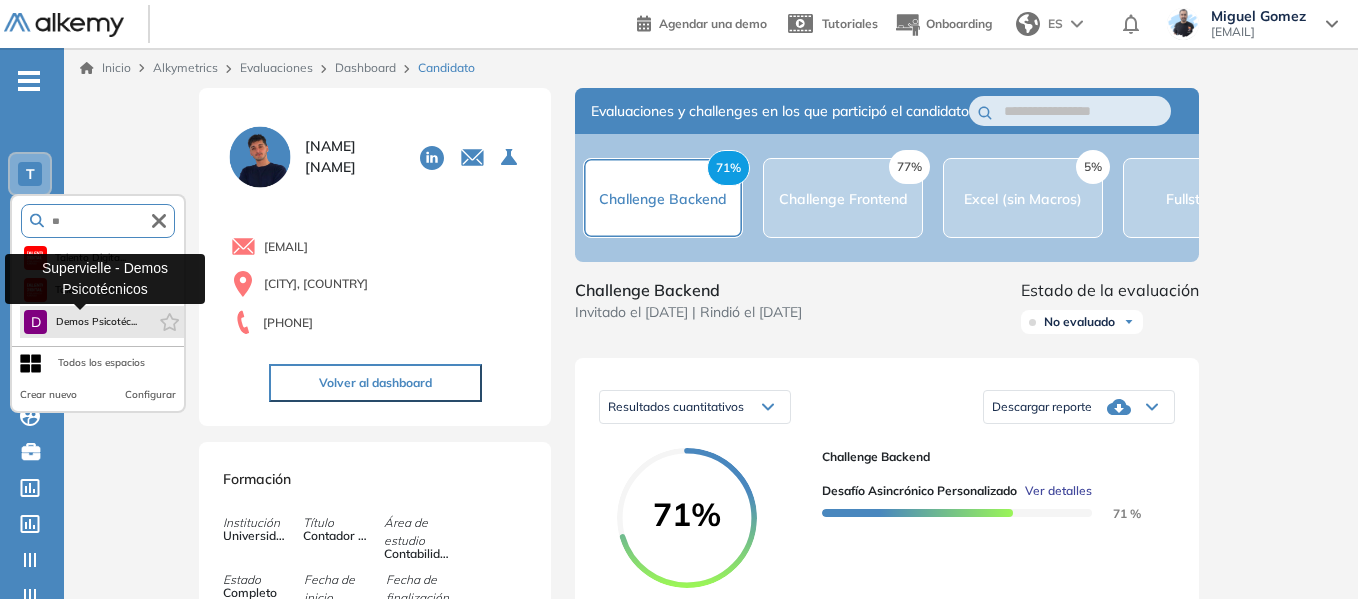 type on "**" 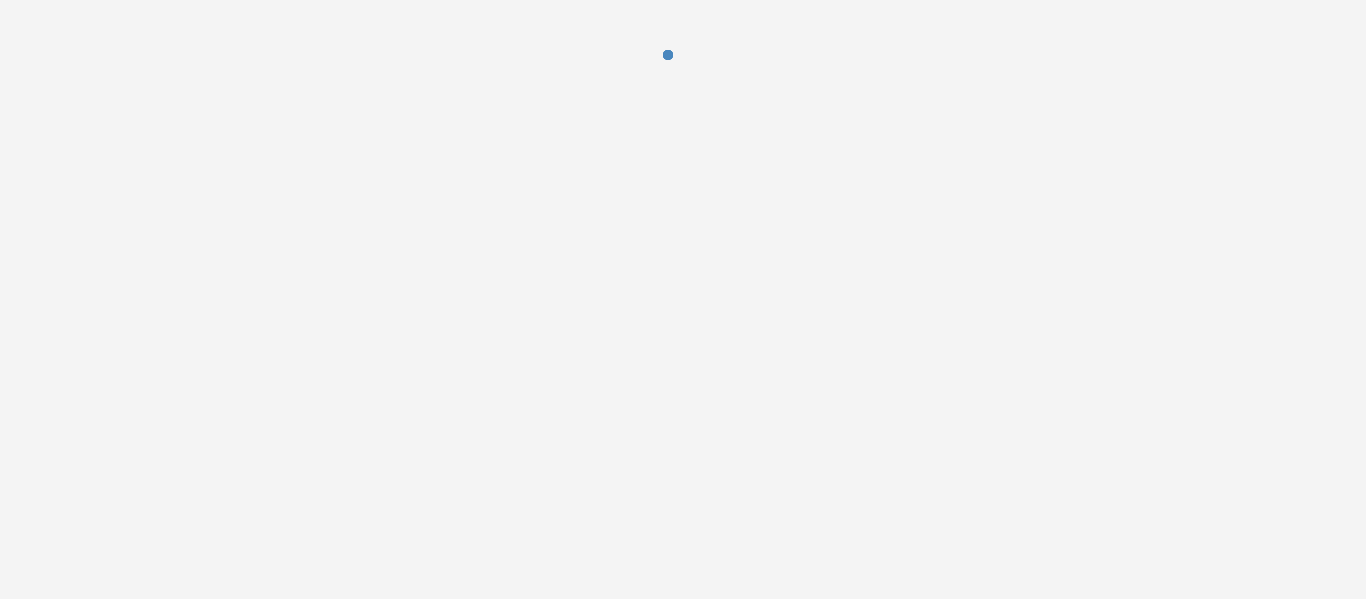 scroll, scrollTop: 0, scrollLeft: 0, axis: both 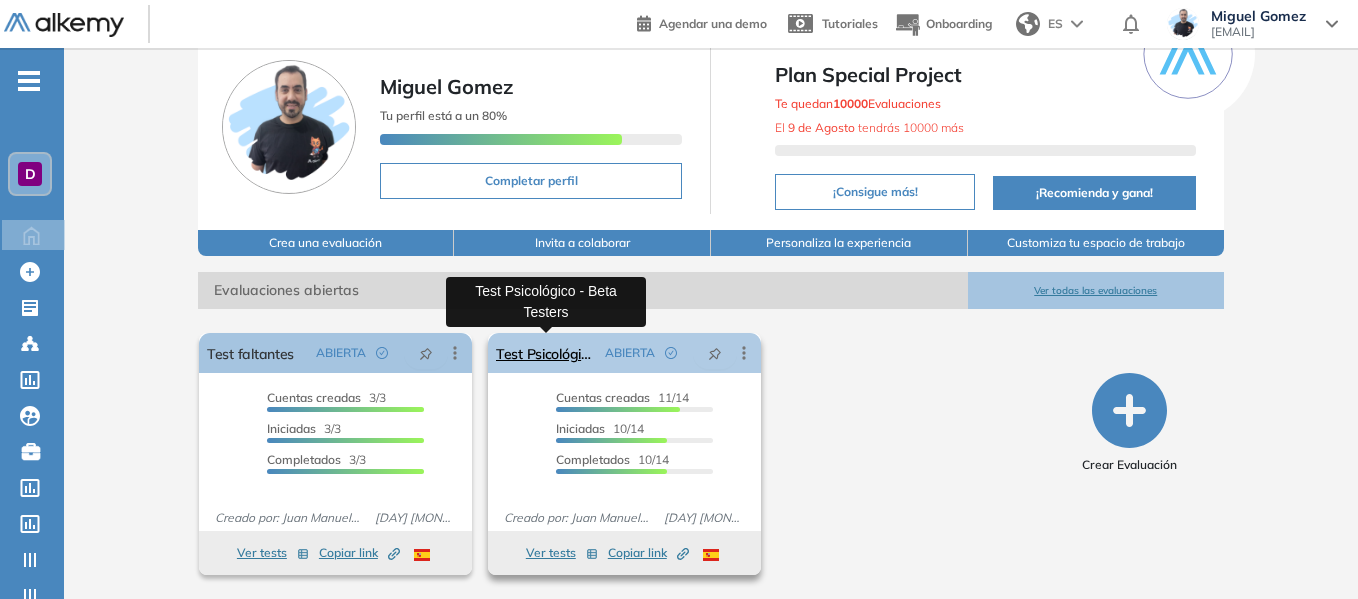click on "Test Psicológico - Beta Testers" at bounding box center (546, 353) 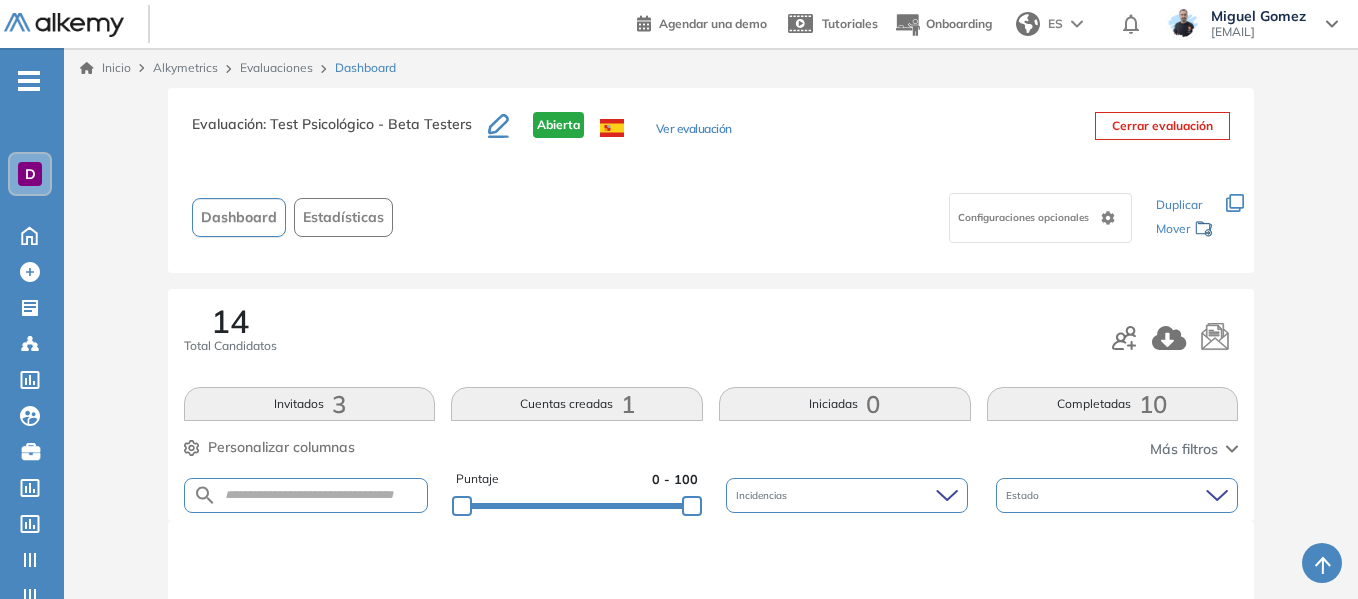 scroll, scrollTop: 600, scrollLeft: 0, axis: vertical 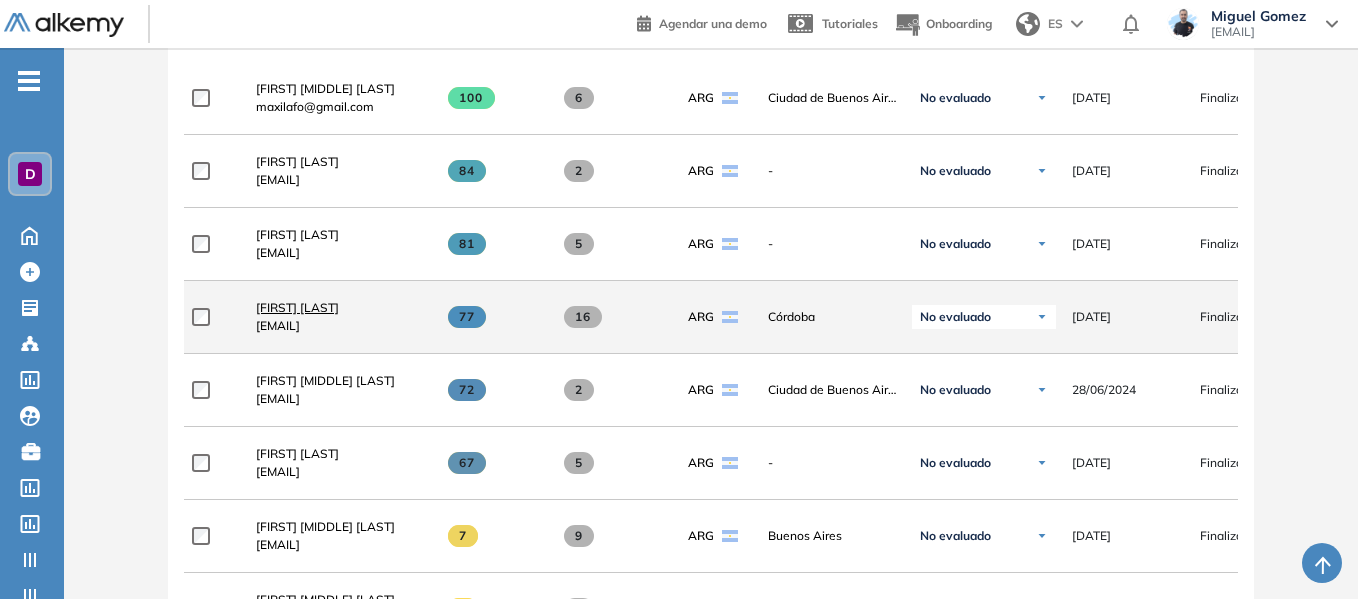 click on "[FIRST] [LAST]" at bounding box center (297, 307) 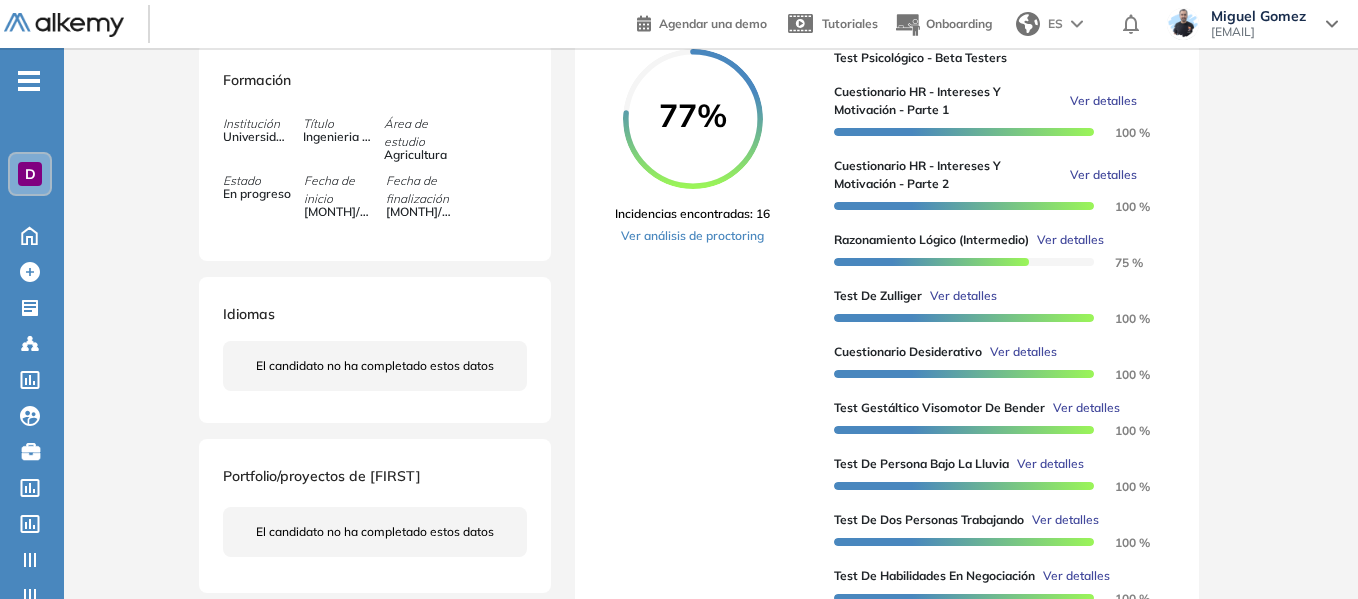 scroll, scrollTop: 400, scrollLeft: 0, axis: vertical 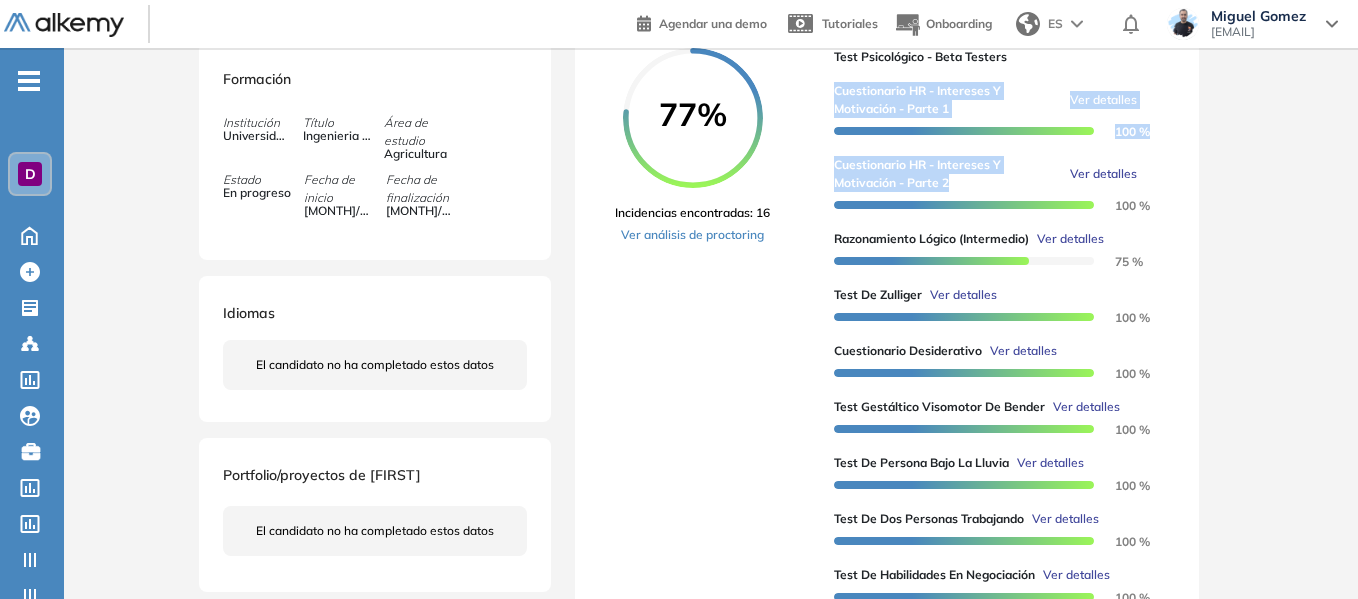 drag, startPoint x: 837, startPoint y: 105, endPoint x: 923, endPoint y: 183, distance: 116.1034 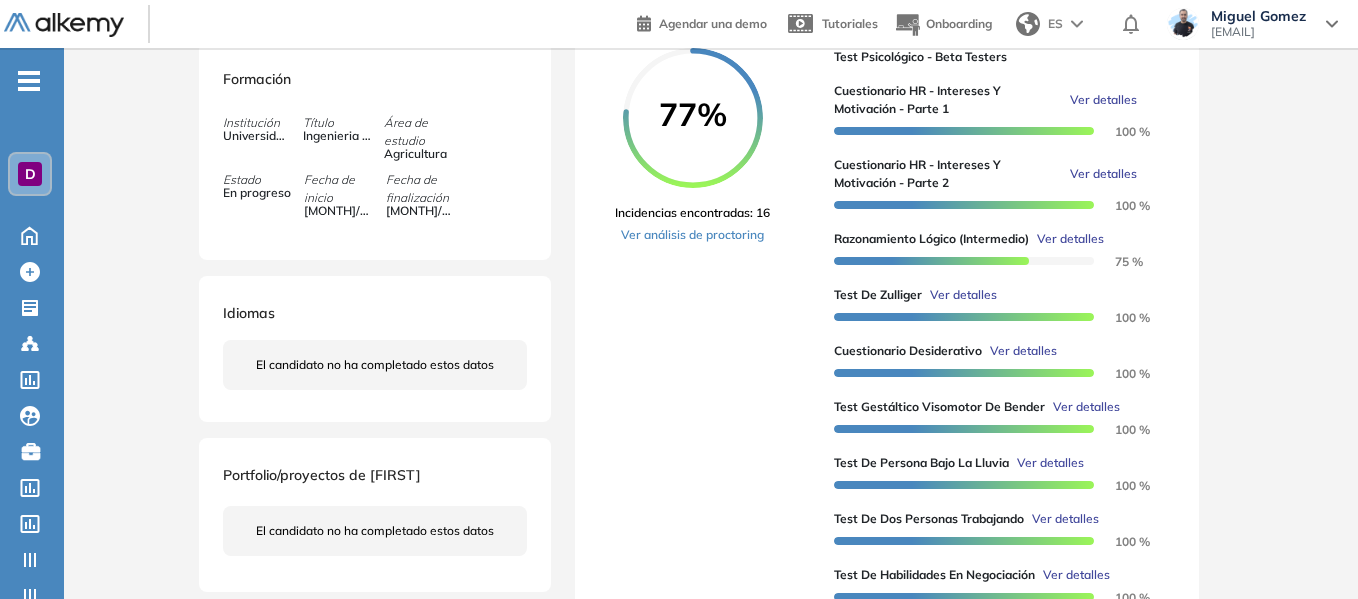 click on "77% Incidencias encontradas: 16 Ver análisis de proctoring Test Psicológico - Beta Testers Cuestionario HR - Intereses y Motivación - Parte 1 Ver detalles 100 %  Cuestionario HR - Intereses y Motivación - Parte 2 Ver detalles 100 %  Razonamiento Lógico (Intermedio) Ver detalles 75 %  Test de Zulliger Ver detalles 100 %  Cuestionario Desiderativo Ver detalles 100 %  Test Gestáltico Visomotor de Bender Ver detalles 100 %  Test de Persona Bajo la Lluvia Ver detalles 100 %  Test de Dos Personas Trabajando Ver detalles 100 %  Test de Habilidades en Negociación Ver detalles 100 %" at bounding box center [887, 331] 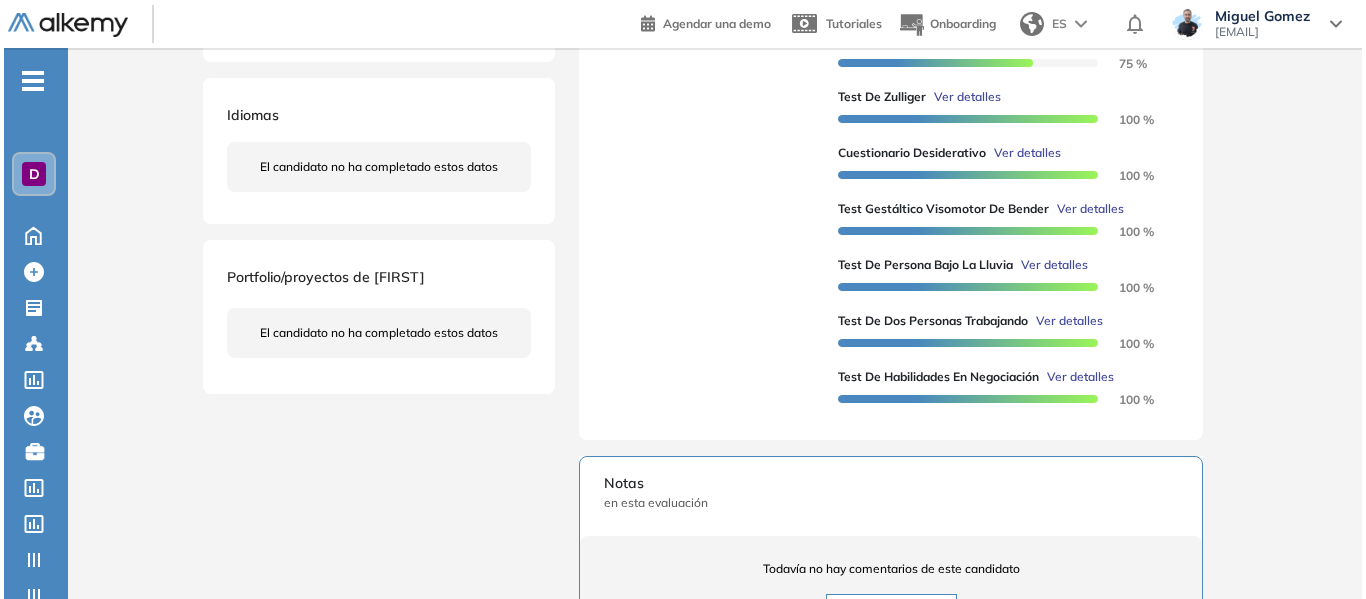 scroll, scrollTop: 600, scrollLeft: 0, axis: vertical 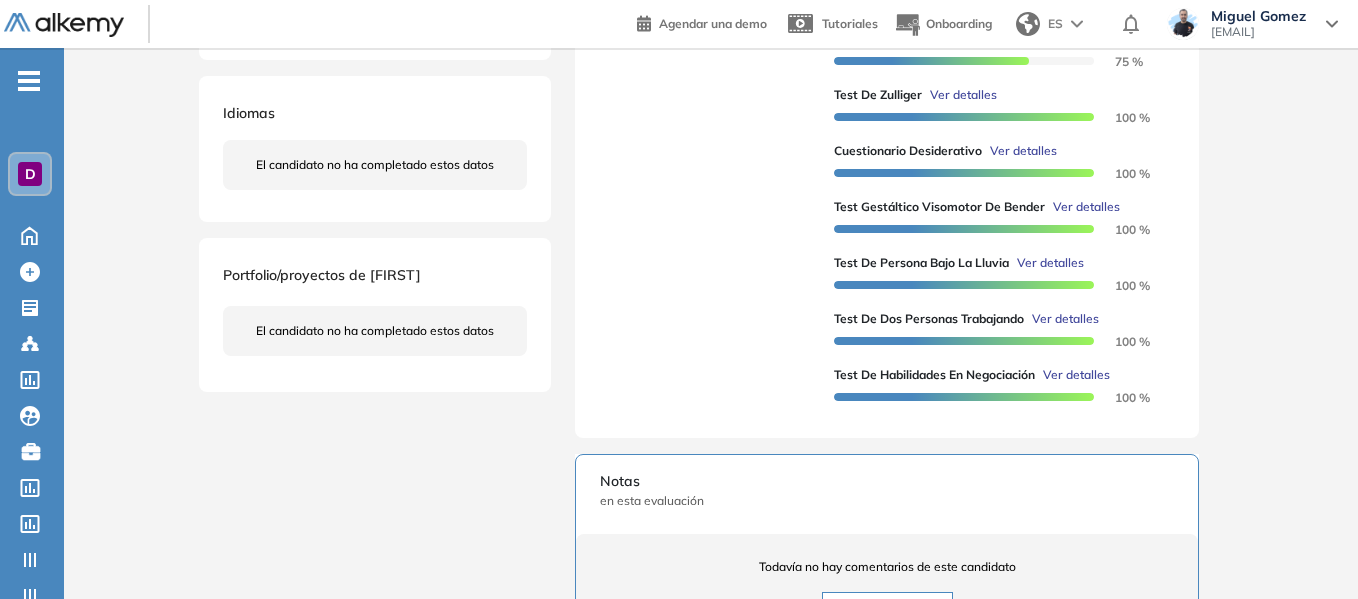 click on "Ver detalles" at bounding box center (963, 95) 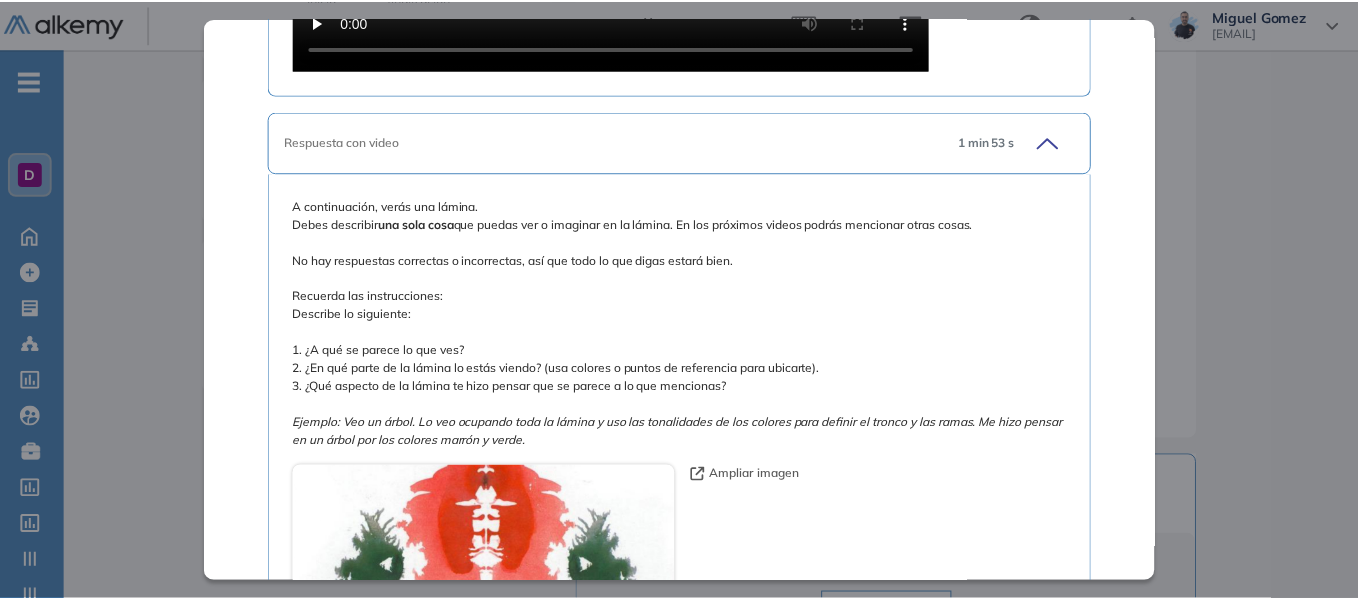 scroll, scrollTop: 2100, scrollLeft: 0, axis: vertical 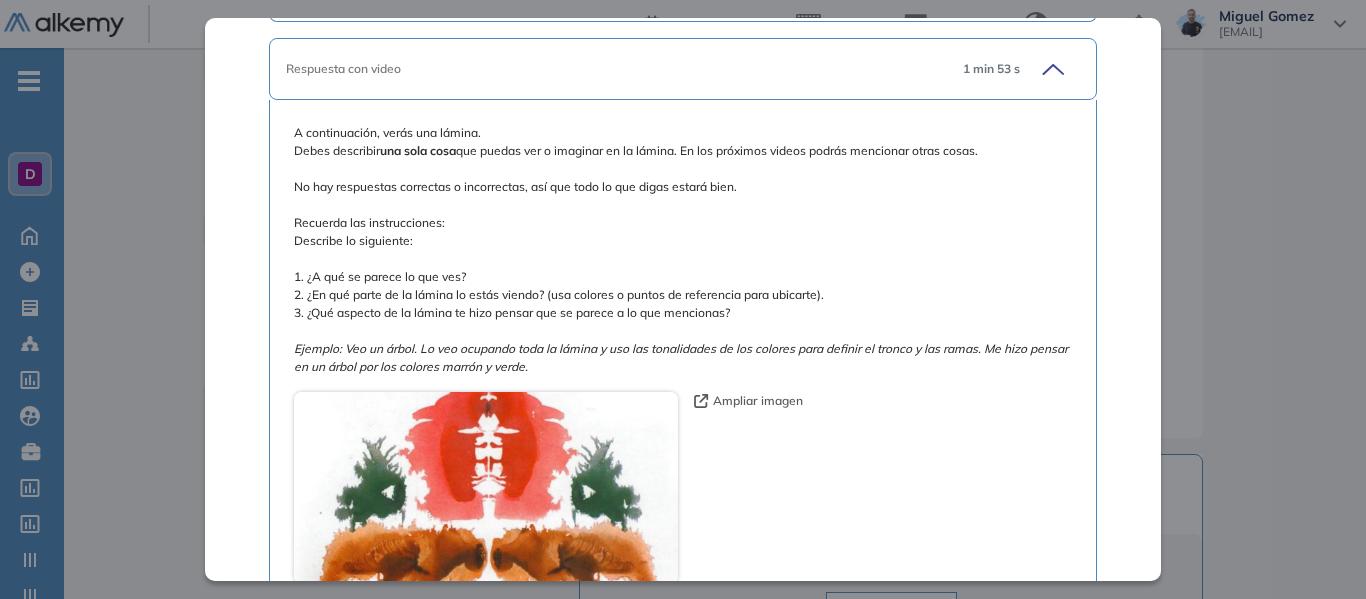 click on "Inicio Alkymetrics Evaluaciones Dashboard Candidato Test de Zulliger Recursos Humanos y Capacitación Intermedio Idiomas Objetivos Proyectivo Personalidad Procesos Mentales Adaptabilidad Conflictos Resumen del Test: El Test de Zulliger o mejor conocido como el test de Z es una prueba proyectiva compuesta por tres láminas con manchas de tinta. Su propósito principal es identificar y describir rasgos de personalidad de un individuo examinado.
Esta prueba ayuda a valorar los procesos mentales de las personas, permitiendo descifrar aspectos como sus temores, adaptabilidad social, universo emocional interno, aptitudes y la capacidad de control. Esta capacidad ofrece conceptos detallados sobre la psicología del individuo.
Actualmente, este test es de gran relevancia y reconocimiento y es ampliamente utilizado en procesos de selección de personal. Detalle Estadísticas Puntuación 0 10 20 30 40 50 60 70 80 90 100 Promedio Candidato Comparar por empresa Sin segmentación Sin segmentación Comparar por rol   ." at bounding box center (715, 207) 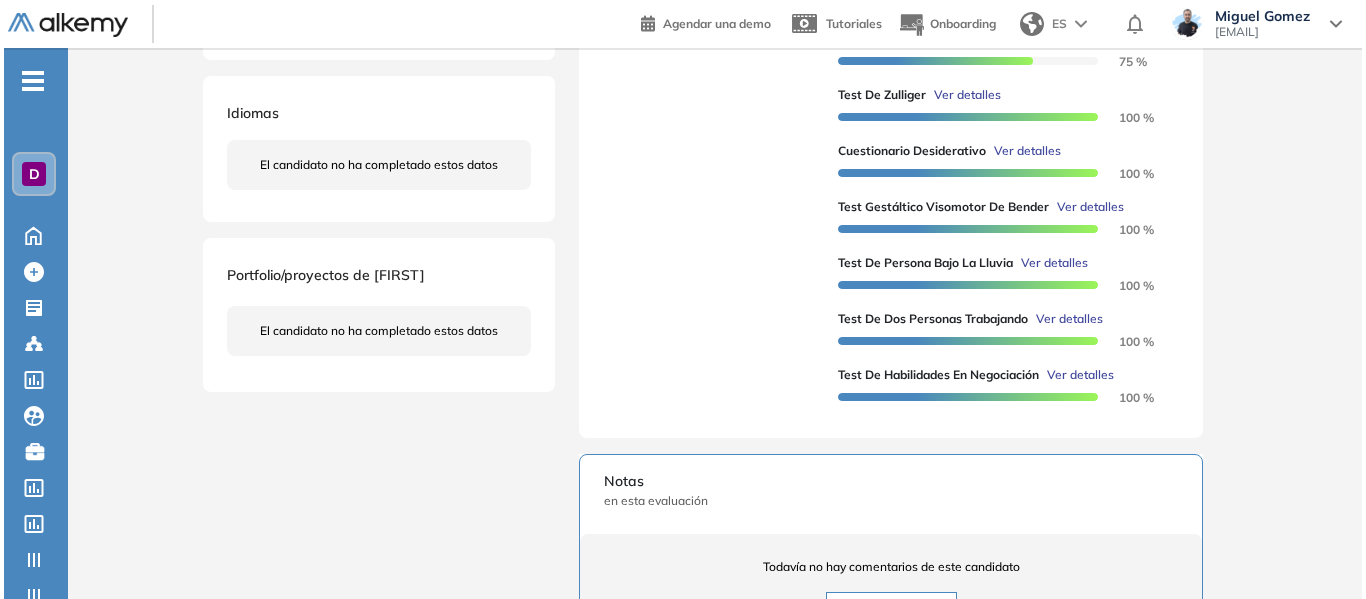 scroll, scrollTop: 1219, scrollLeft: 0, axis: vertical 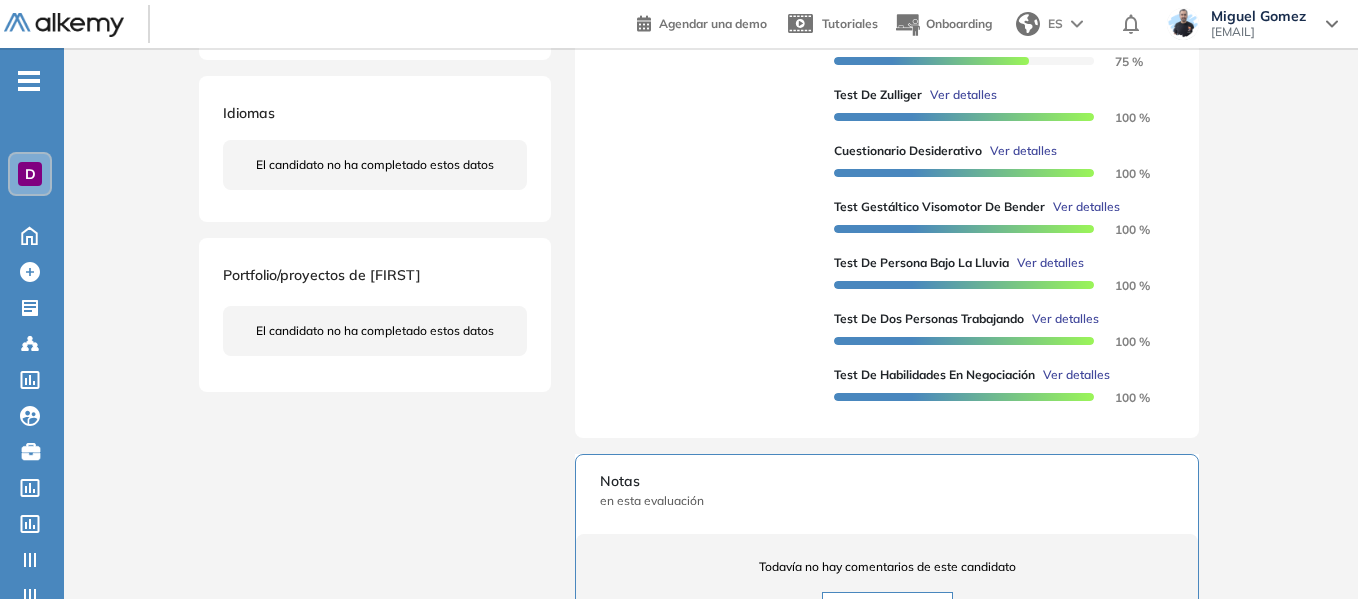 click on "Ver detalles" at bounding box center [1050, 263] 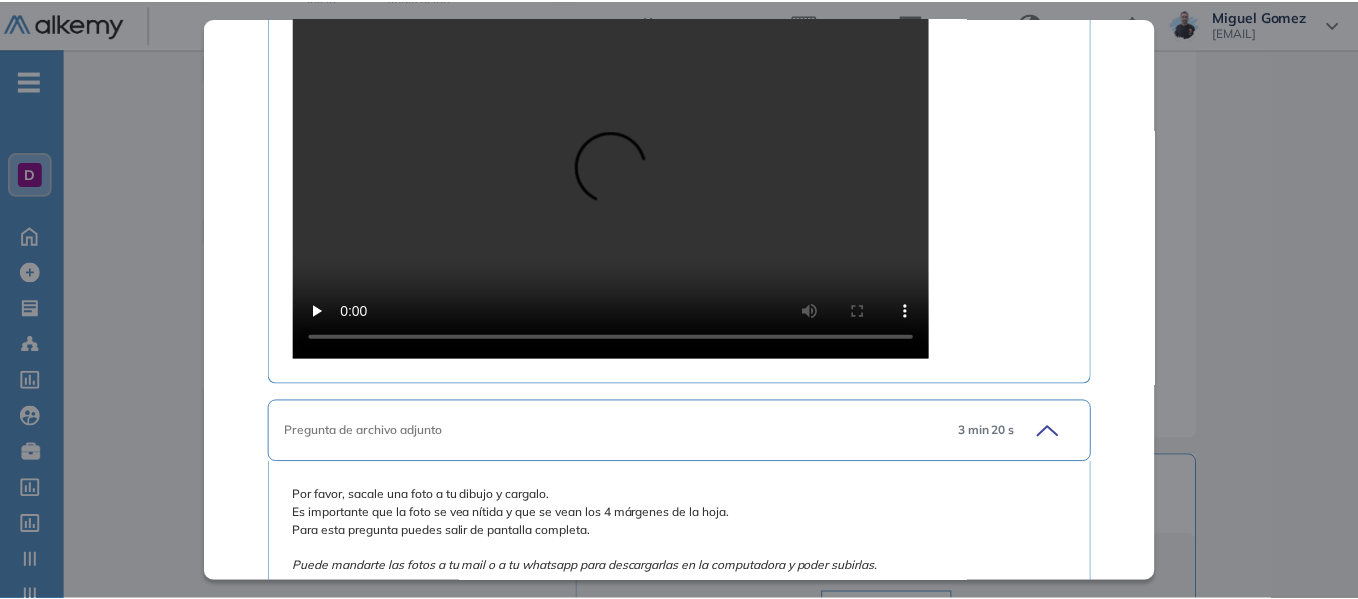 scroll, scrollTop: 1618, scrollLeft: 0, axis: vertical 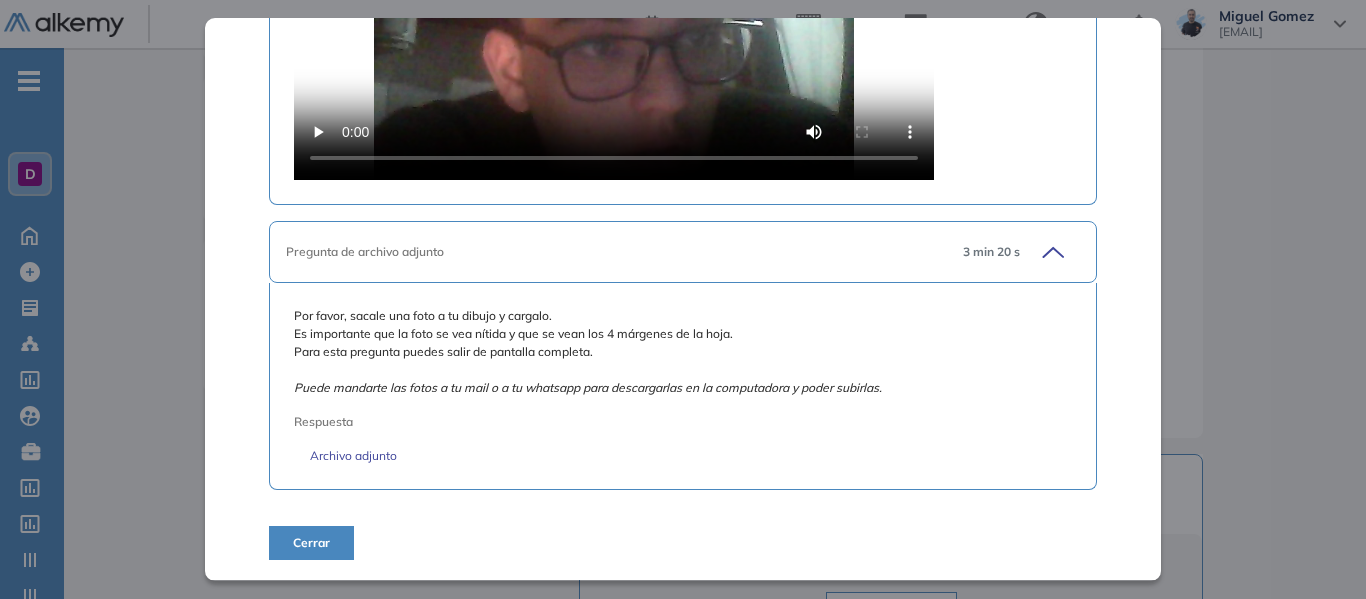 click on "Inicio Alkymetrics Evaluaciones Dashboard Candidato Test de Persona Bajo la Lluvia Recursos Humanos y Capacitación Intermedio Idiomas Objetivos Psicoanálisis Proyectivo Personalidad Emocionalidad Resumen del Test: Detalle Estadísticas Puntuación 0 10 20 30 40 50 60 70 80 90 100 Promedio Candidato Comparar por empresa Sin segmentación Sin segmentación Comparar por rol Sin segmentación Perfiles sin rol definido Sin segmentación El gráfico presenta la distribución de puntajes según los datos    de todos los perfiles .  [FIRST]   [LAST]  obtuvo un puntaje de  100% , posicionándose en el percentil  90  dentro de la evaluación de  Test de Persona Bajo la Lluvia . Esto indica que su desempeño supera al  90%  de los candidatos que realizaron esta prueba. Duración :  00:16:00 Cantidad de preguntas:   3 Correcta Parcialmente correcta Incorrecta Neutra Saltada 35 s Consignar Generales Tienes  5 minutos  para leer las consignas y conseguir los materiales requeridos. Te pedimos que consigas una  1 pts" at bounding box center (715, 207) 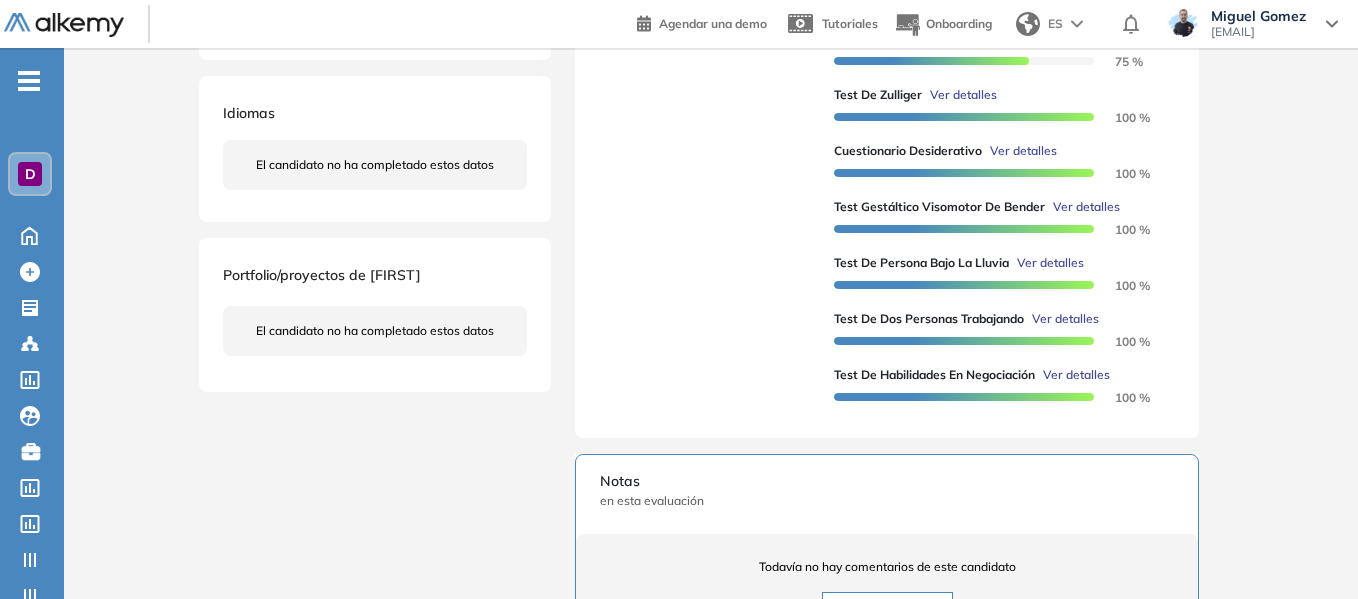 scroll, scrollTop: 737, scrollLeft: 0, axis: vertical 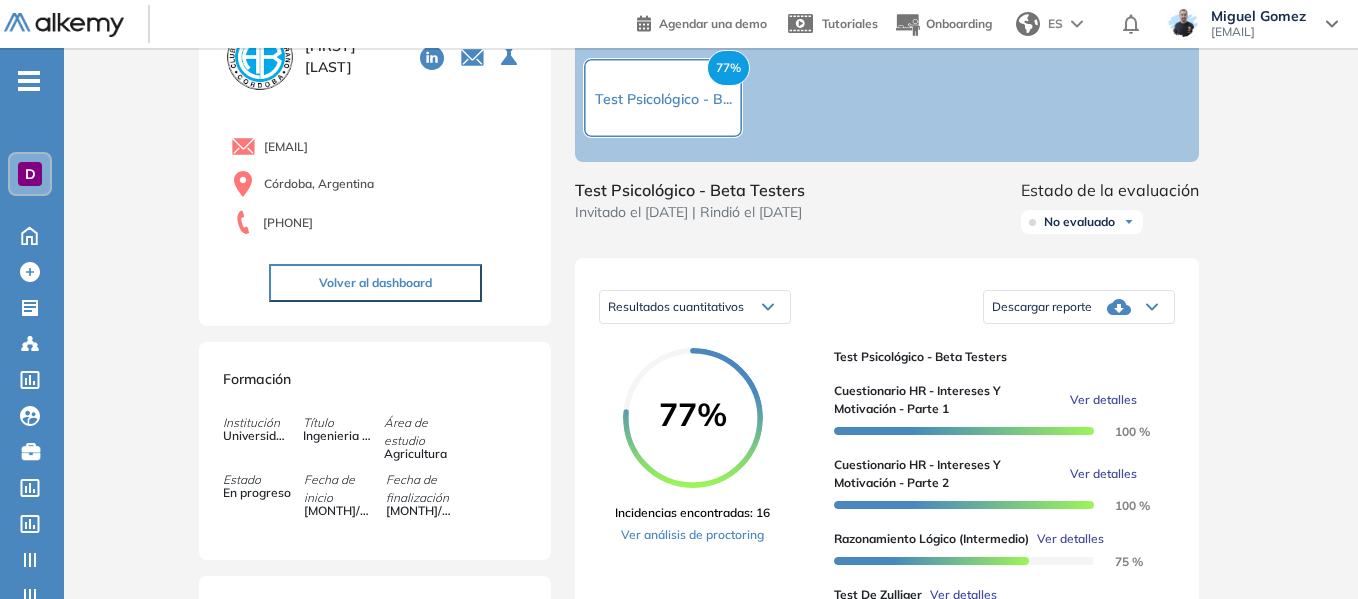 click on "D" at bounding box center [30, 174] 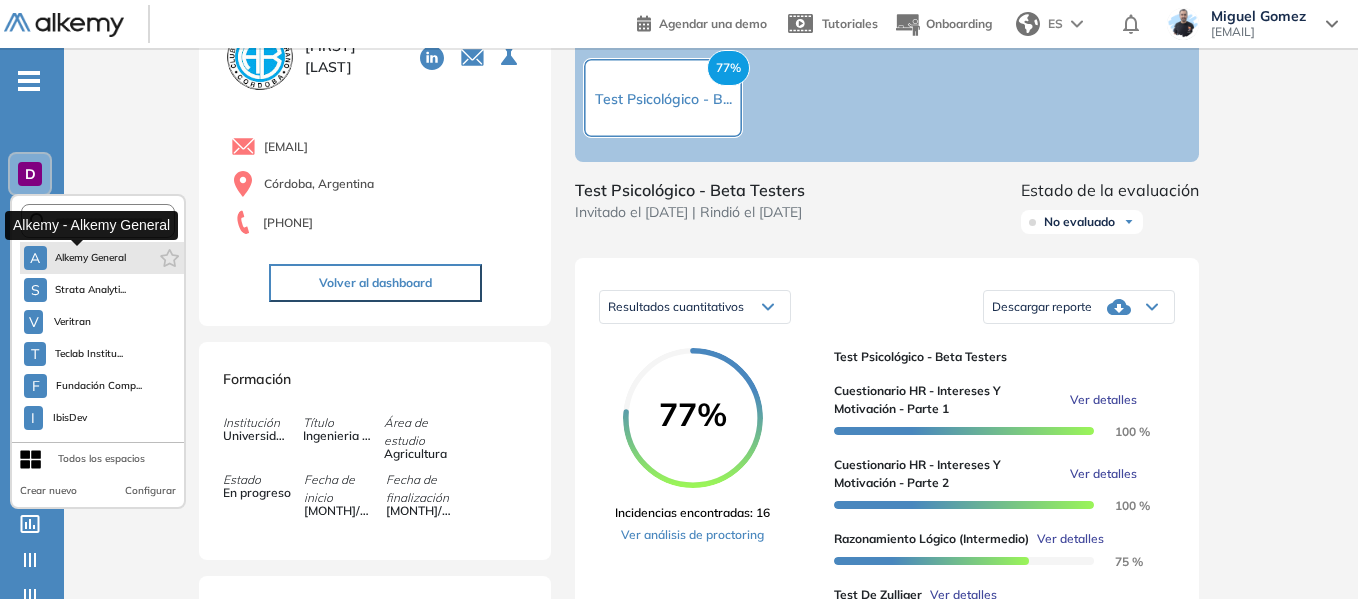click on "A Alkemy General" at bounding box center (75, 258) 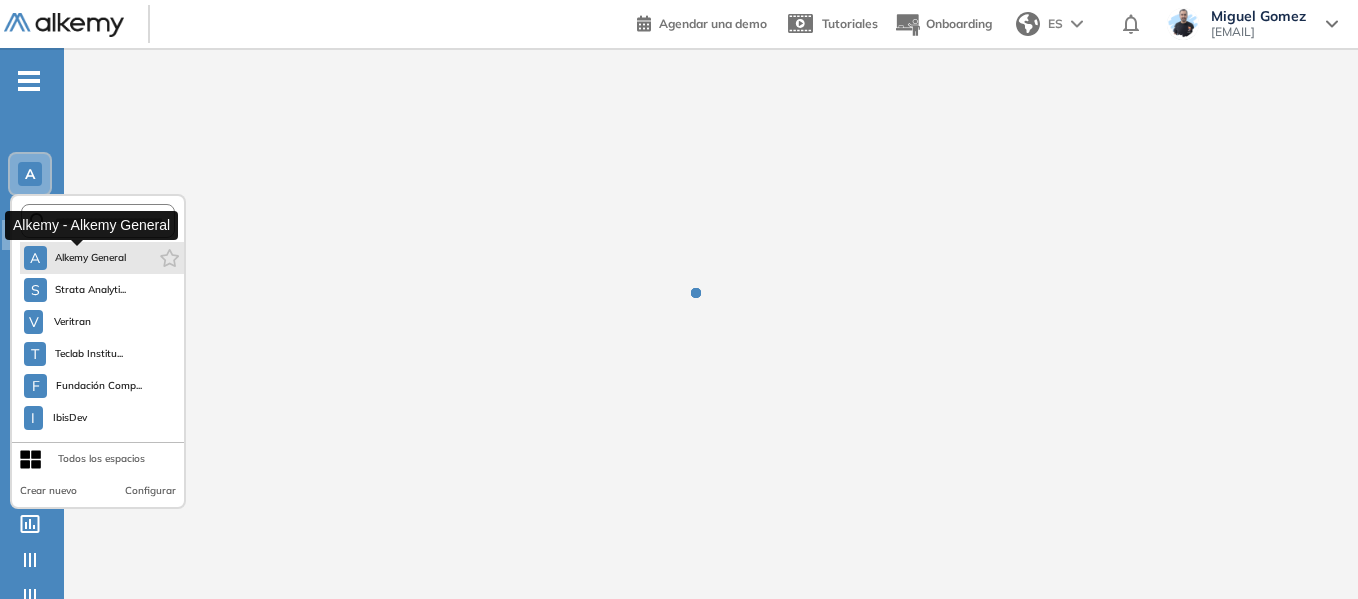 scroll, scrollTop: 0, scrollLeft: 0, axis: both 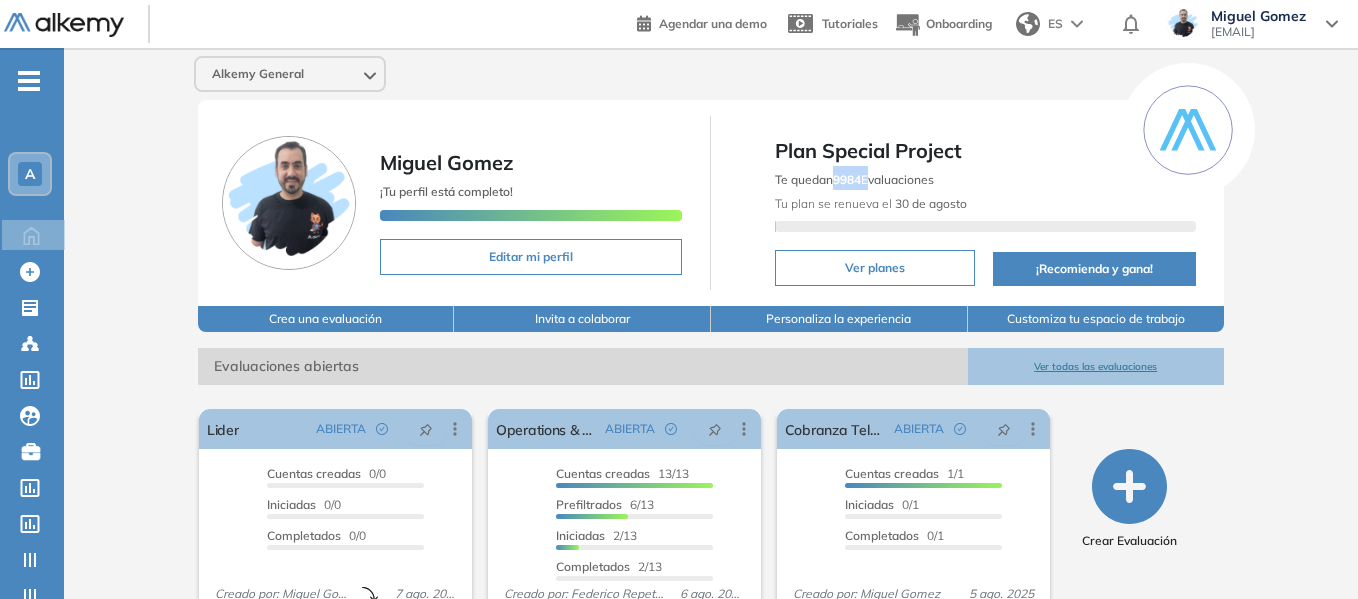 drag, startPoint x: 838, startPoint y: 175, endPoint x: 869, endPoint y: 184, distance: 32.280025 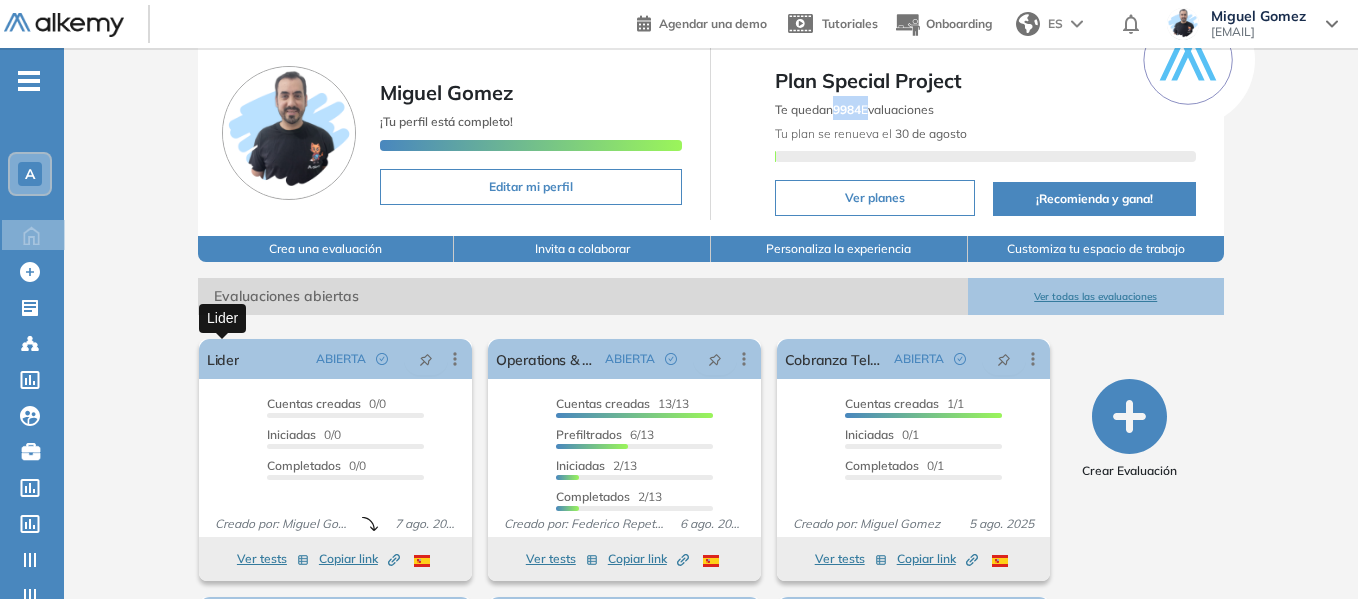 scroll, scrollTop: 0, scrollLeft: 0, axis: both 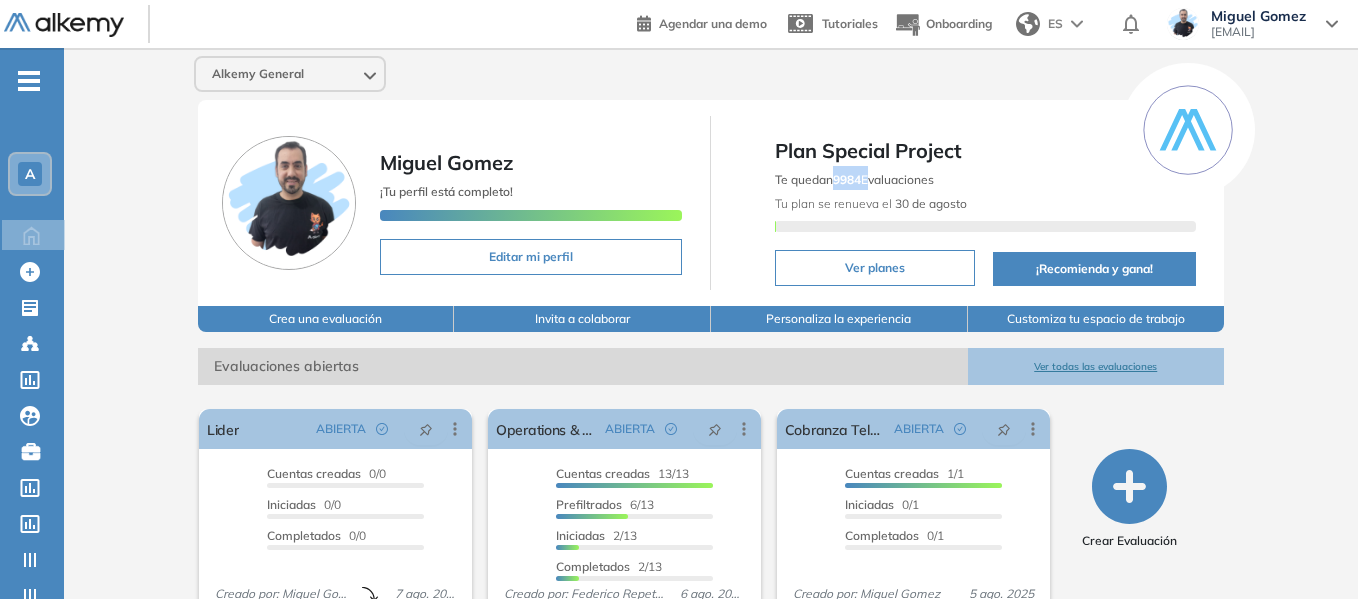 click on "9984" at bounding box center [847, 179] 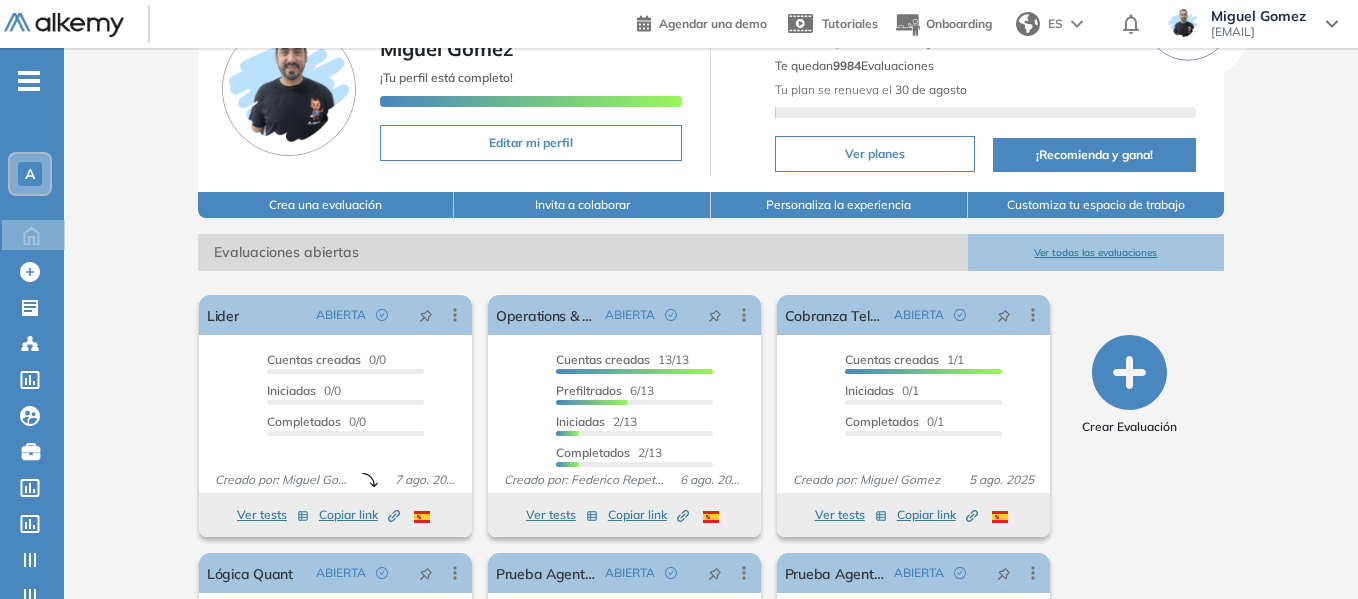 scroll, scrollTop: 100, scrollLeft: 0, axis: vertical 